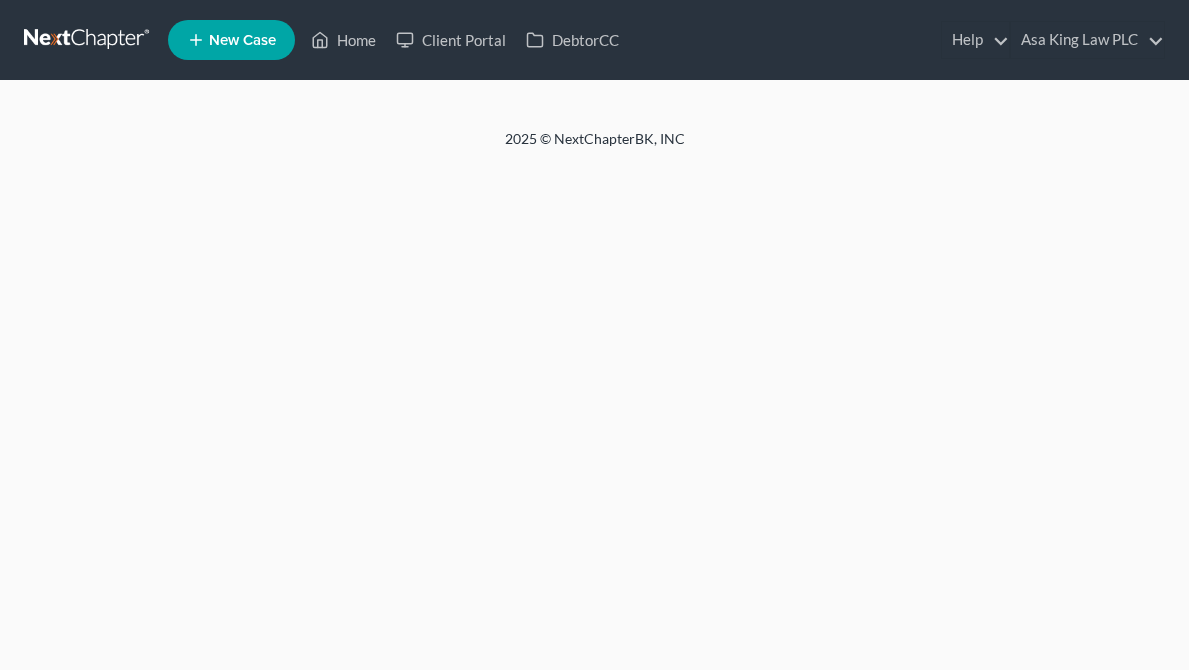 scroll, scrollTop: 0, scrollLeft: 0, axis: both 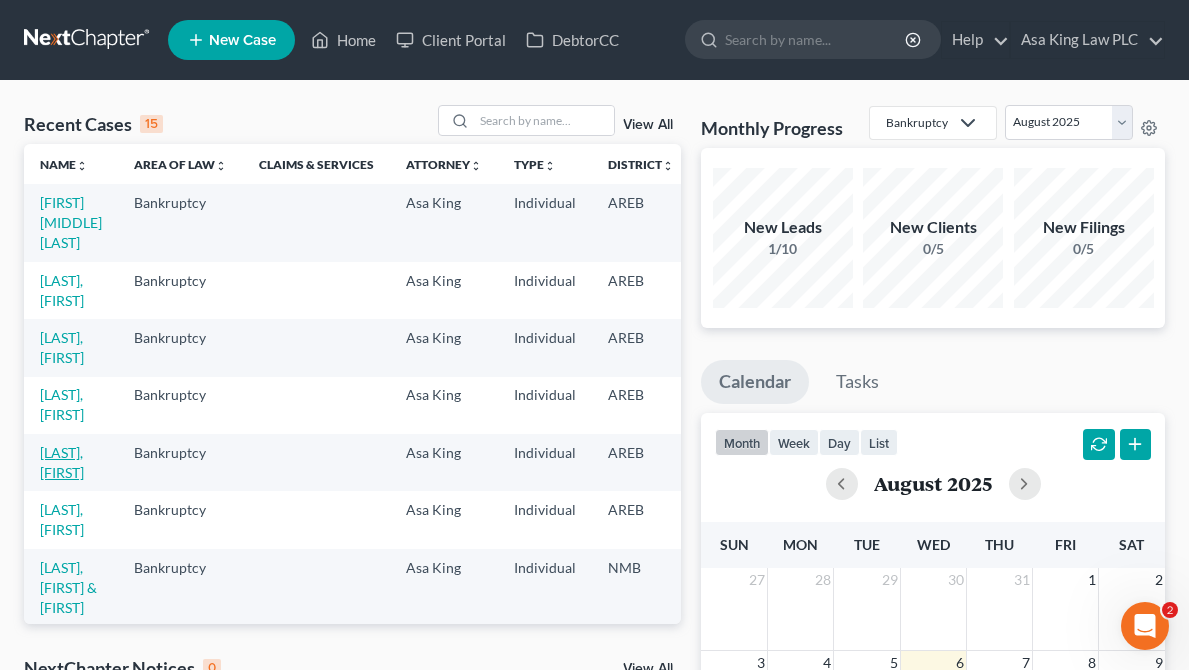 click on "[LAST], [FIRST]" at bounding box center [62, 462] 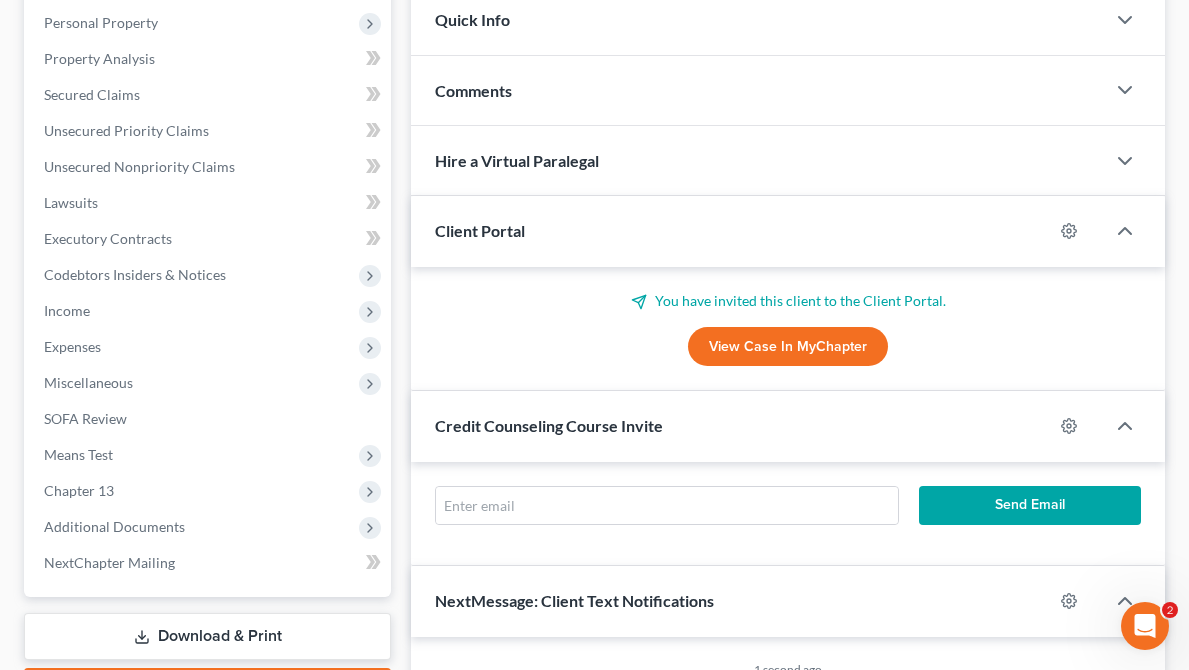 scroll, scrollTop: 424, scrollLeft: 0, axis: vertical 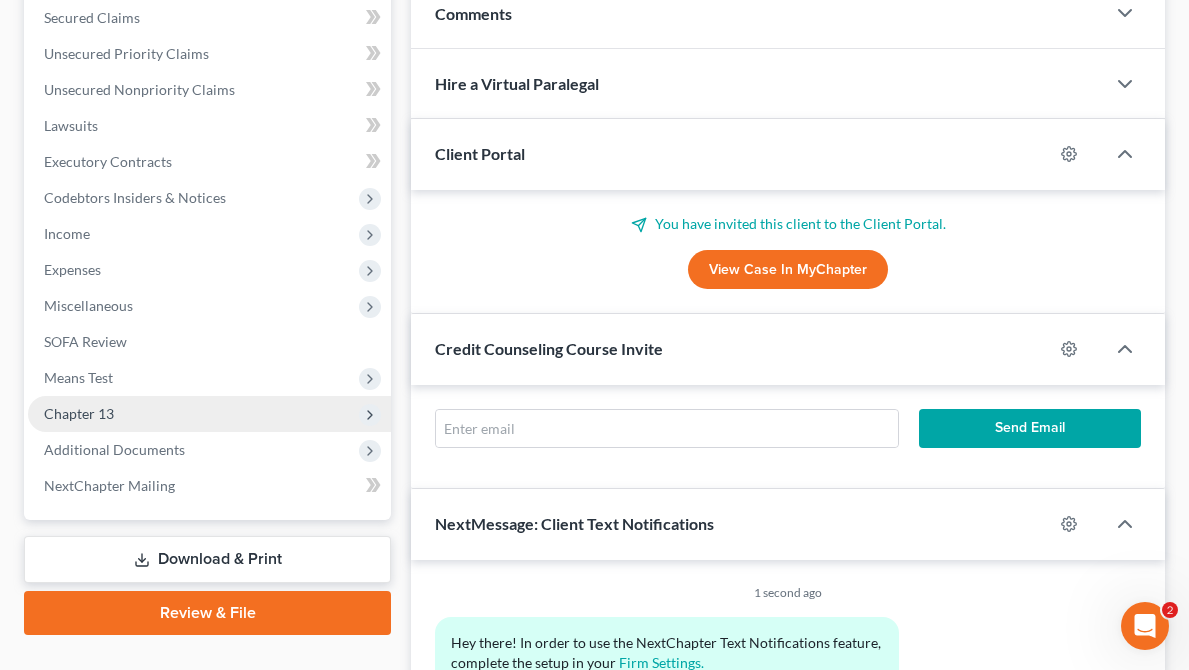 click on "Chapter 13" at bounding box center [209, 414] 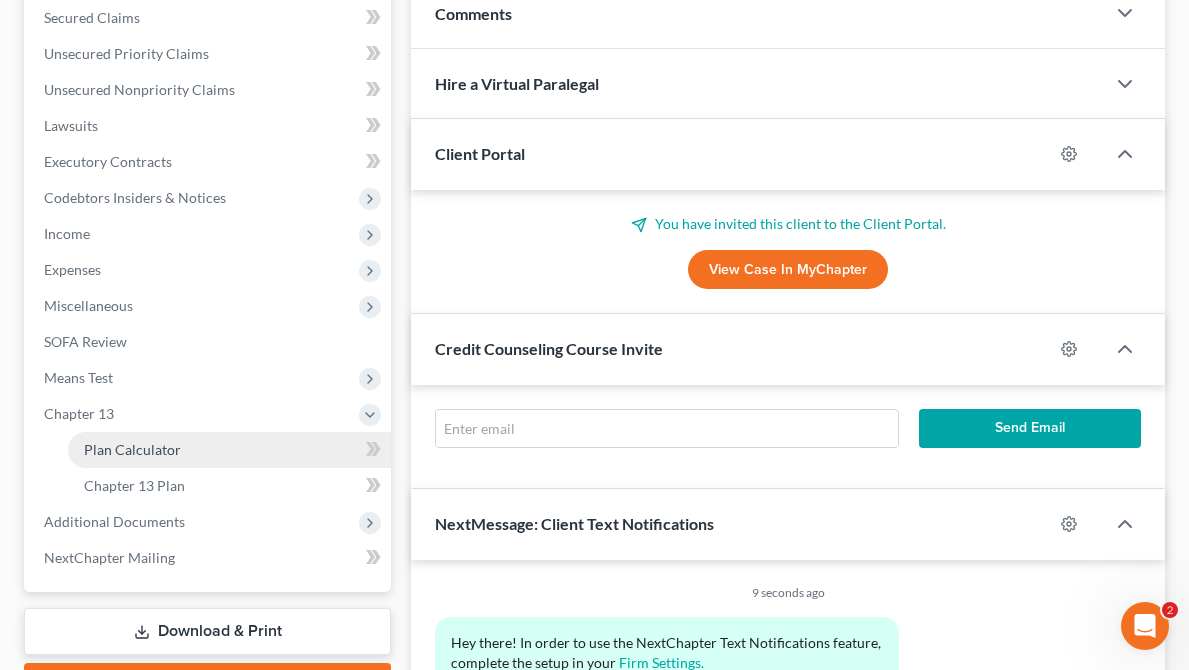 click on "Plan Calculator" at bounding box center [229, 450] 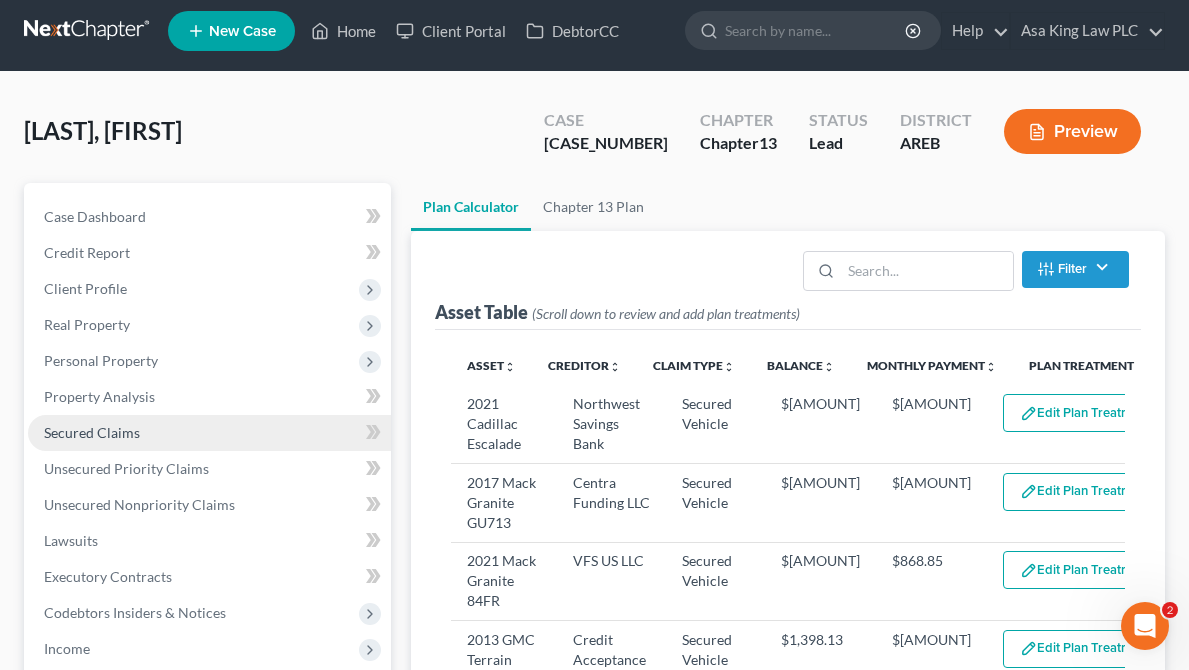 scroll, scrollTop: 0, scrollLeft: 0, axis: both 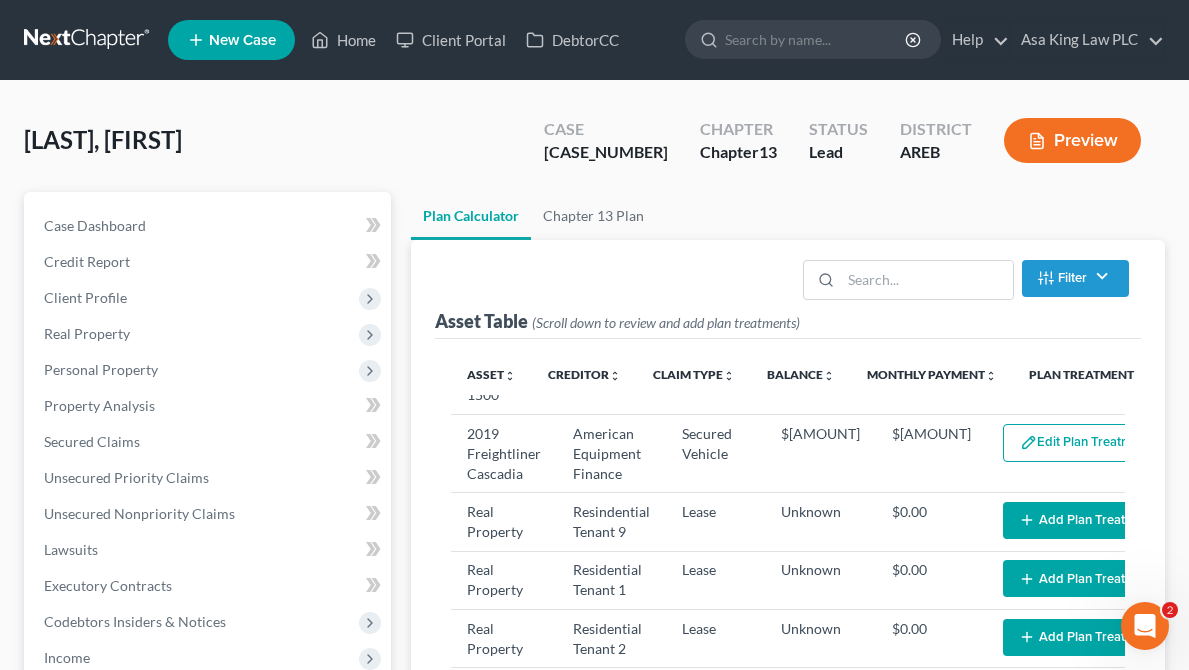 select on "59" 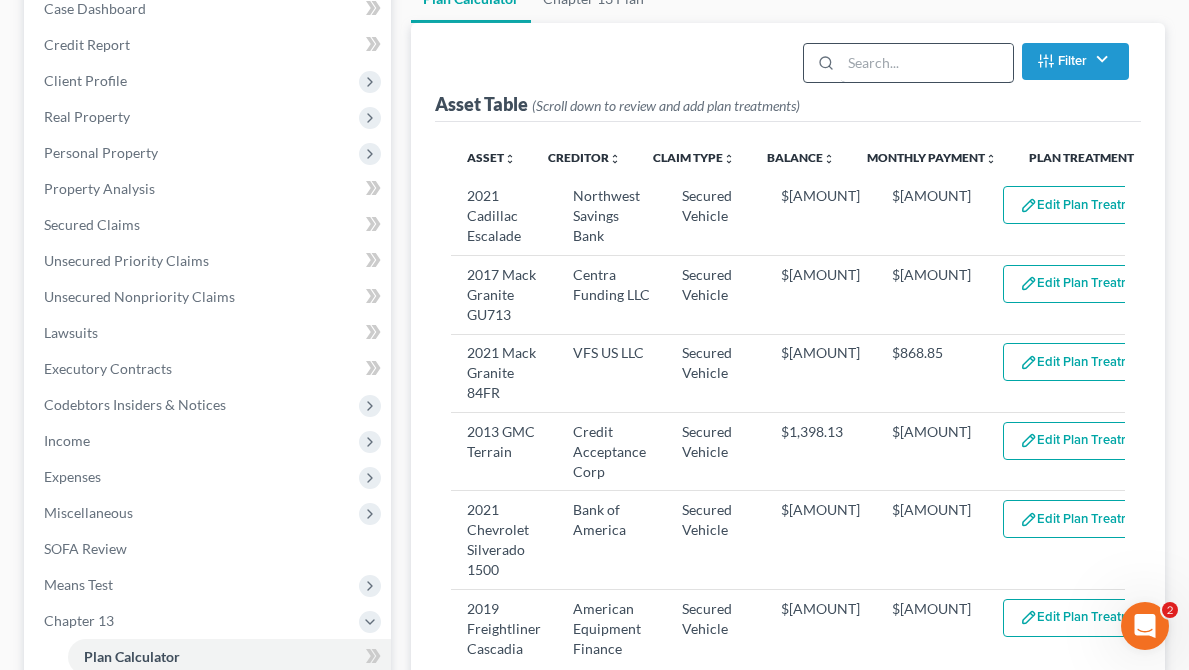 scroll, scrollTop: 218, scrollLeft: 0, axis: vertical 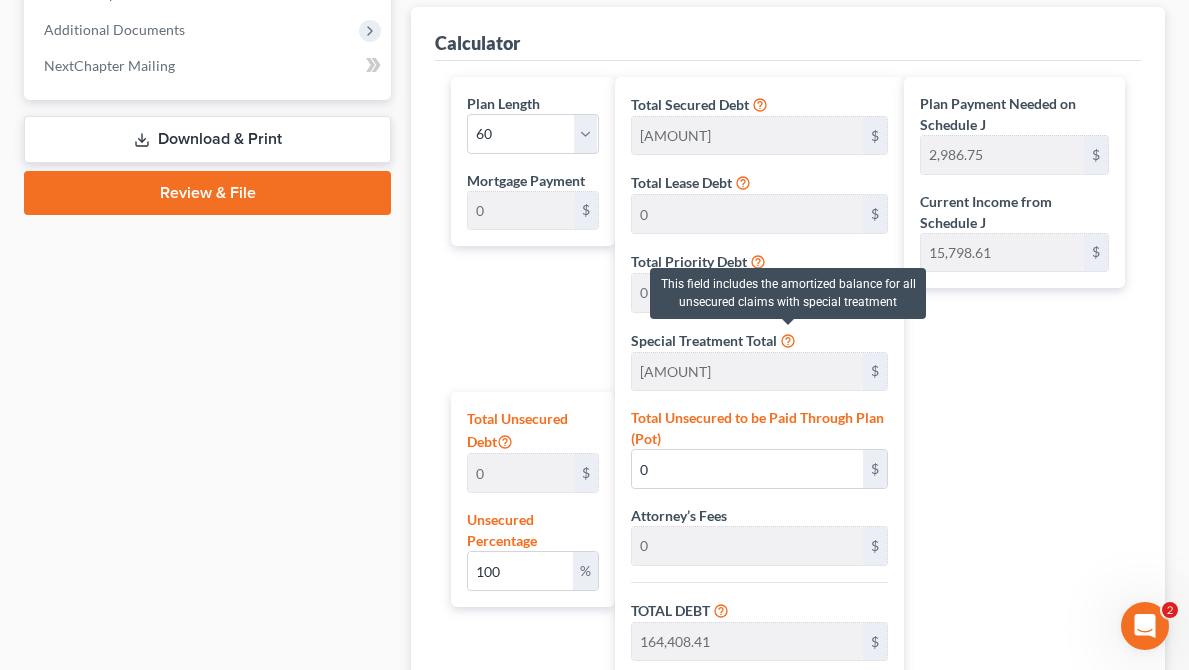 click at bounding box center (788, 339) 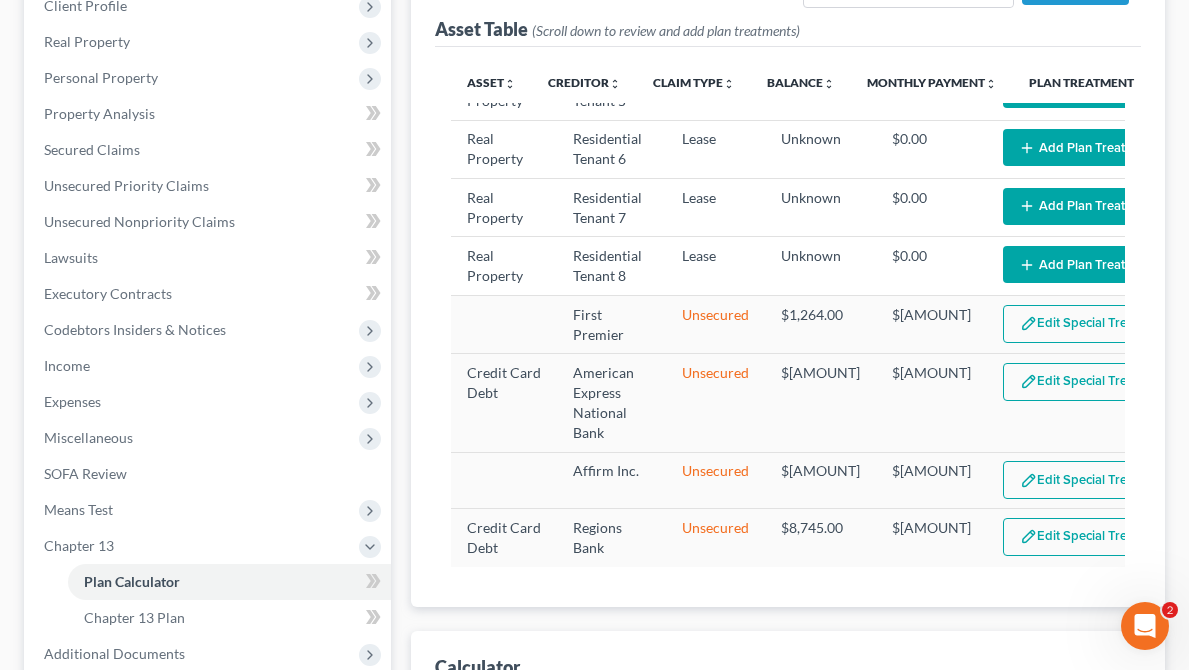 scroll, scrollTop: 297, scrollLeft: 0, axis: vertical 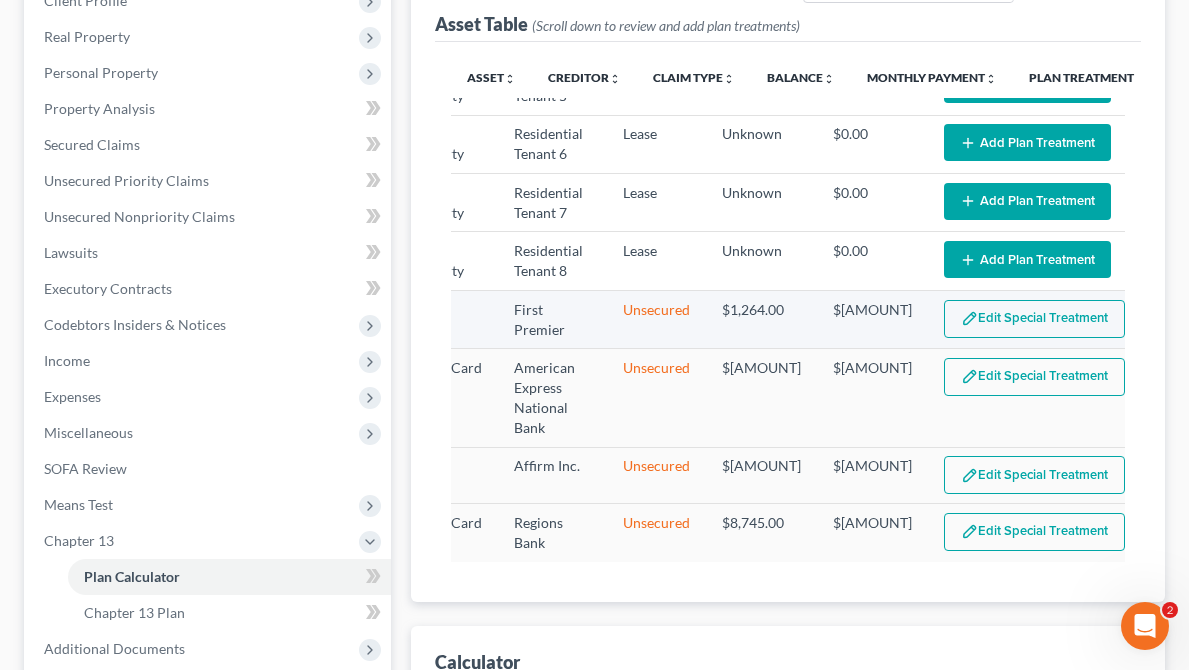 click on "Edit Special Treatment" at bounding box center [1034, 319] 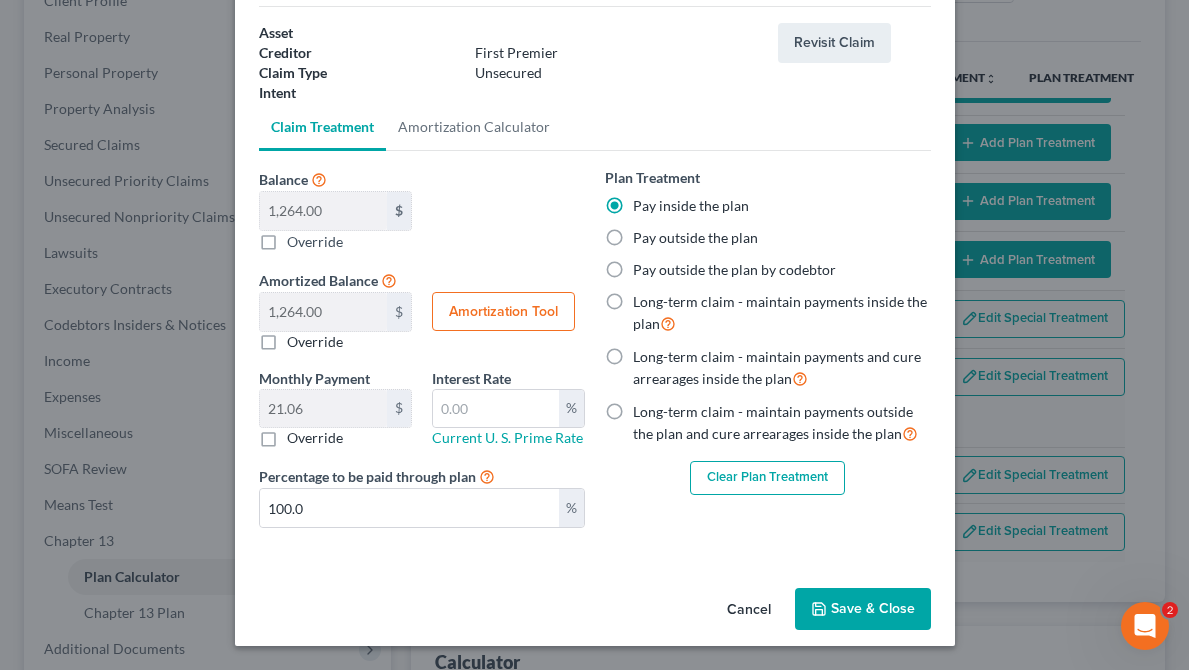 scroll, scrollTop: 0, scrollLeft: 0, axis: both 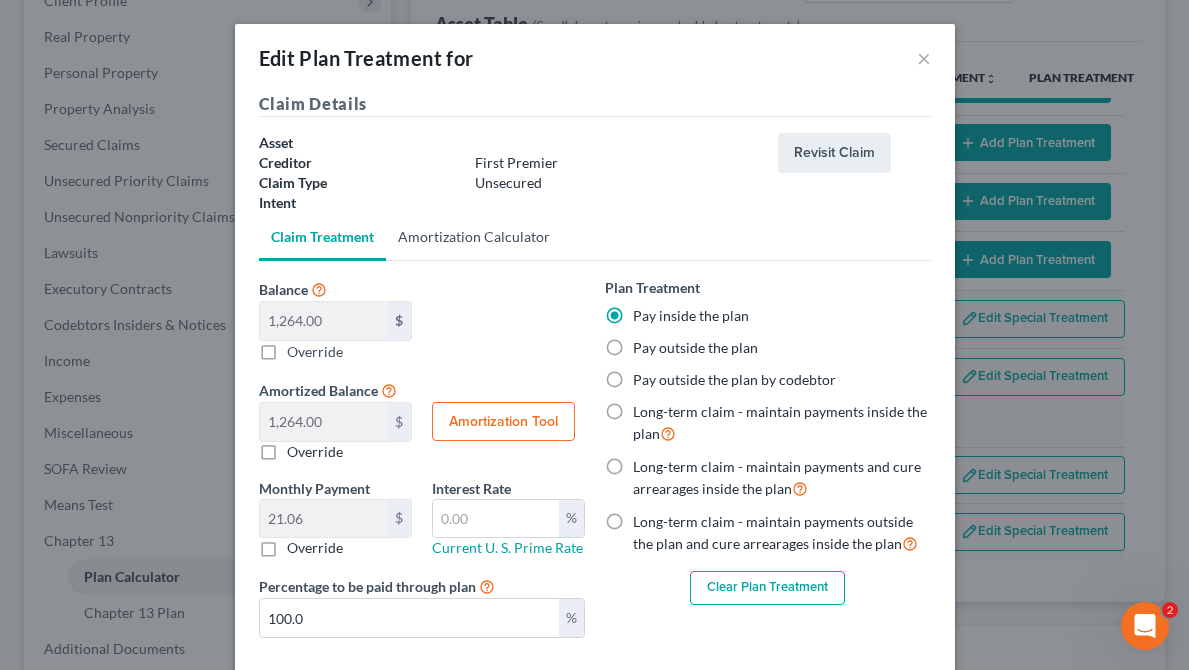 click on "Amortization Calculator" at bounding box center (474, 237) 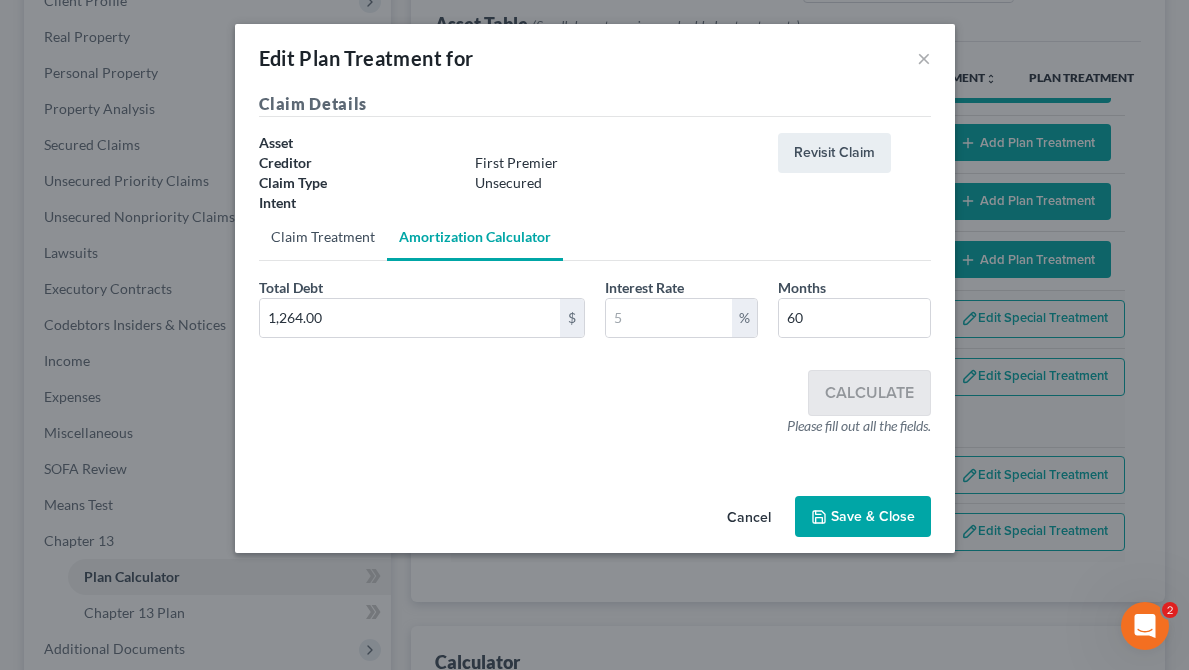 click on "Claim Treatment" at bounding box center [323, 237] 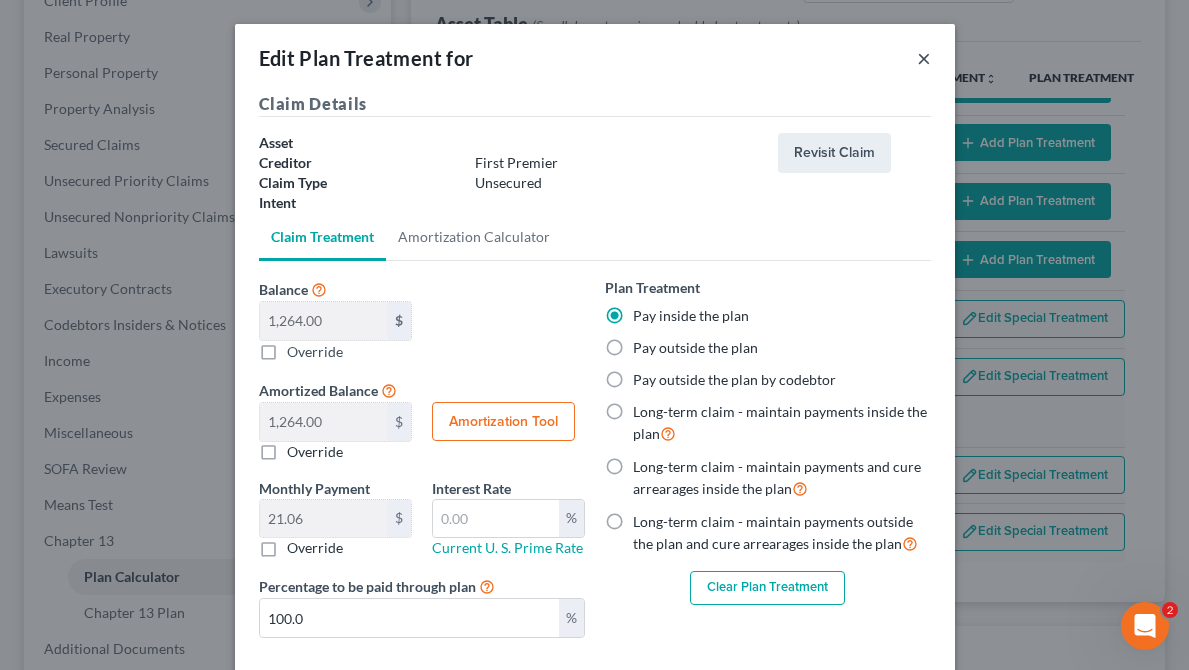 click on "×" at bounding box center [924, 58] 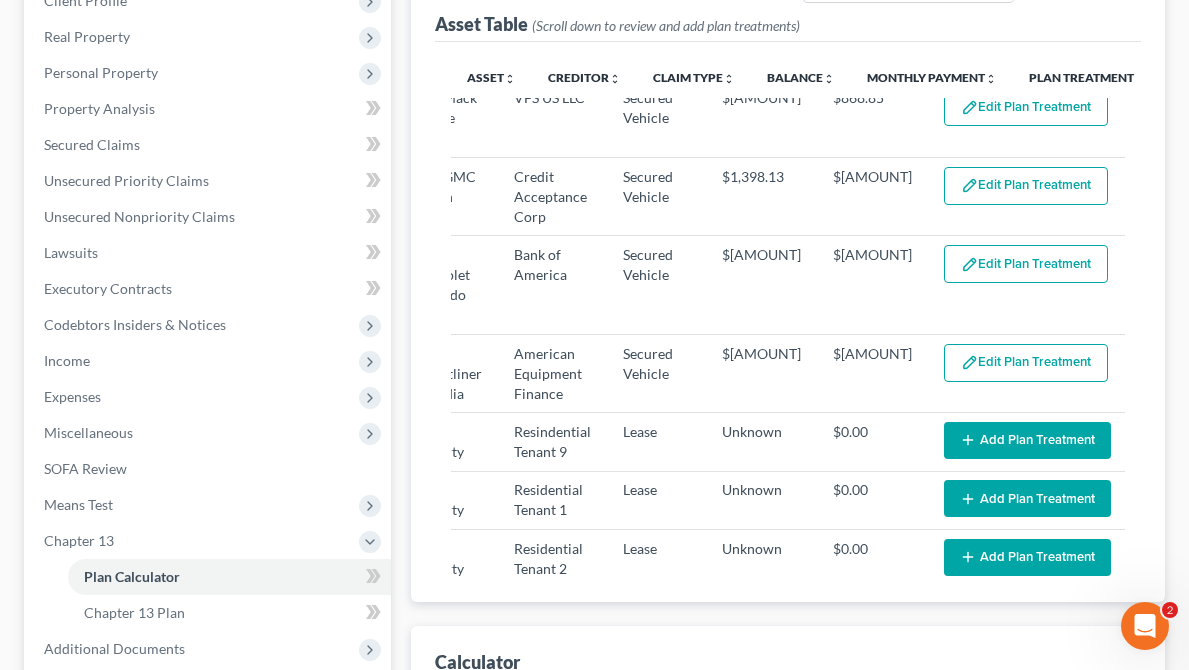 scroll, scrollTop: 0, scrollLeft: 59, axis: horizontal 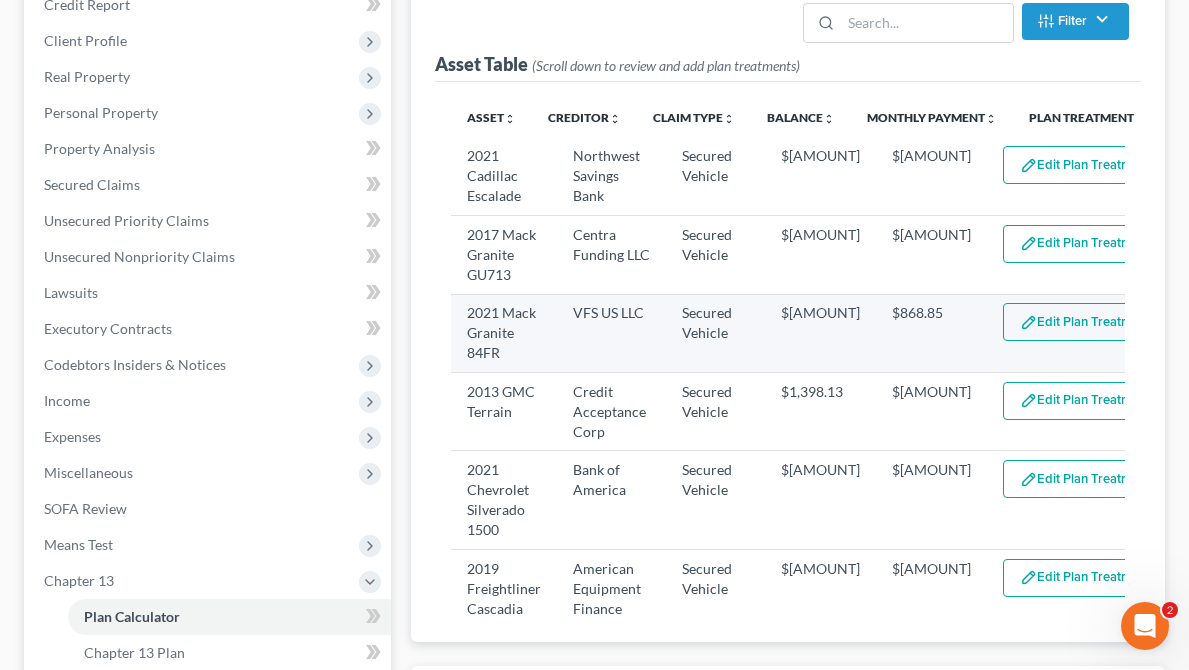 click on "Edit Plan Treatment" at bounding box center [1085, 322] 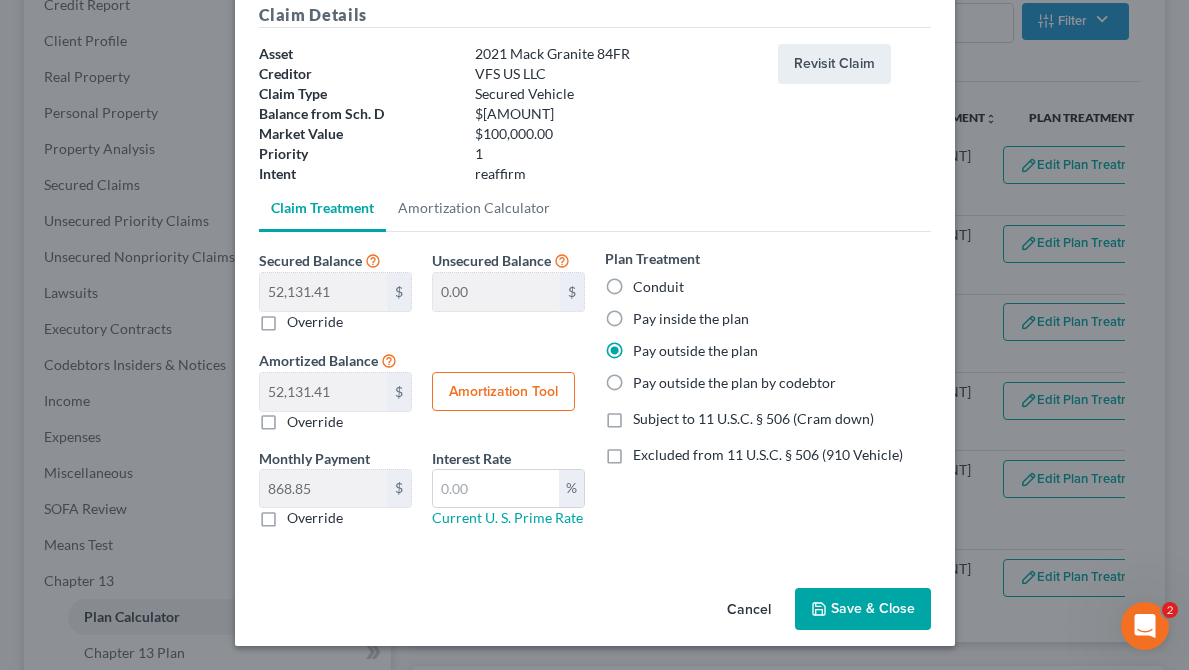 scroll, scrollTop: 85, scrollLeft: 0, axis: vertical 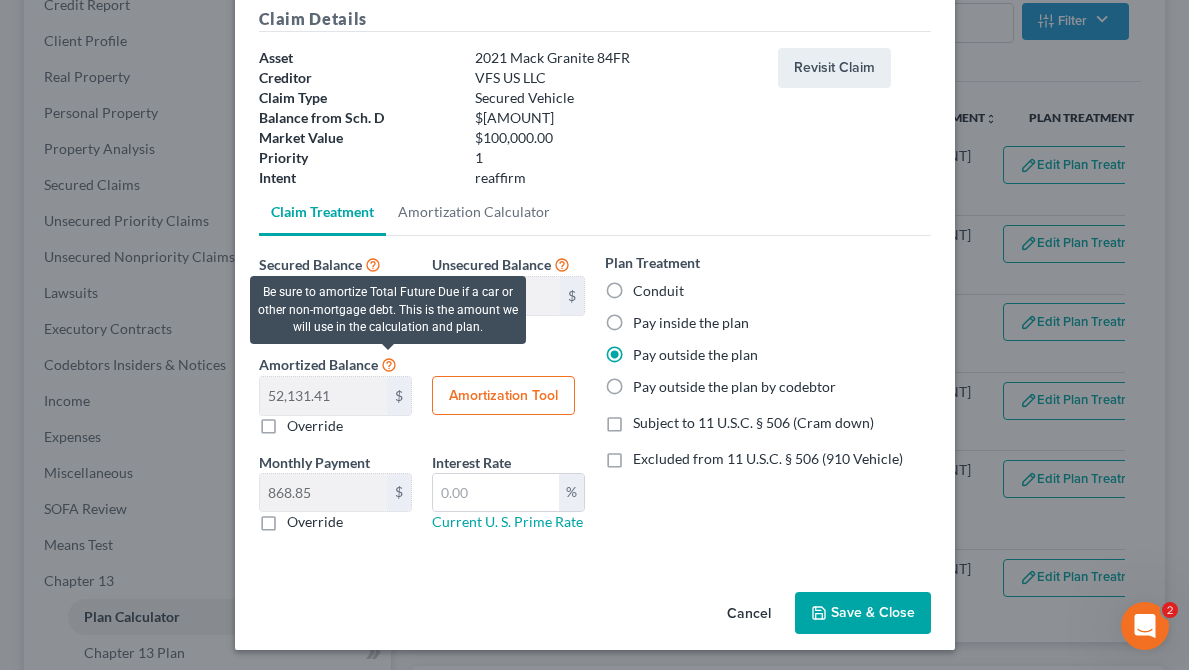 click at bounding box center (389, 363) 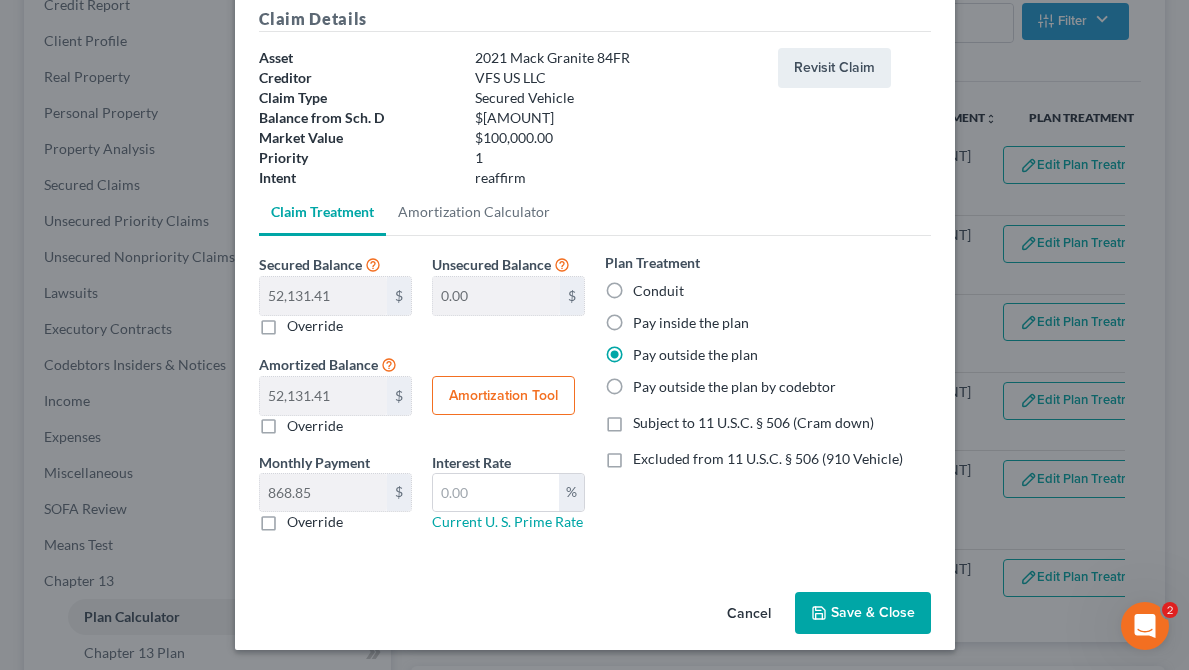 click on "Override" at bounding box center [315, 426] 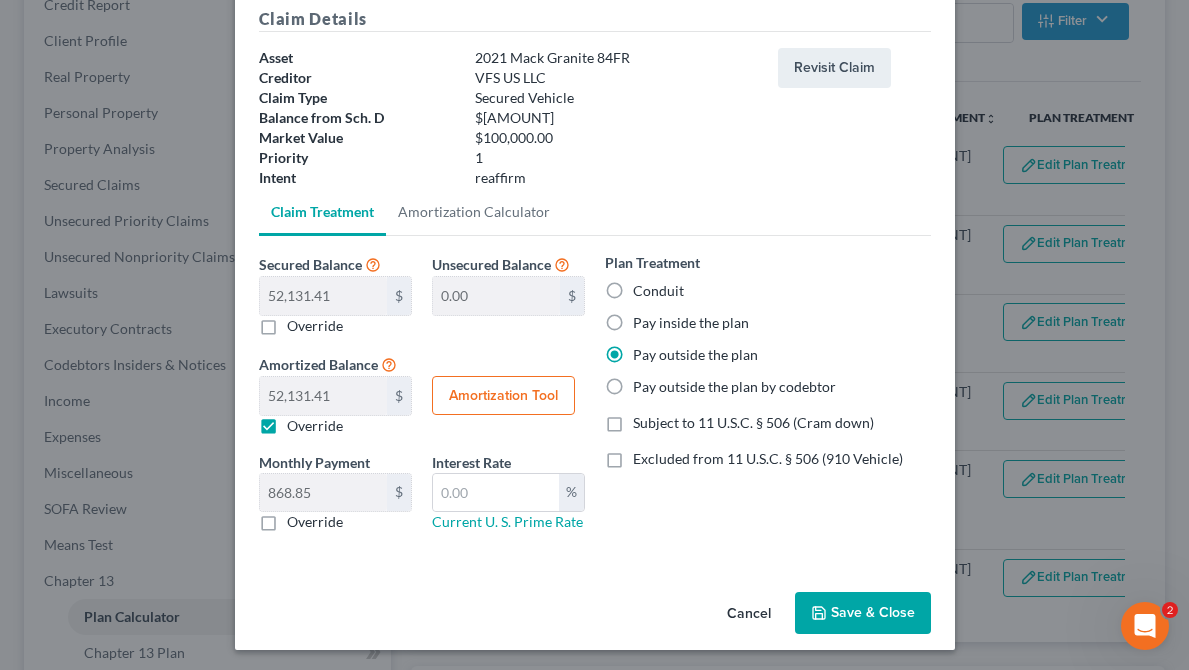 type on "0" 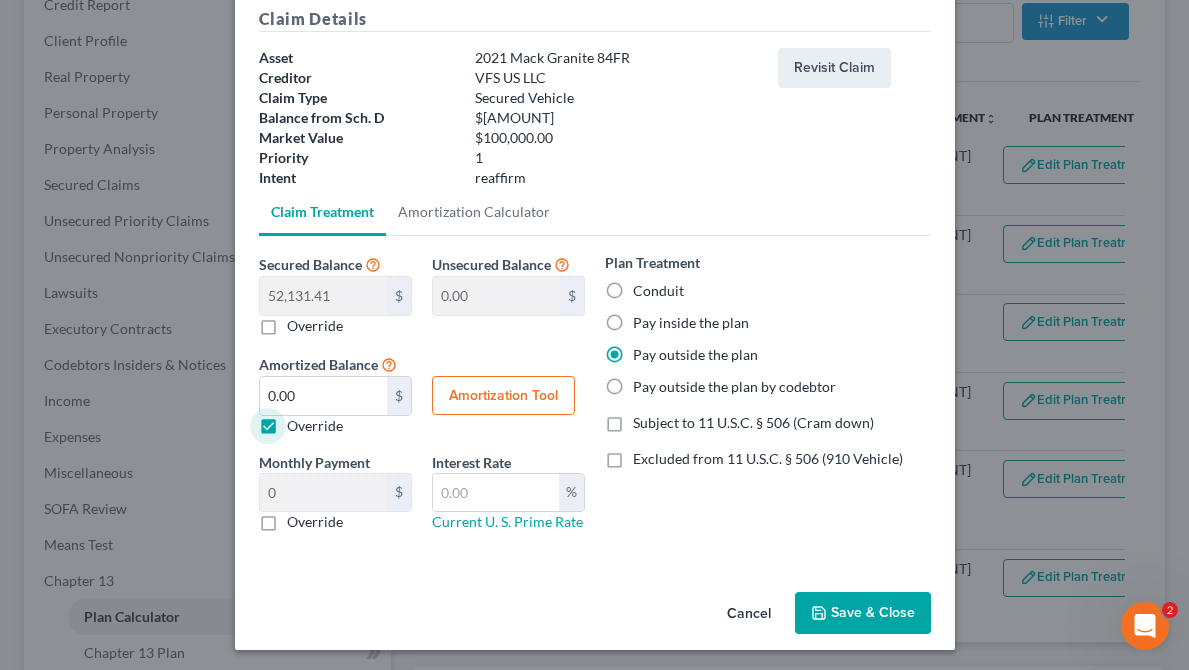 click on "Override" at bounding box center (315, 426) 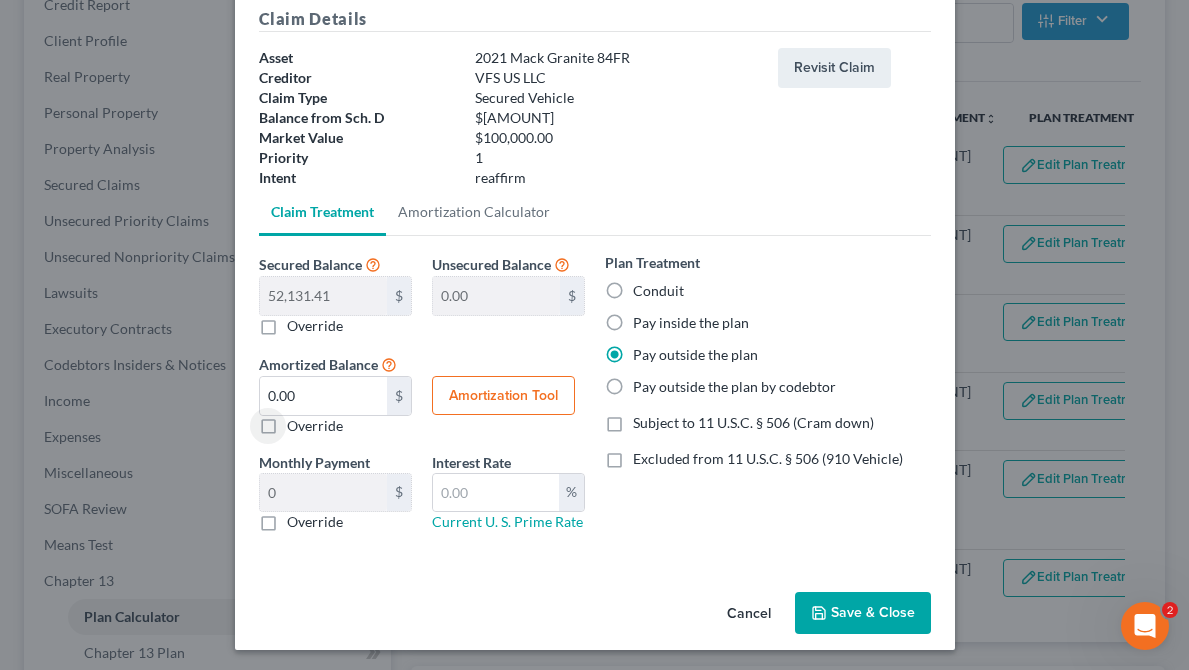 type on "868.85" 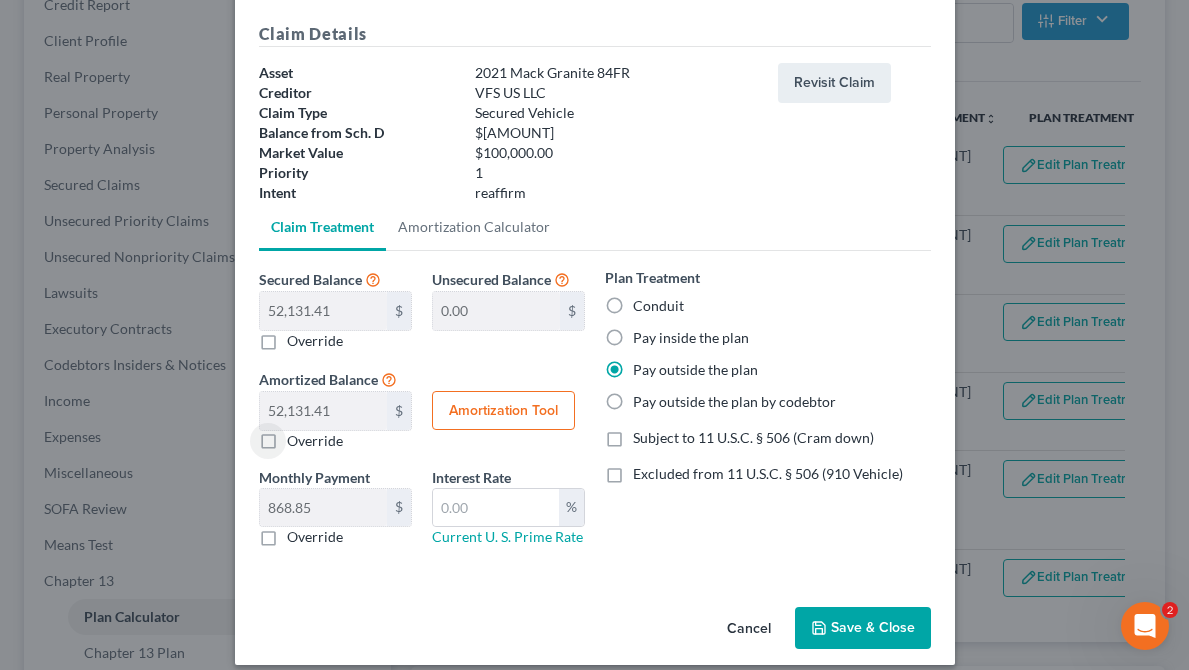 scroll, scrollTop: 65, scrollLeft: 0, axis: vertical 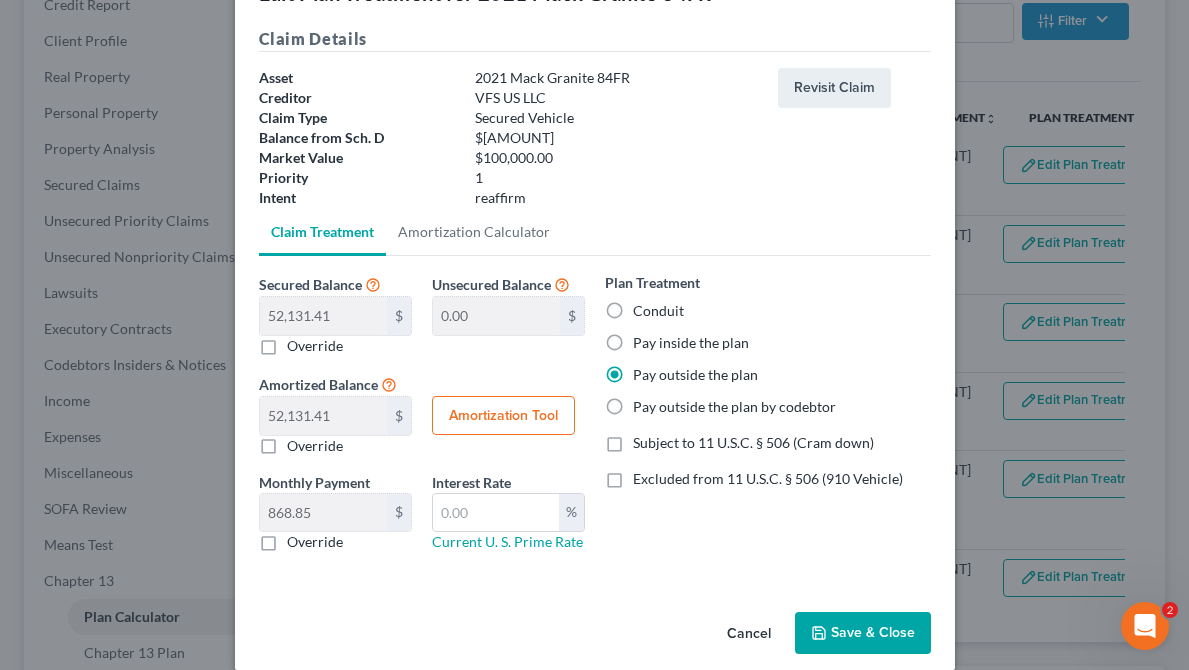 click on "Pay inside the plan" at bounding box center [691, 343] 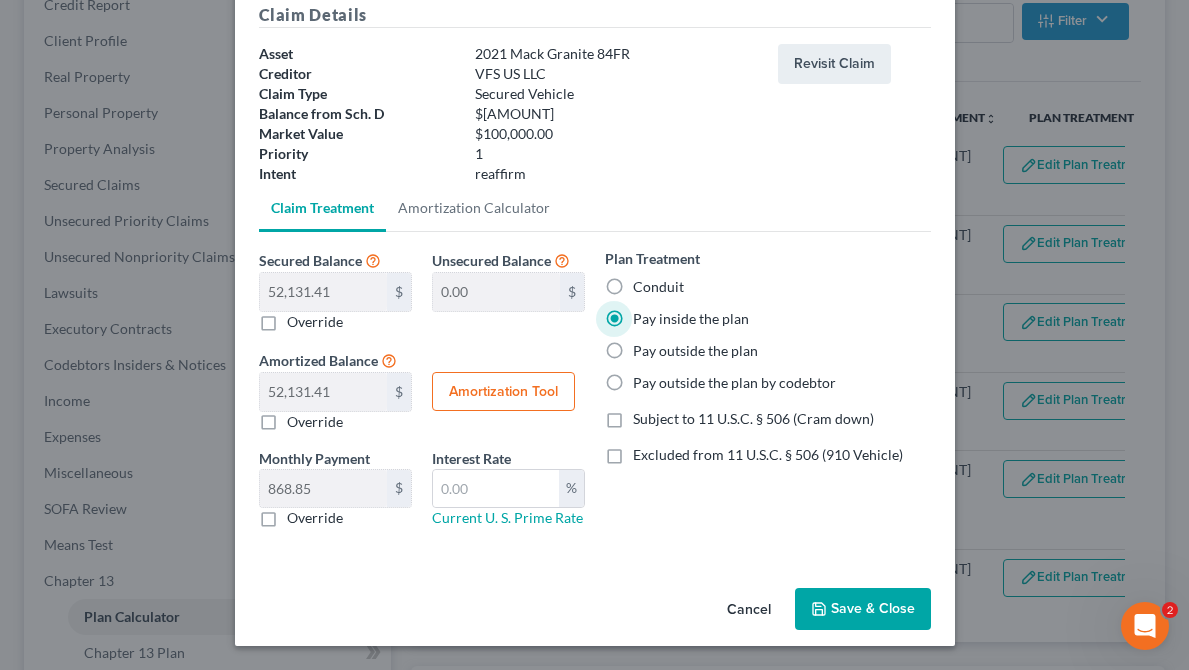 scroll, scrollTop: 0, scrollLeft: 0, axis: both 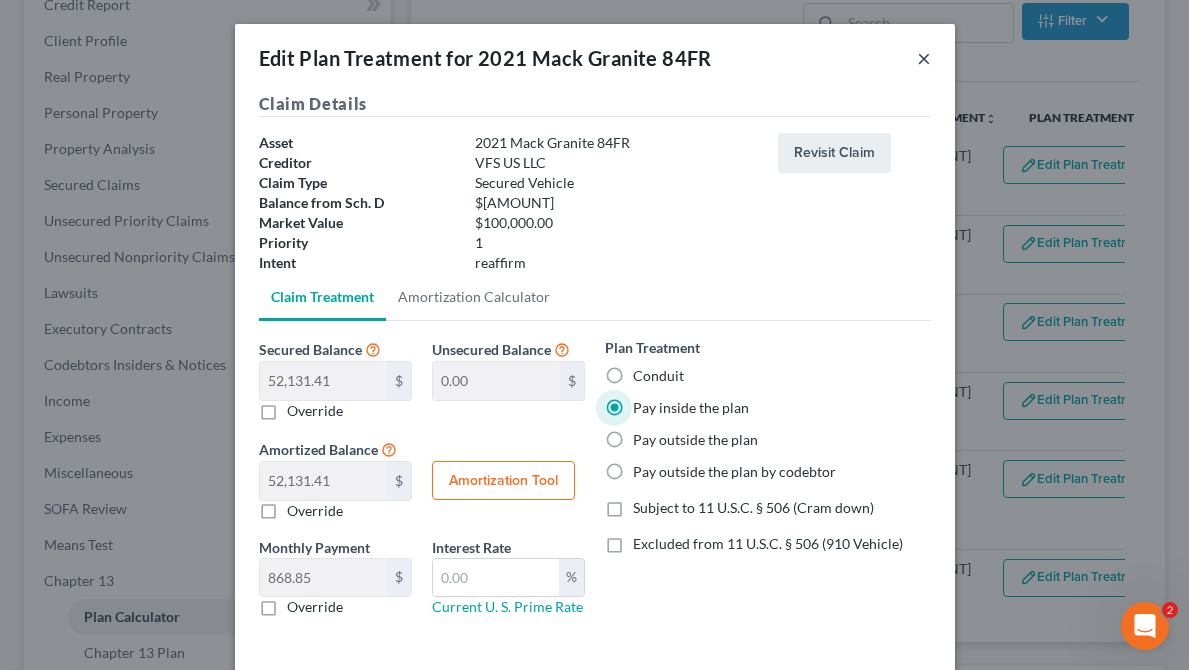 click on "×" at bounding box center [924, 58] 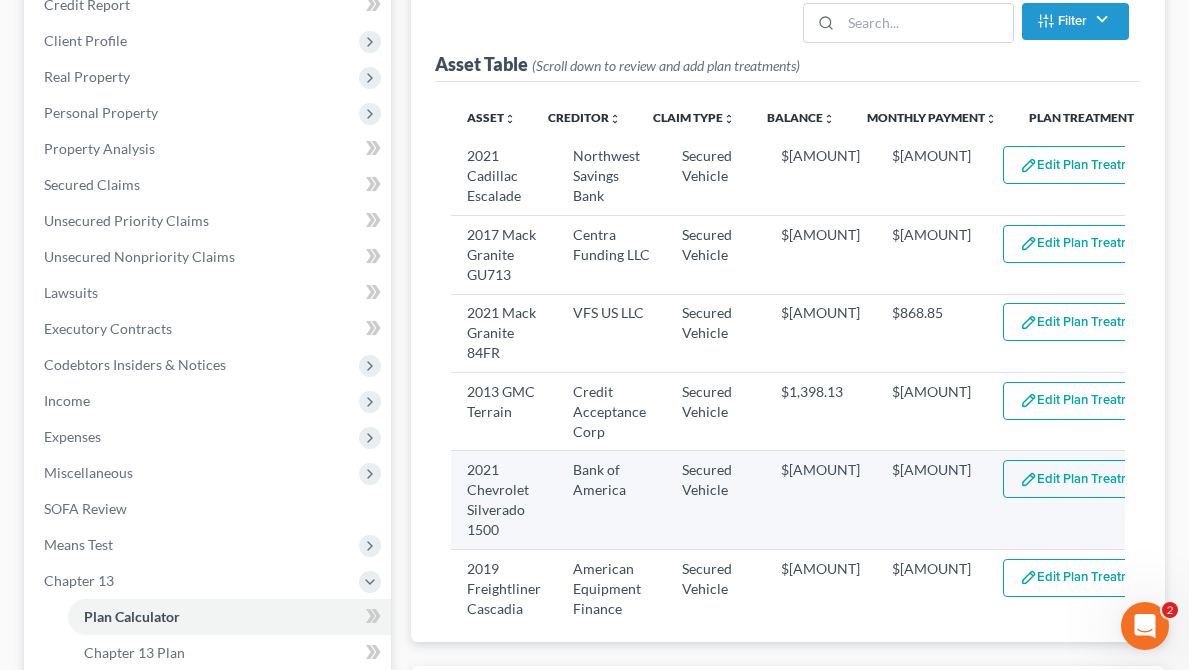 scroll, scrollTop: 0, scrollLeft: 0, axis: both 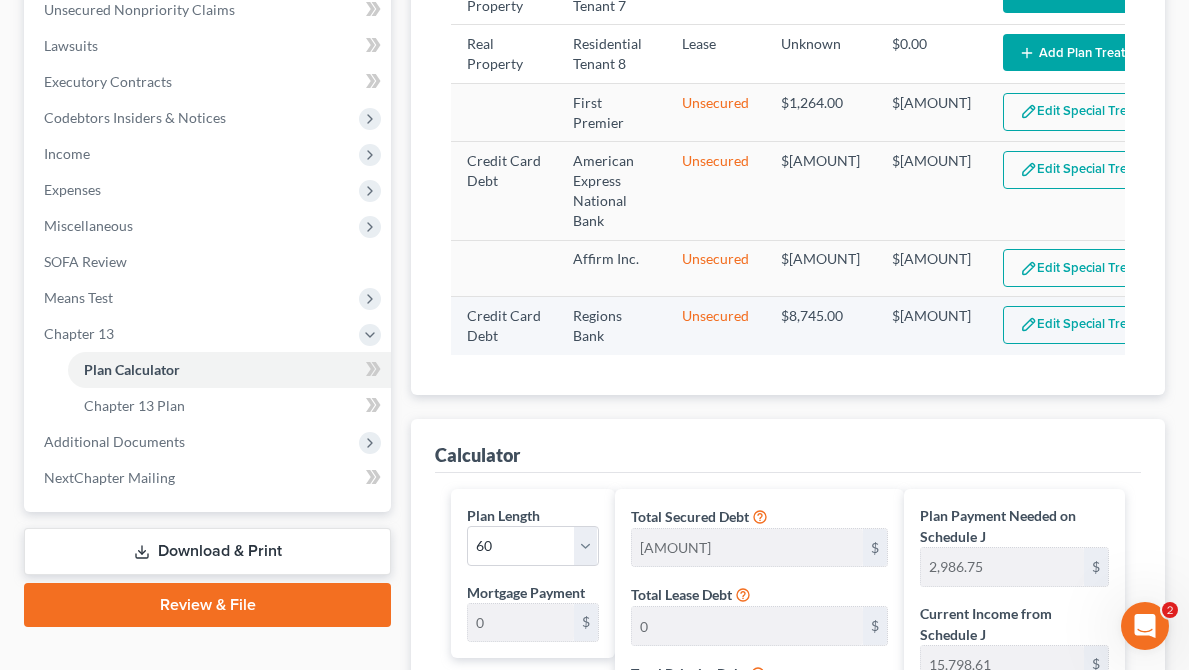 click on "Edit Special Treatment" at bounding box center (1093, 325) 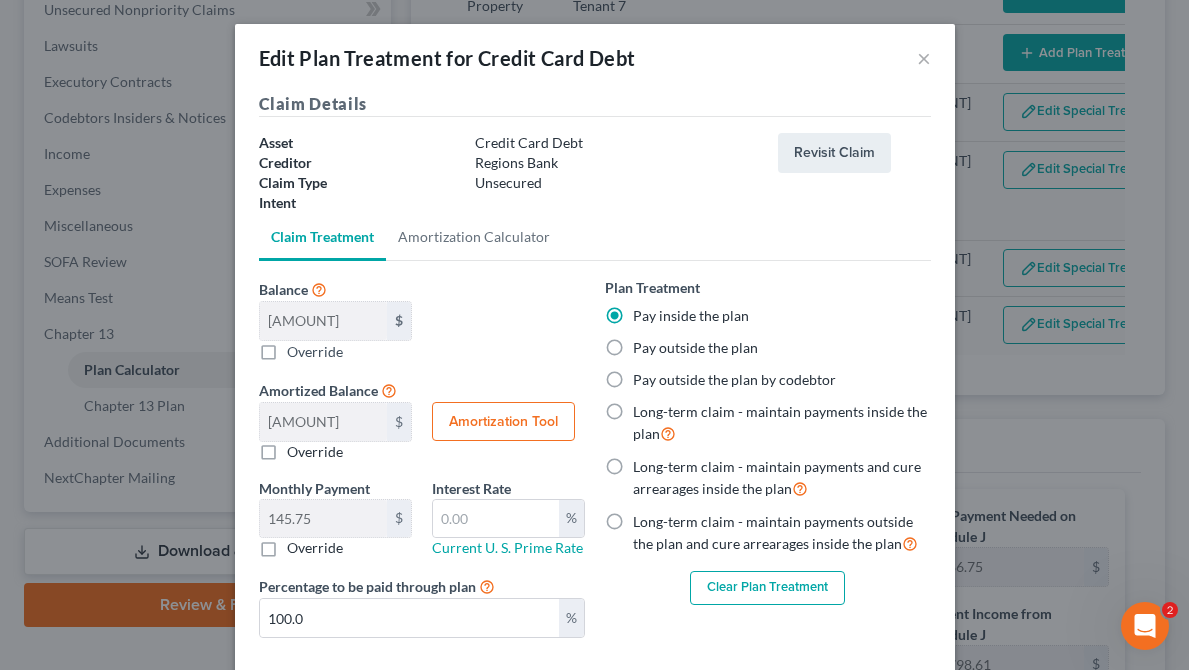 click on "Override" at bounding box center (315, 452) 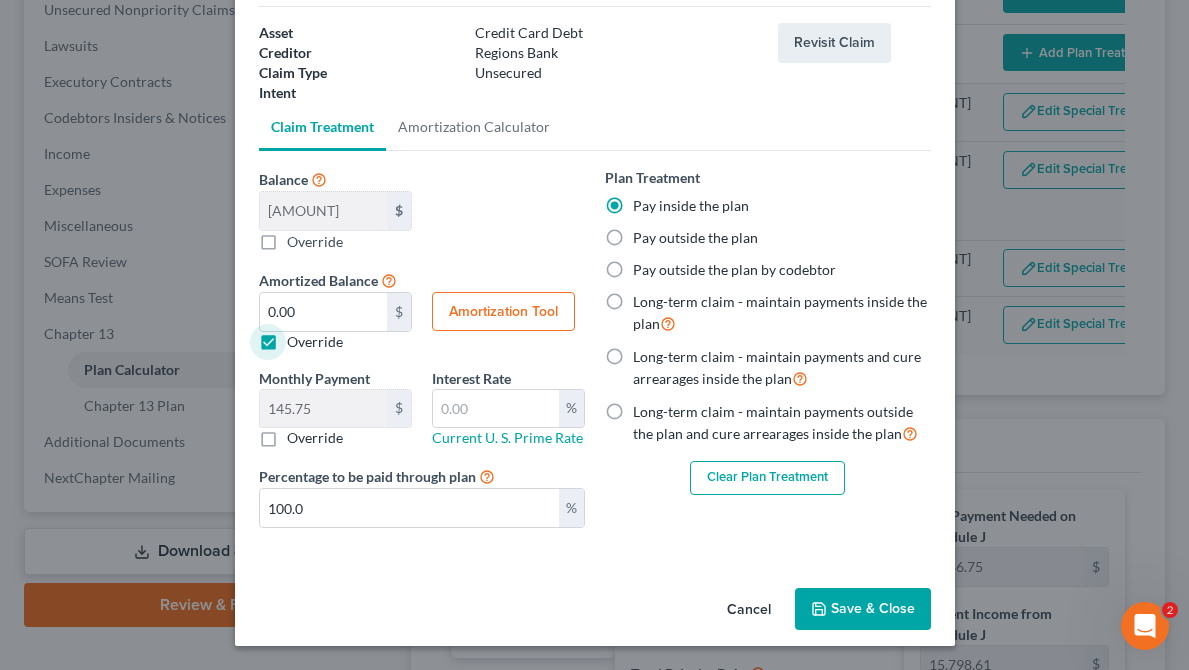 scroll, scrollTop: 108, scrollLeft: 0, axis: vertical 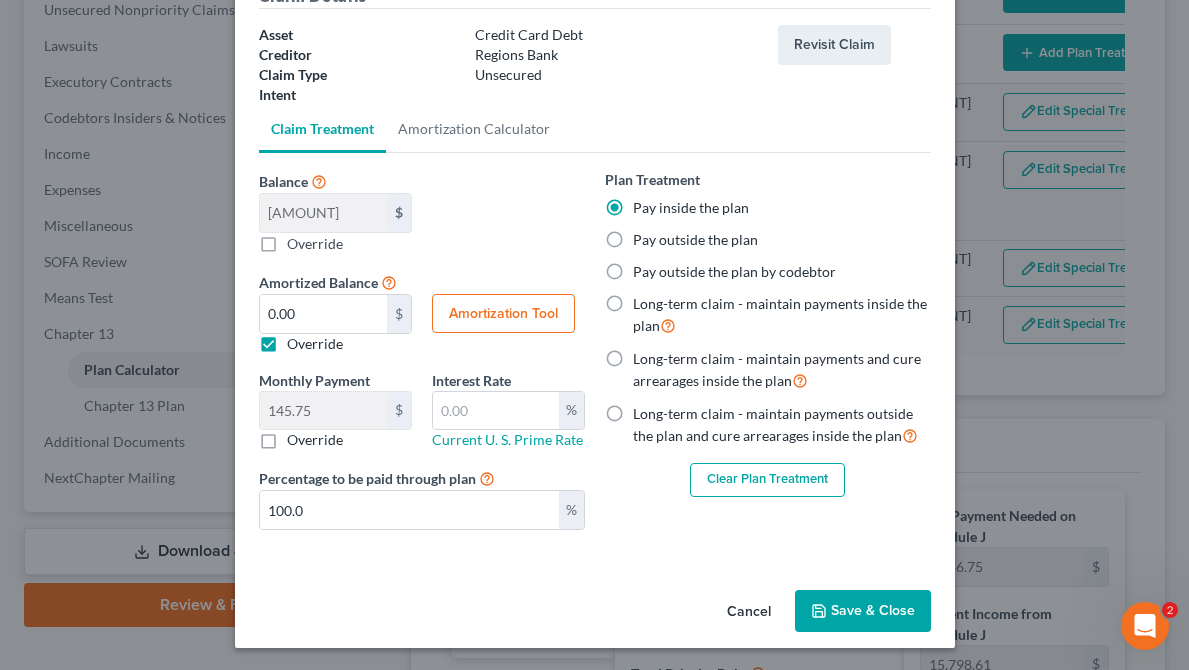drag, startPoint x: 865, startPoint y: 618, endPoint x: 684, endPoint y: 555, distance: 191.65073 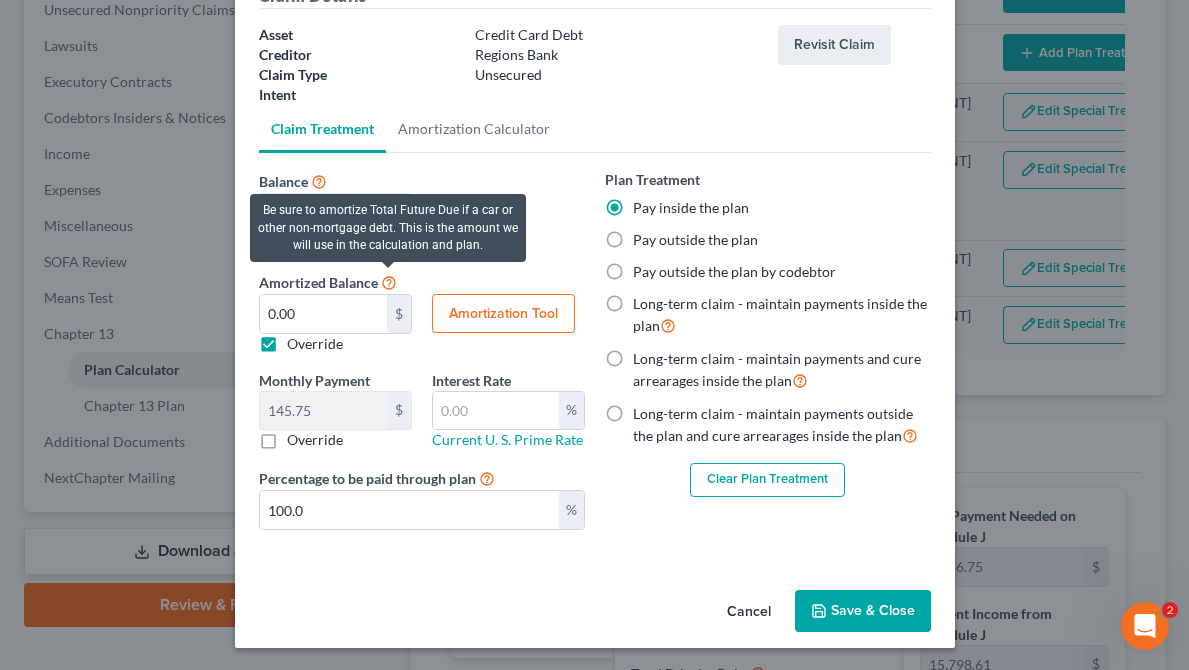 click at bounding box center (389, 281) 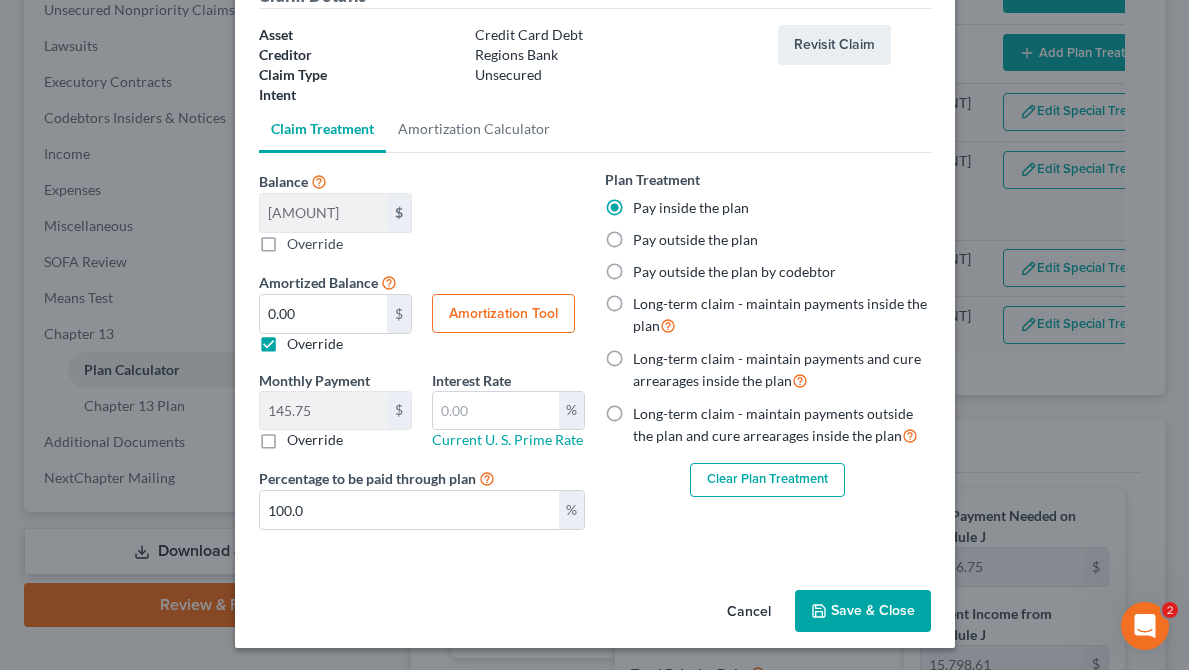 click on "Override" at bounding box center [315, 344] 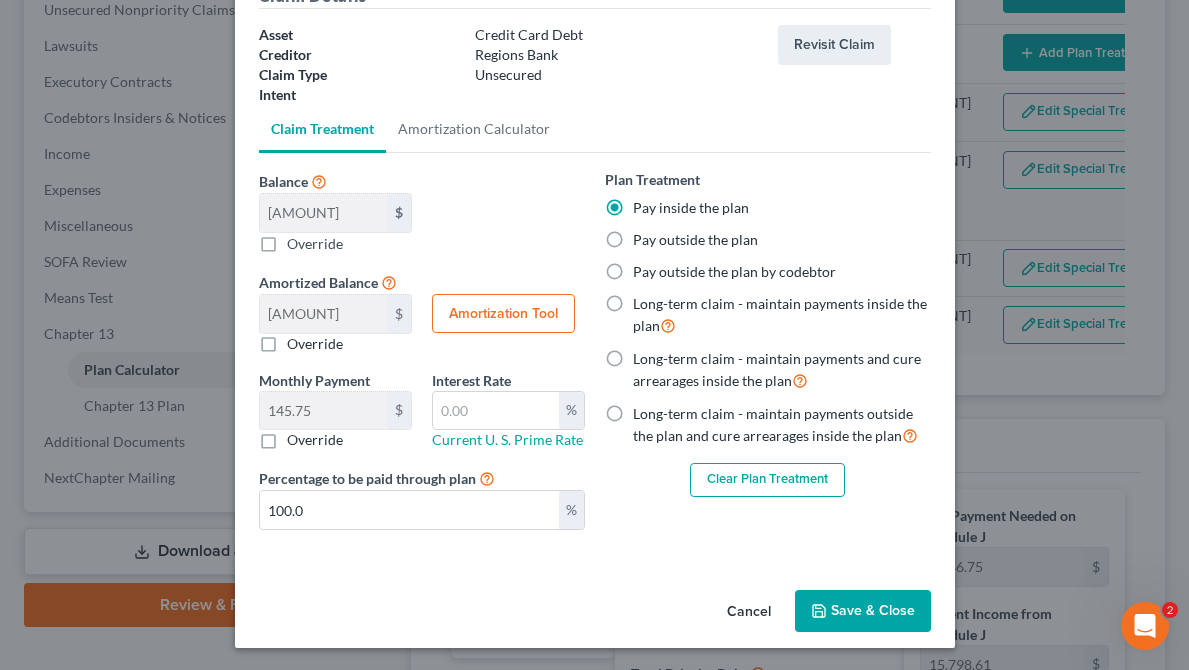 click on "Override" at bounding box center [315, 344] 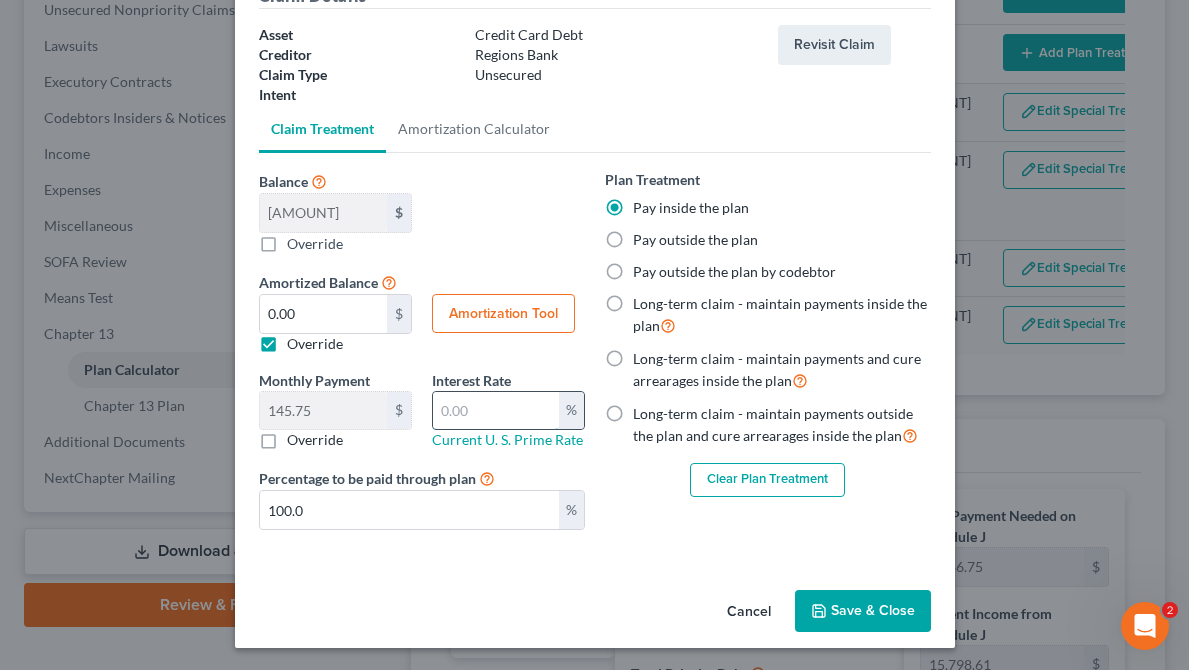 click at bounding box center (496, 411) 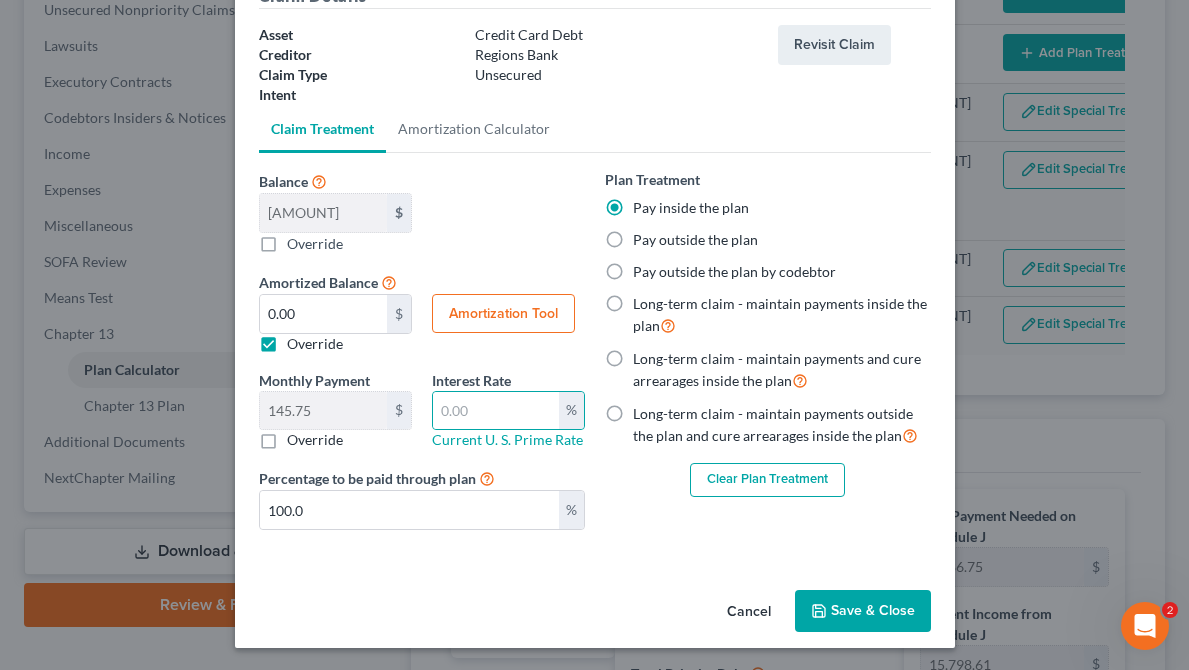 click on "Plan Treatment Pay inside the plan Pay outside the plan Pay outside the plan by codebtor Long-term claim - maintain payments inside the plan  Long-term claim - maintain payments and cure arrearages inside the plan  Long-term claim - maintain payments outside the plan and cure arrearages inside the plan  Clear Plan Treatment" at bounding box center [768, 357] 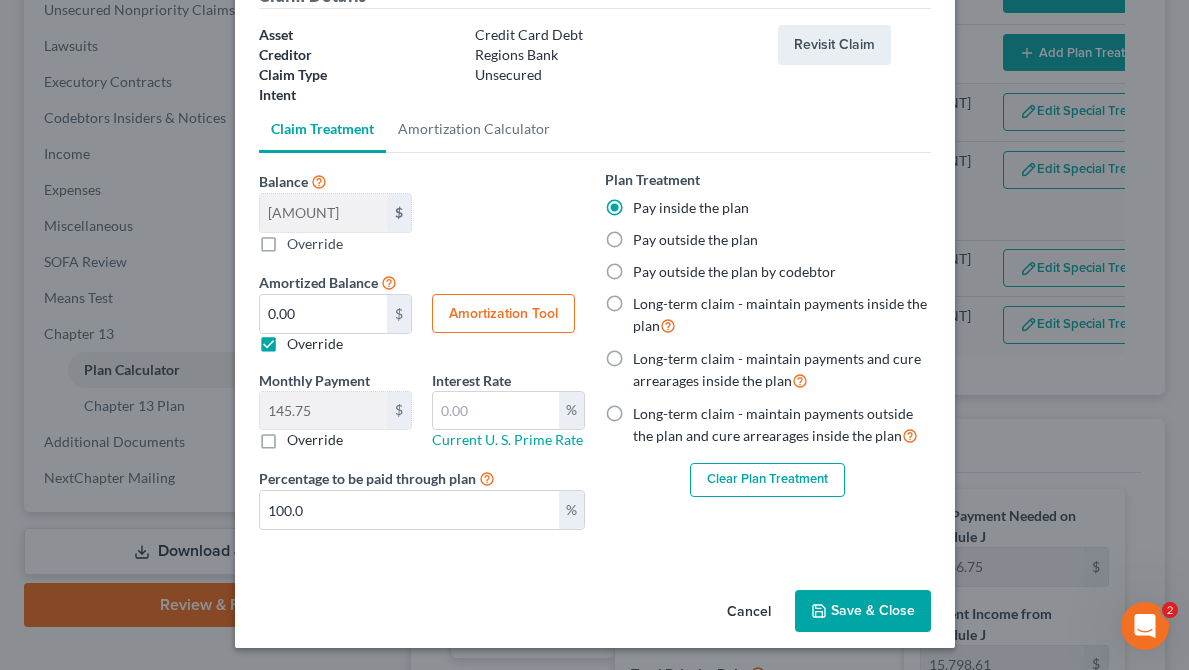 click on "Save & Close" at bounding box center (863, 611) 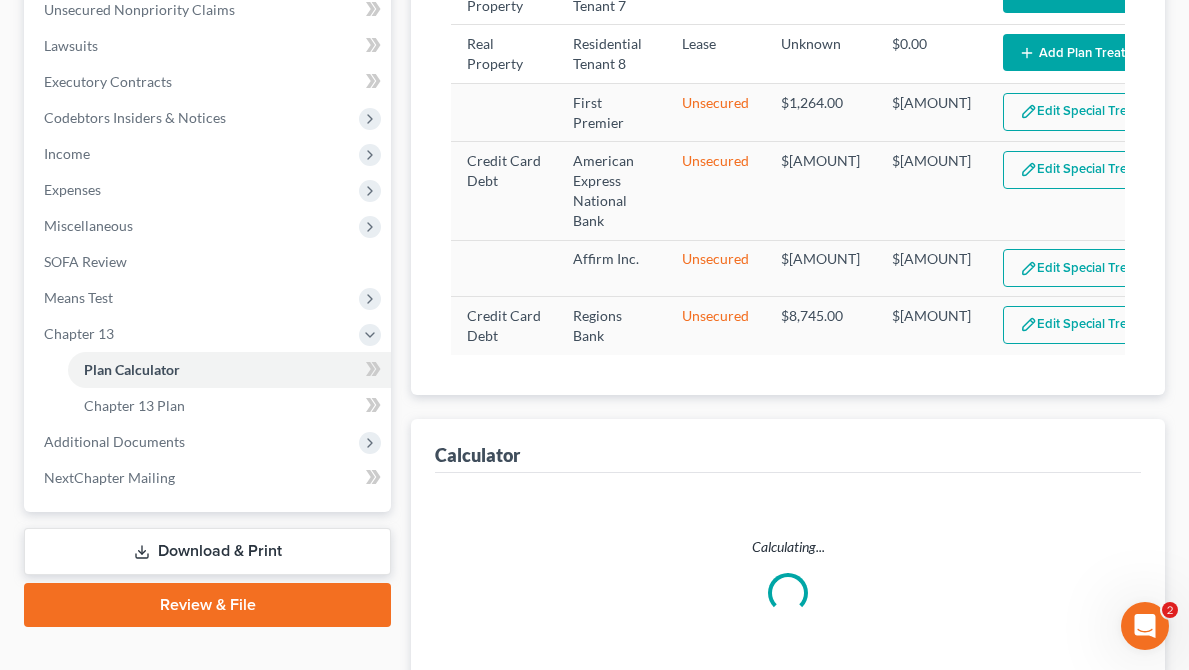 select on "59" 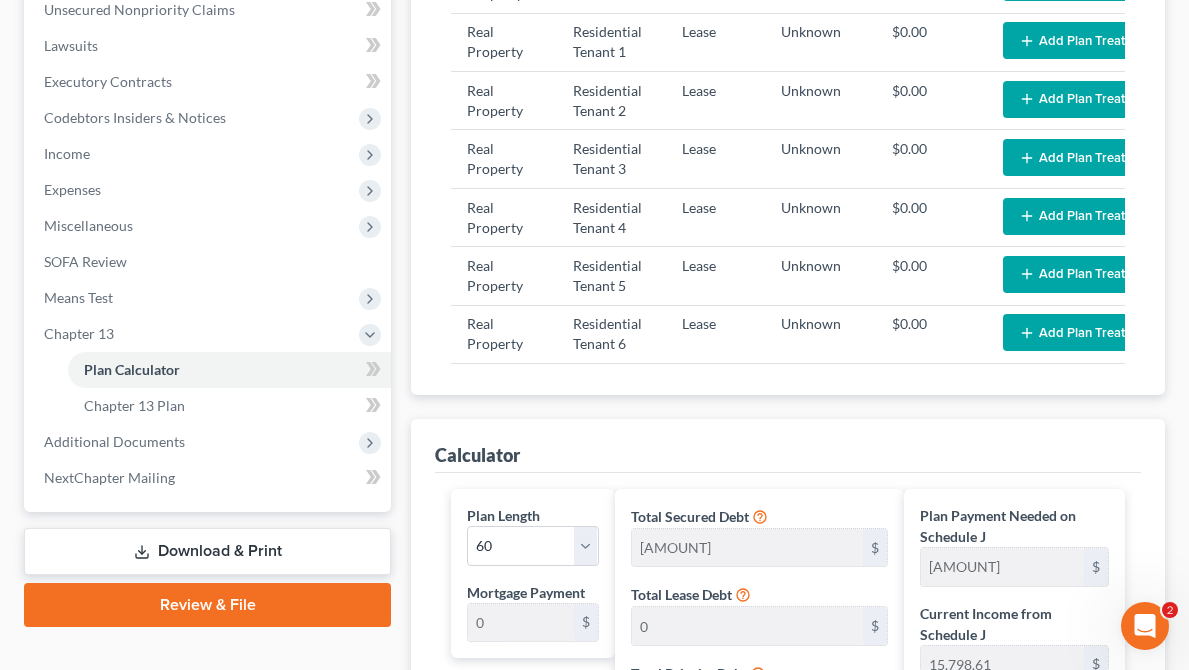 scroll, scrollTop: 0, scrollLeft: 0, axis: both 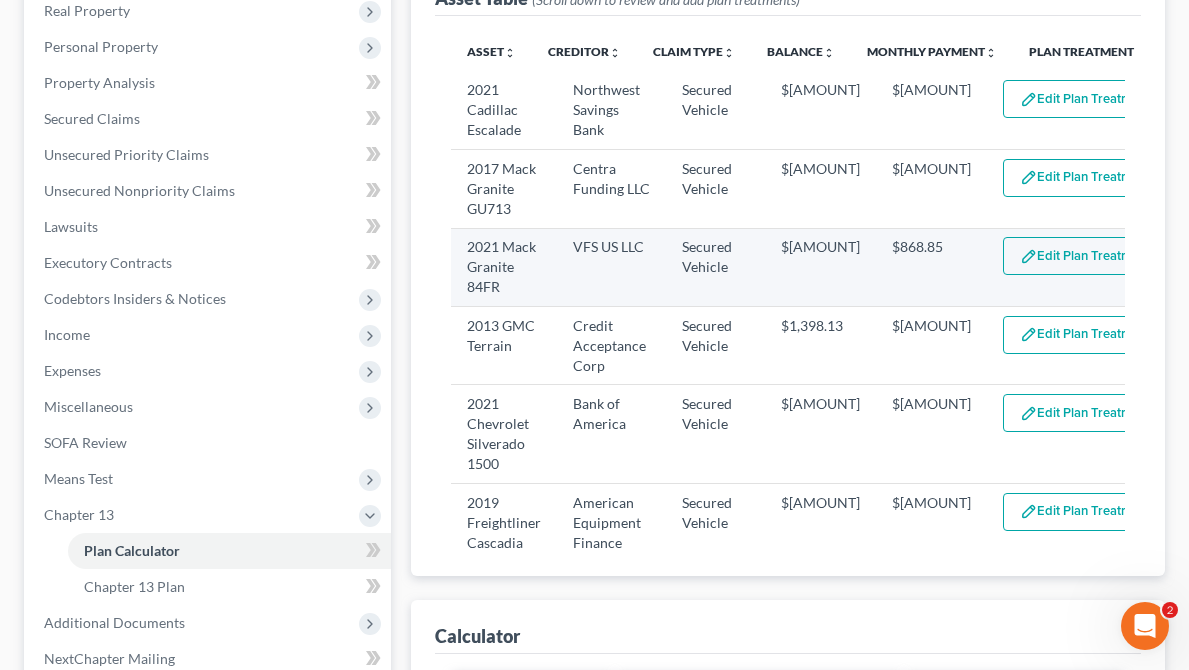 click on "Edit Plan Treatment" at bounding box center [1085, 256] 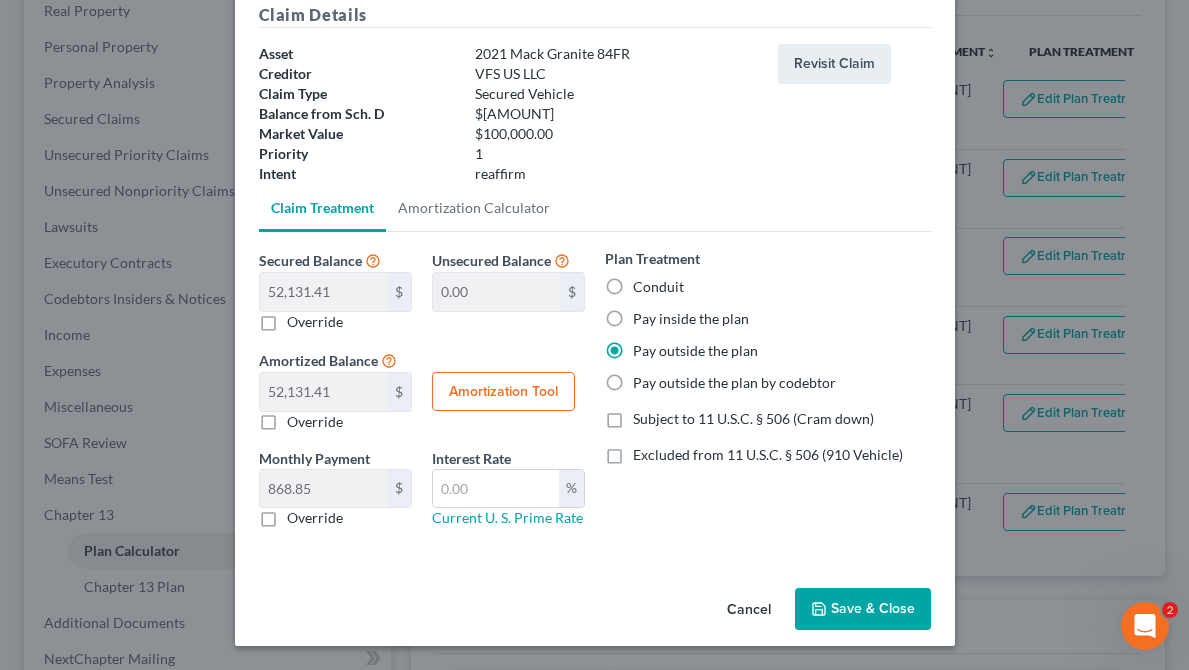 scroll, scrollTop: 0, scrollLeft: 0, axis: both 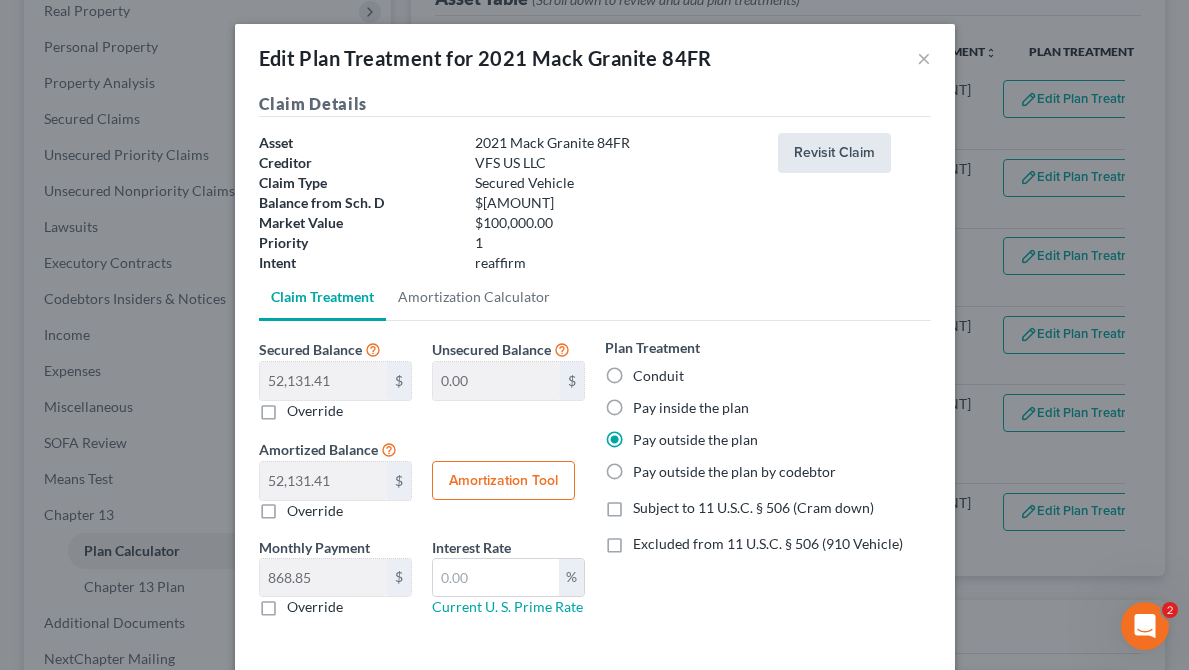 click on "Revisit Claim" at bounding box center (834, 153) 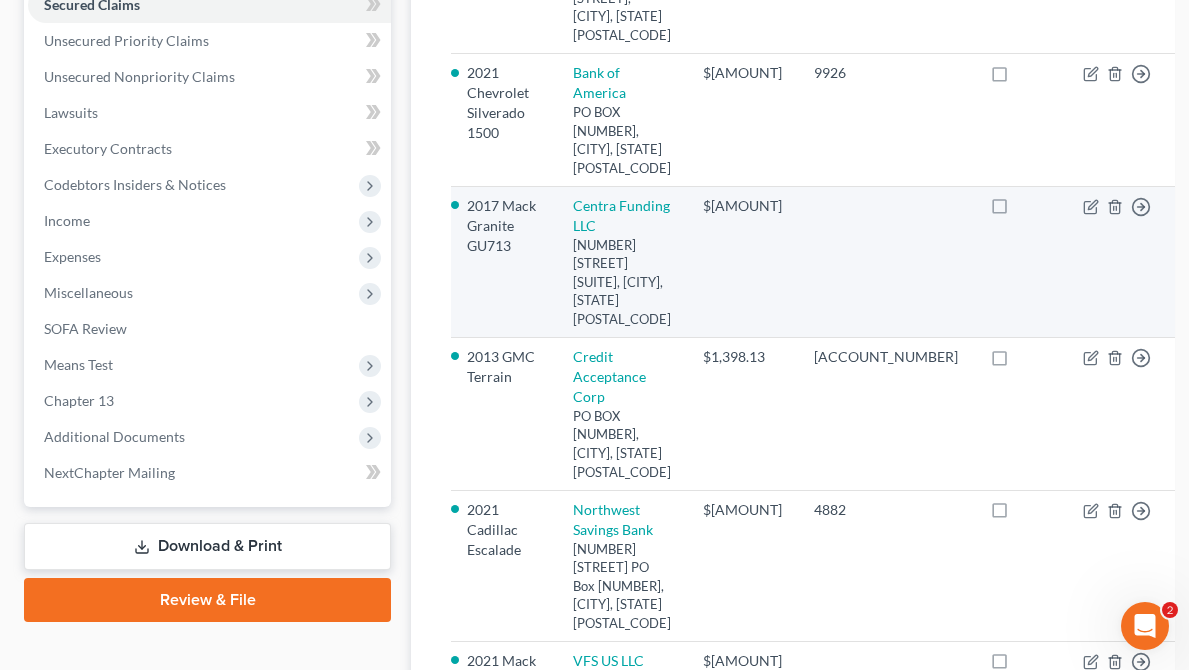 scroll, scrollTop: 522, scrollLeft: 0, axis: vertical 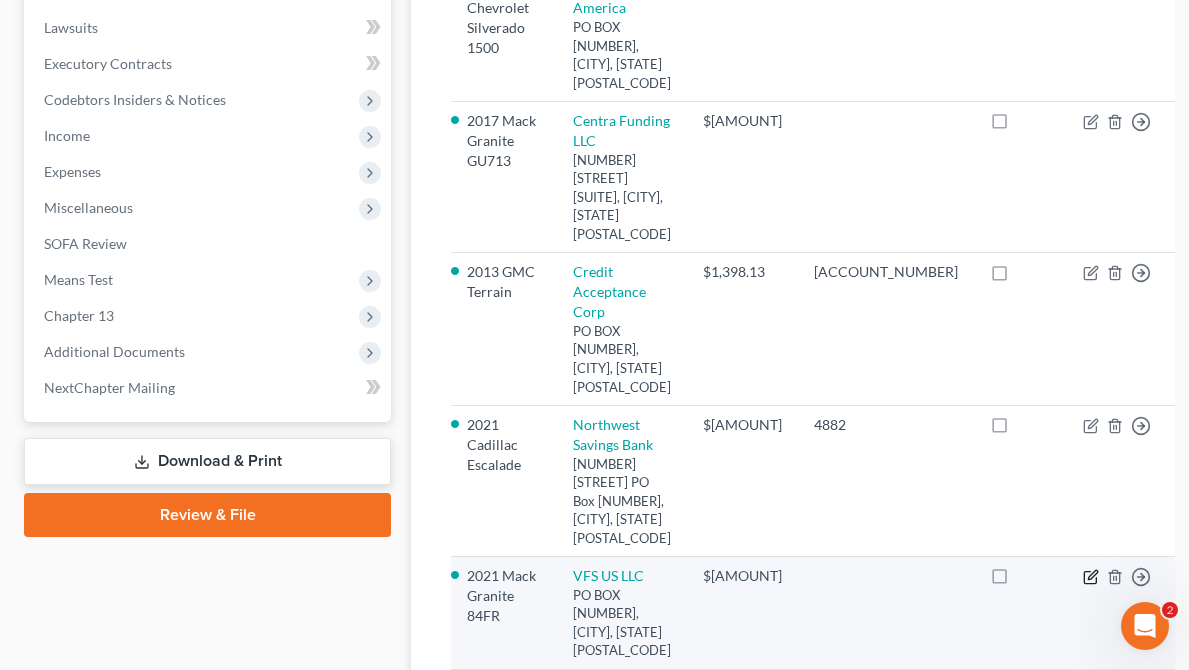 click 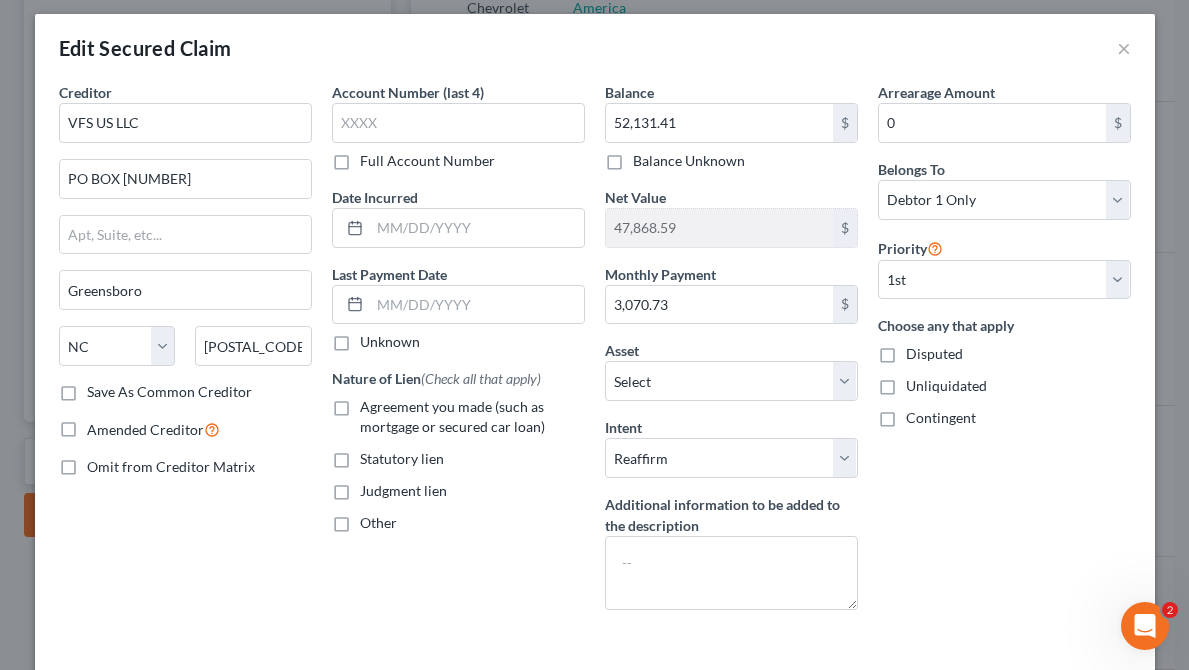 scroll, scrollTop: 0, scrollLeft: 0, axis: both 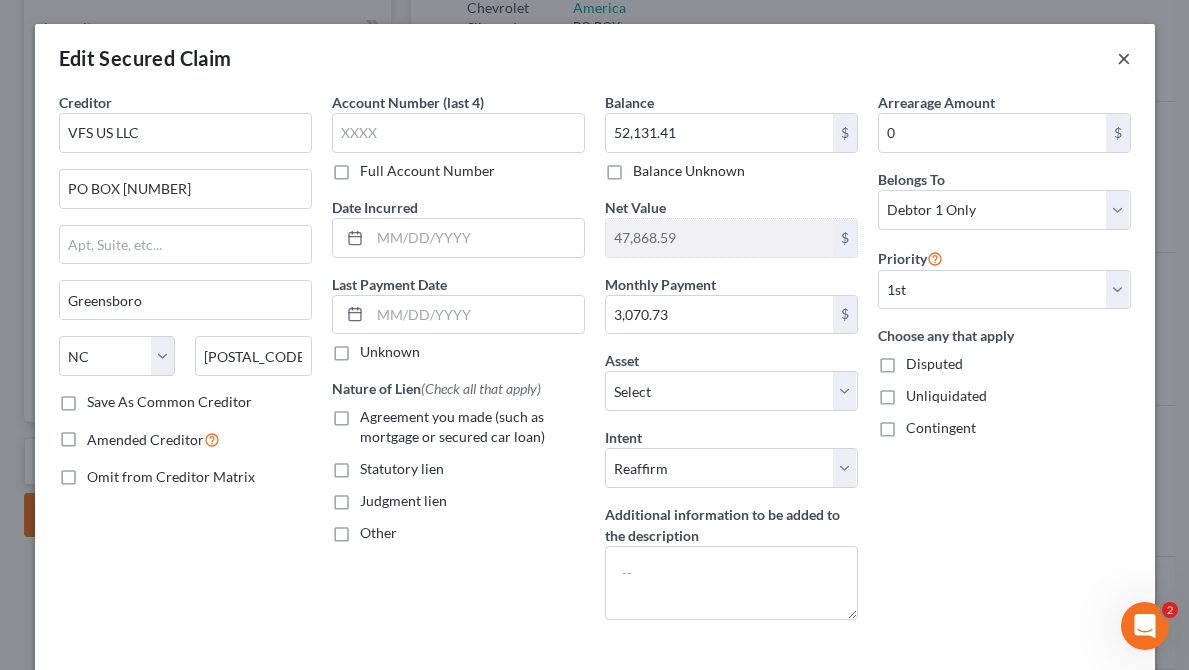 click on "×" at bounding box center [1124, 58] 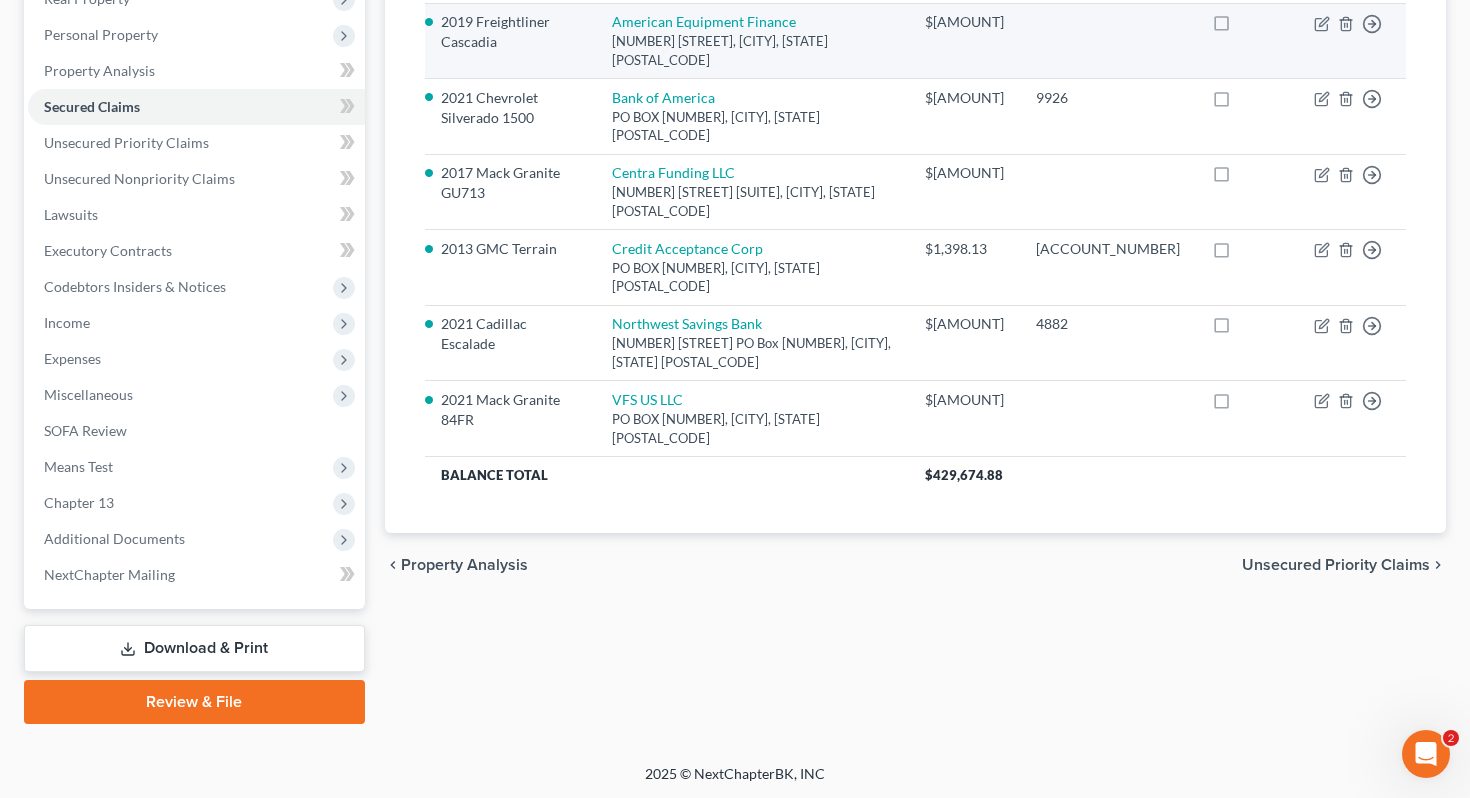 scroll, scrollTop: 0, scrollLeft: 0, axis: both 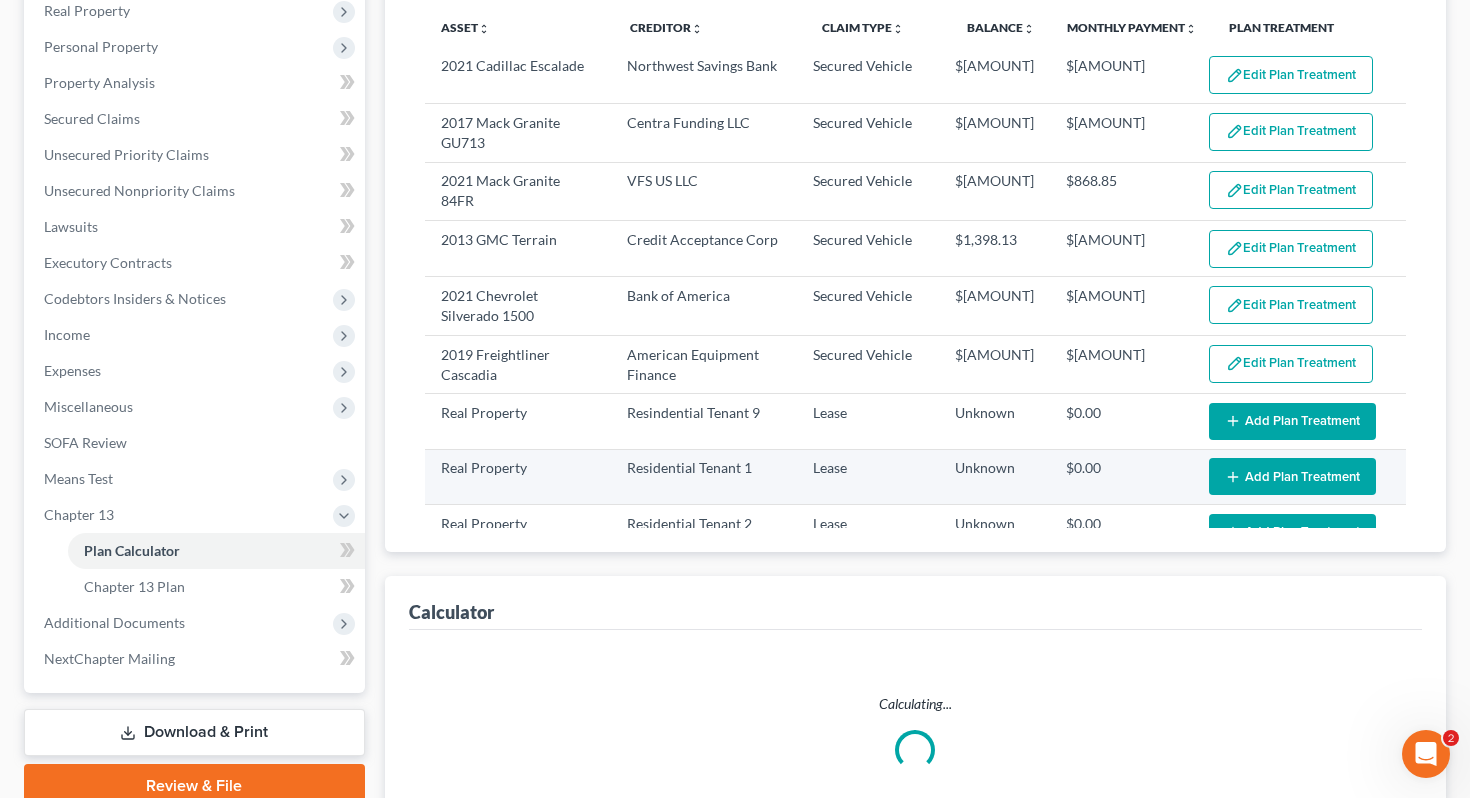select on "59" 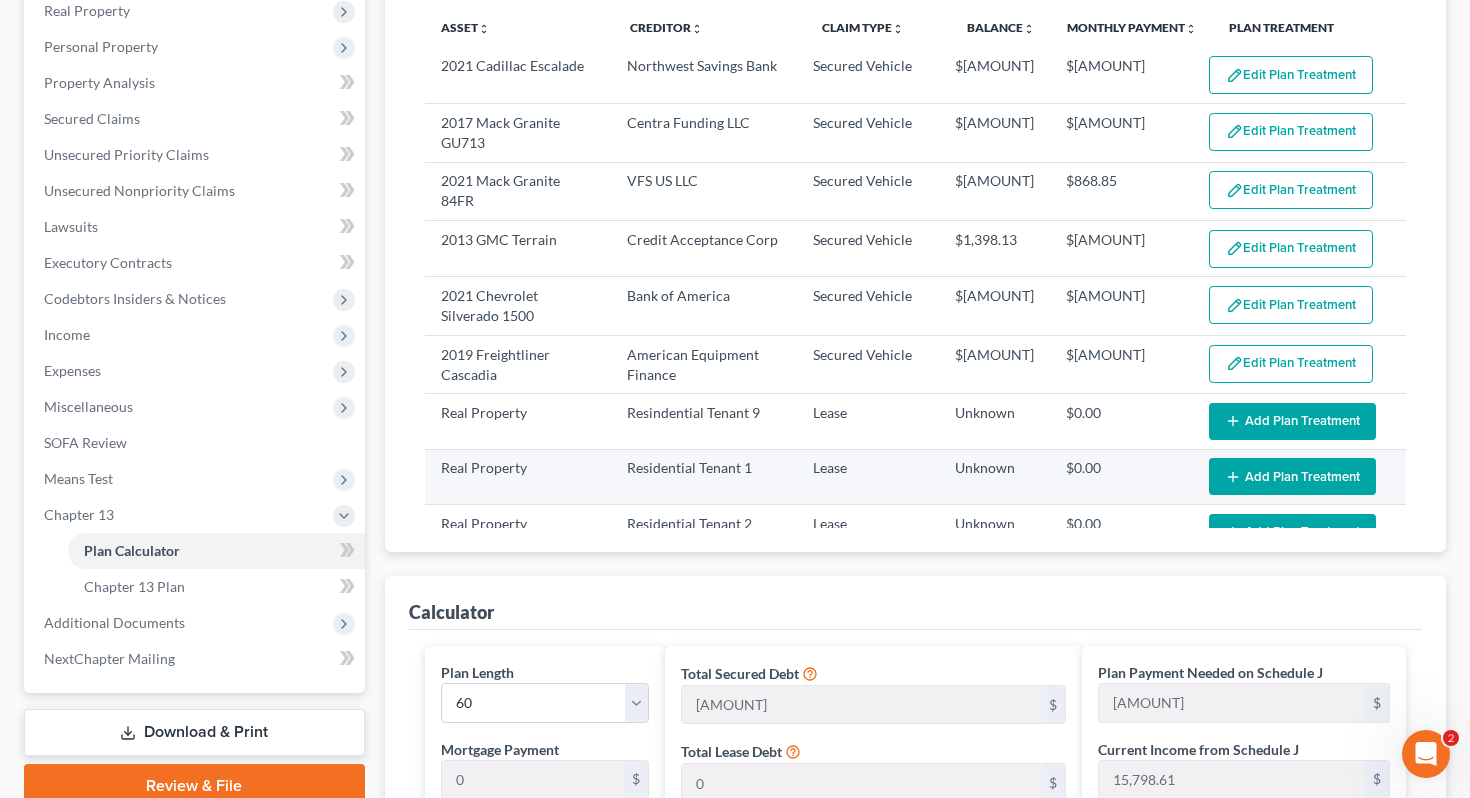 scroll, scrollTop: 608, scrollLeft: 0, axis: vertical 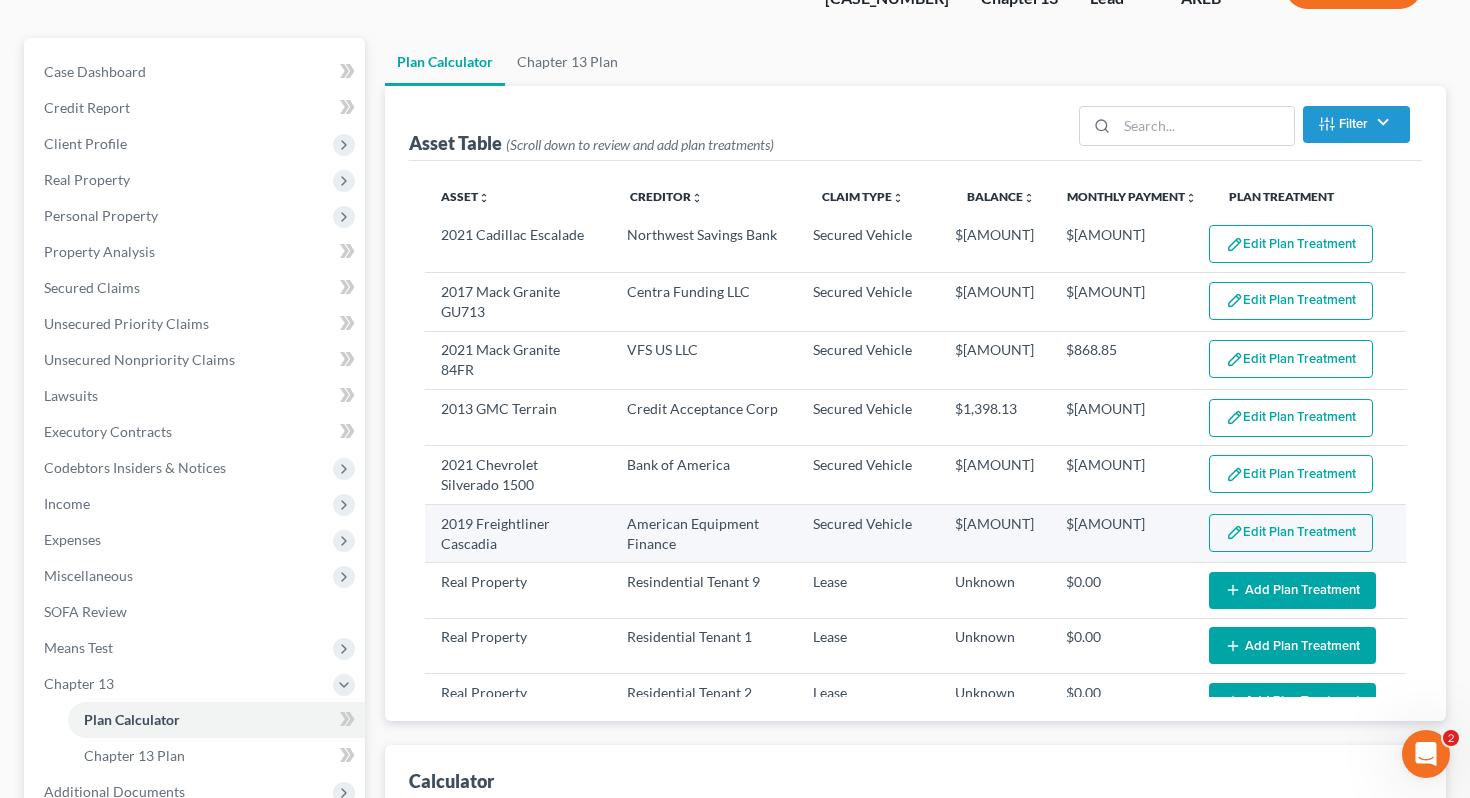click on "Edit Plan Treatment" at bounding box center [1291, 533] 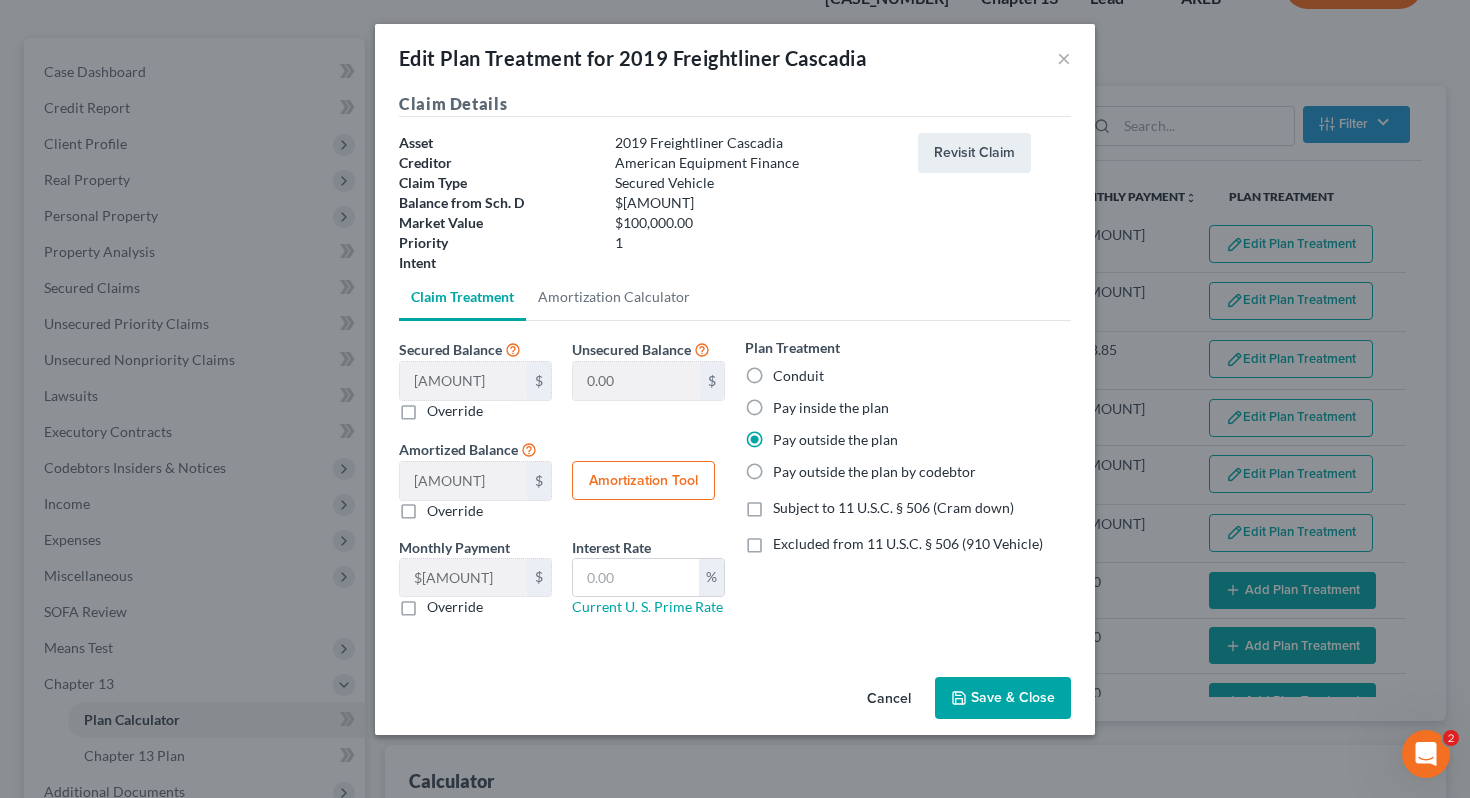 click on "Edit Plan Treatment for 2019 Freightliner Cascadia ×" at bounding box center [735, 58] 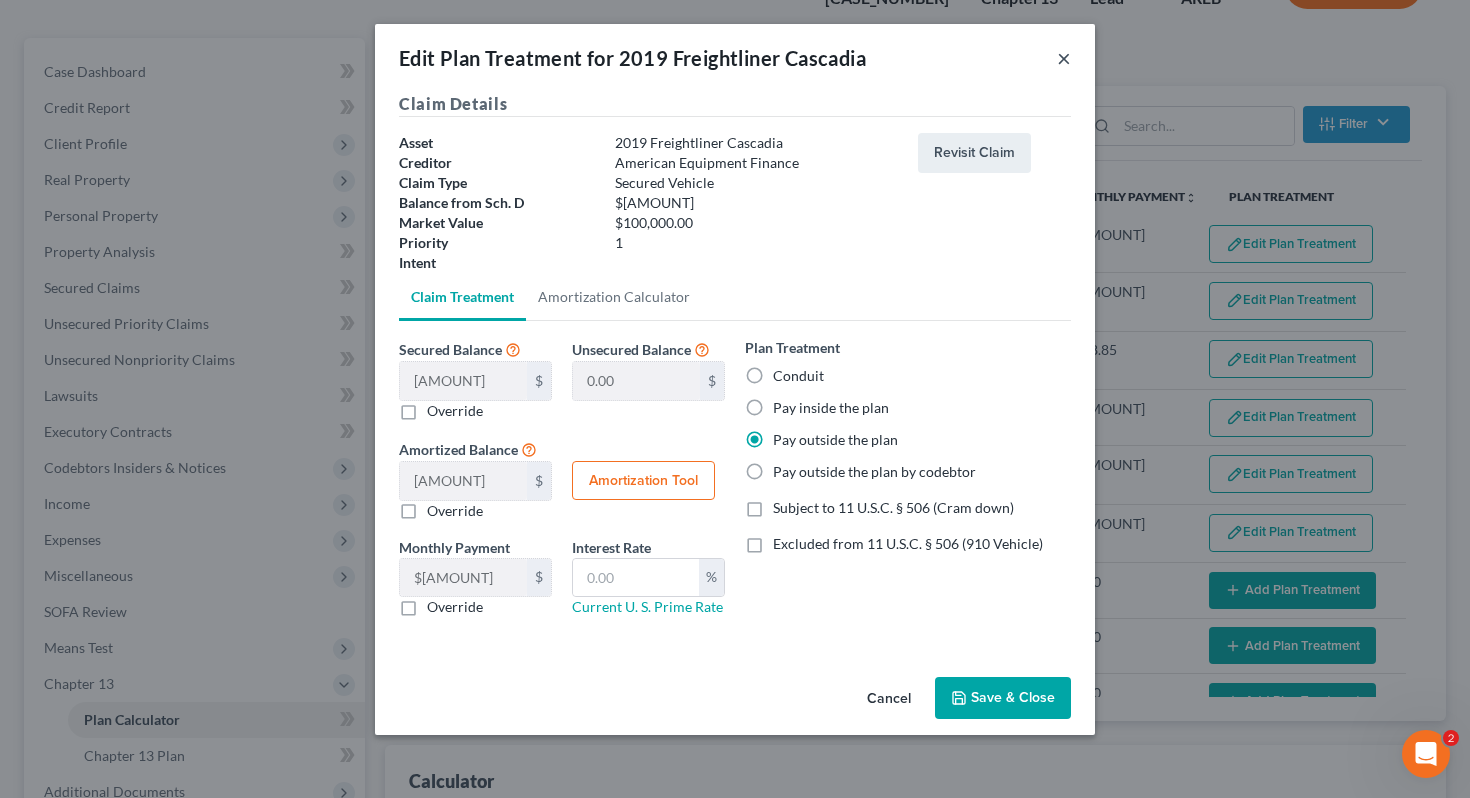 click on "×" at bounding box center [1064, 58] 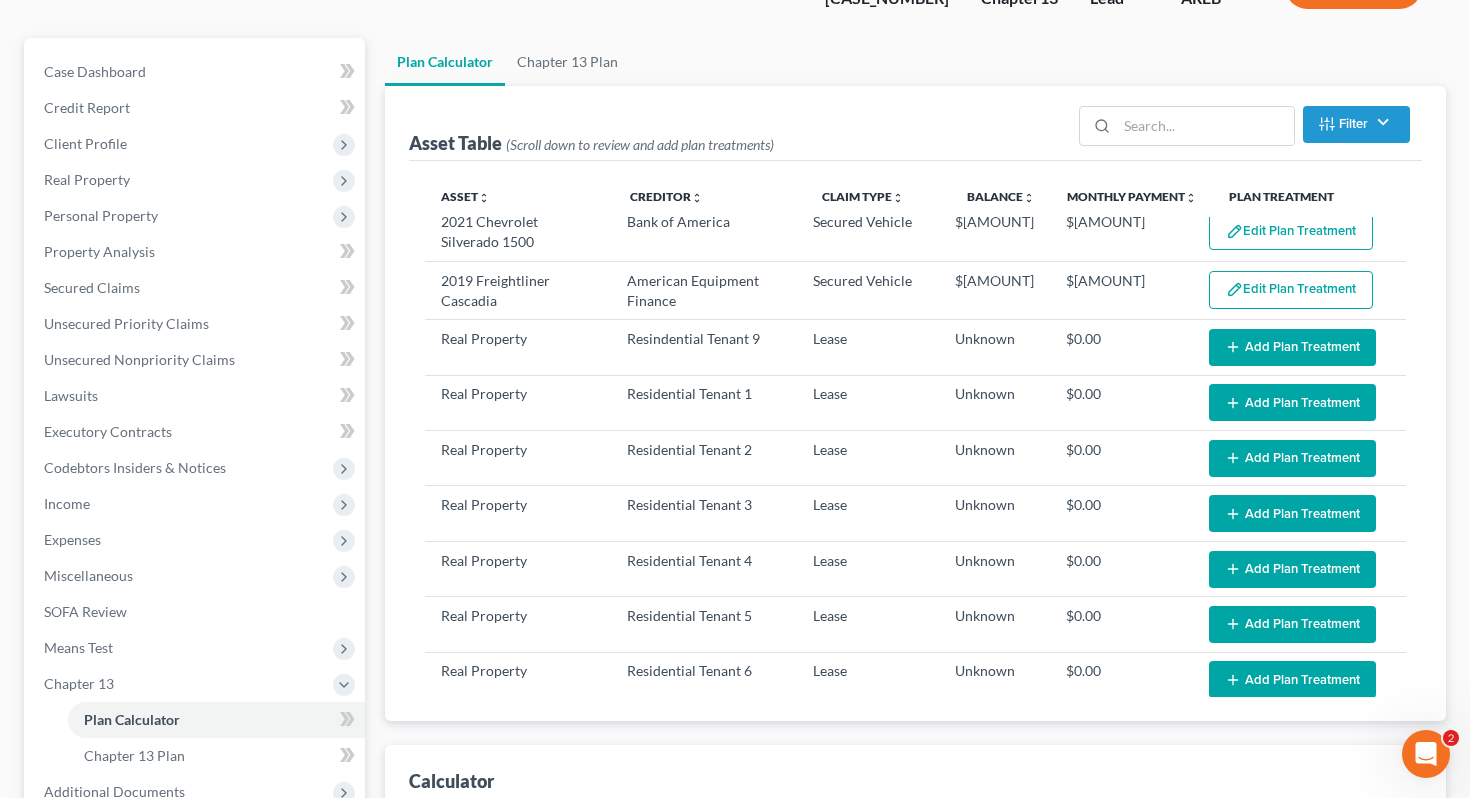 scroll, scrollTop: 0, scrollLeft: 0, axis: both 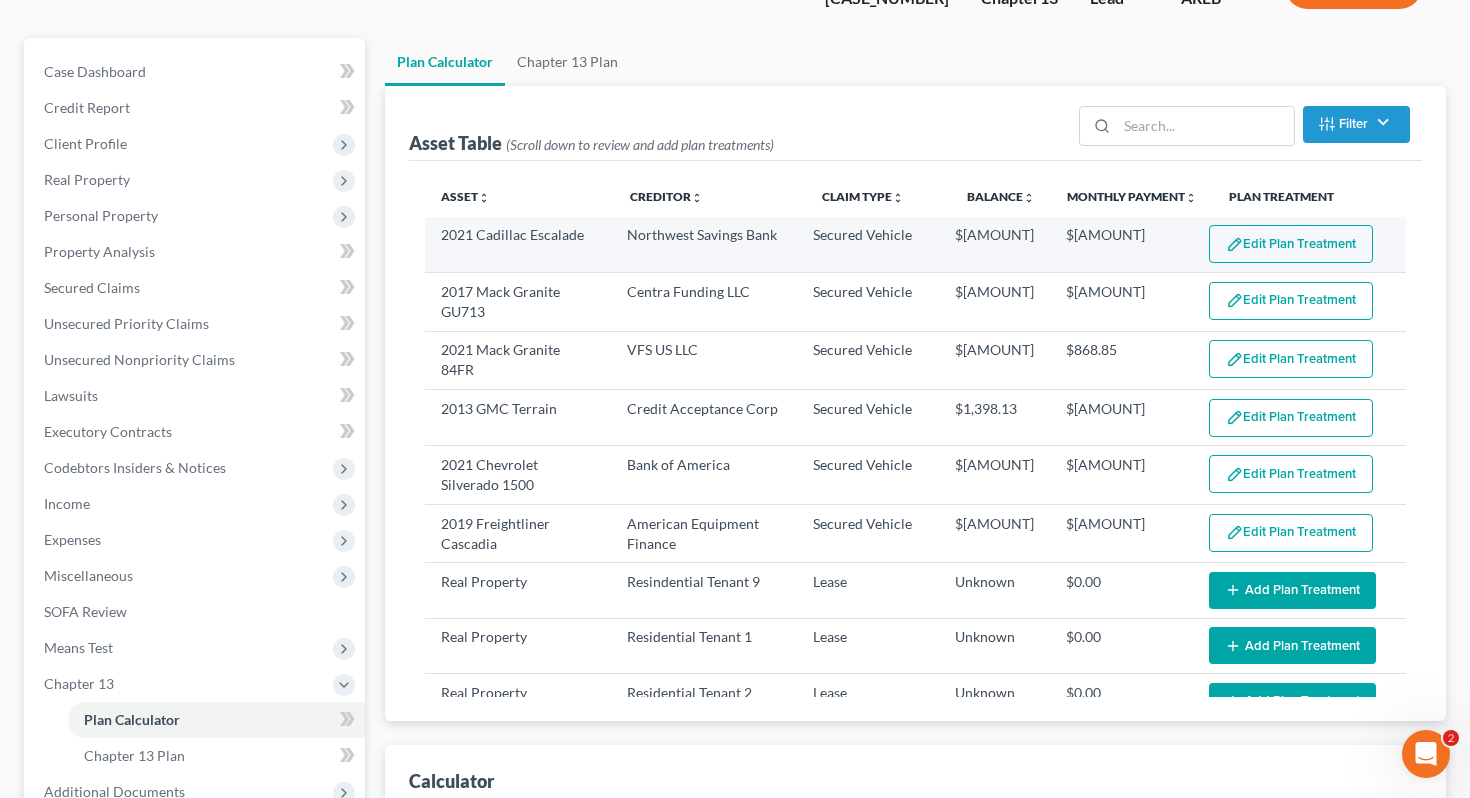 click on "Edit Plan Treatment" at bounding box center [1291, 244] 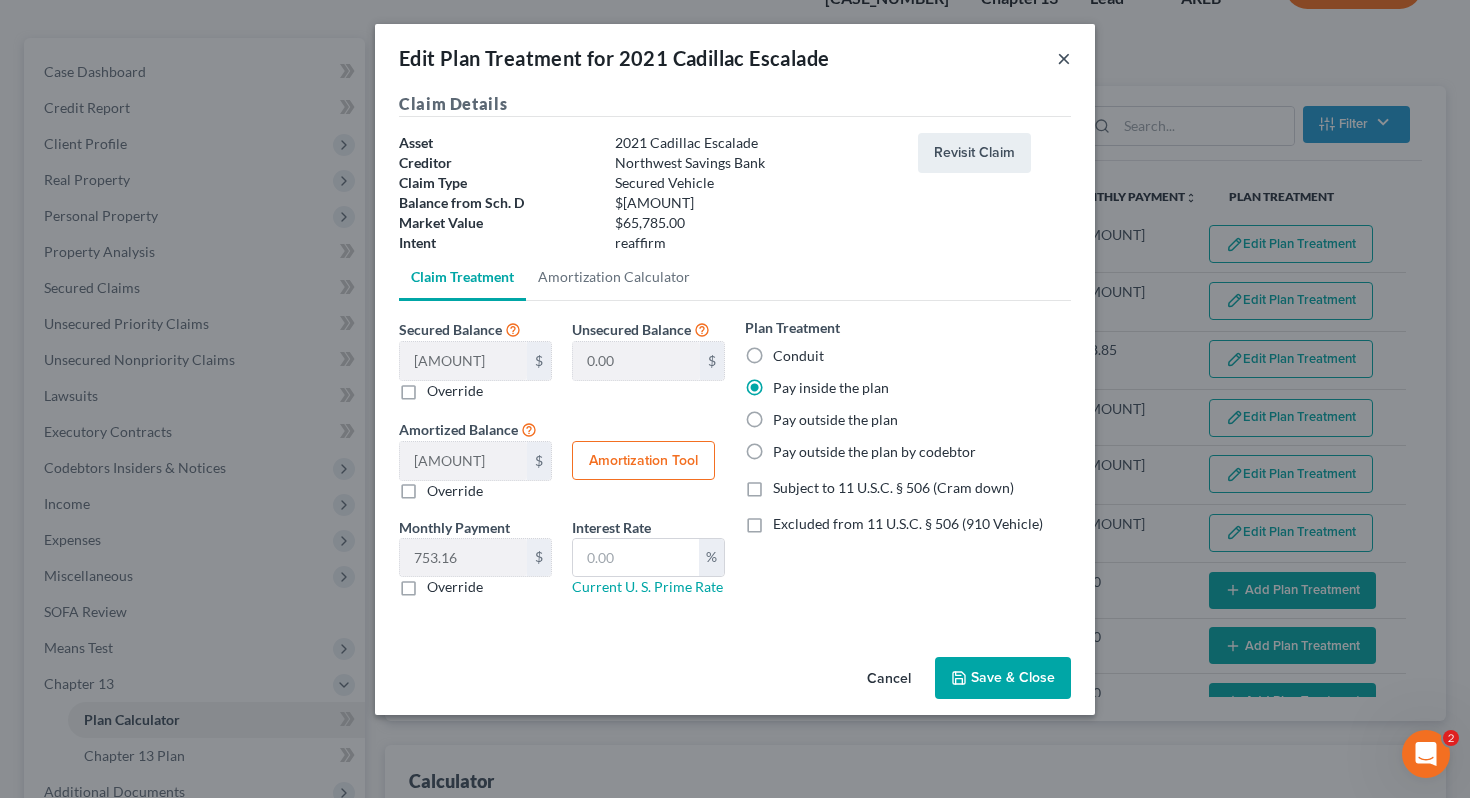 click on "×" at bounding box center (1064, 58) 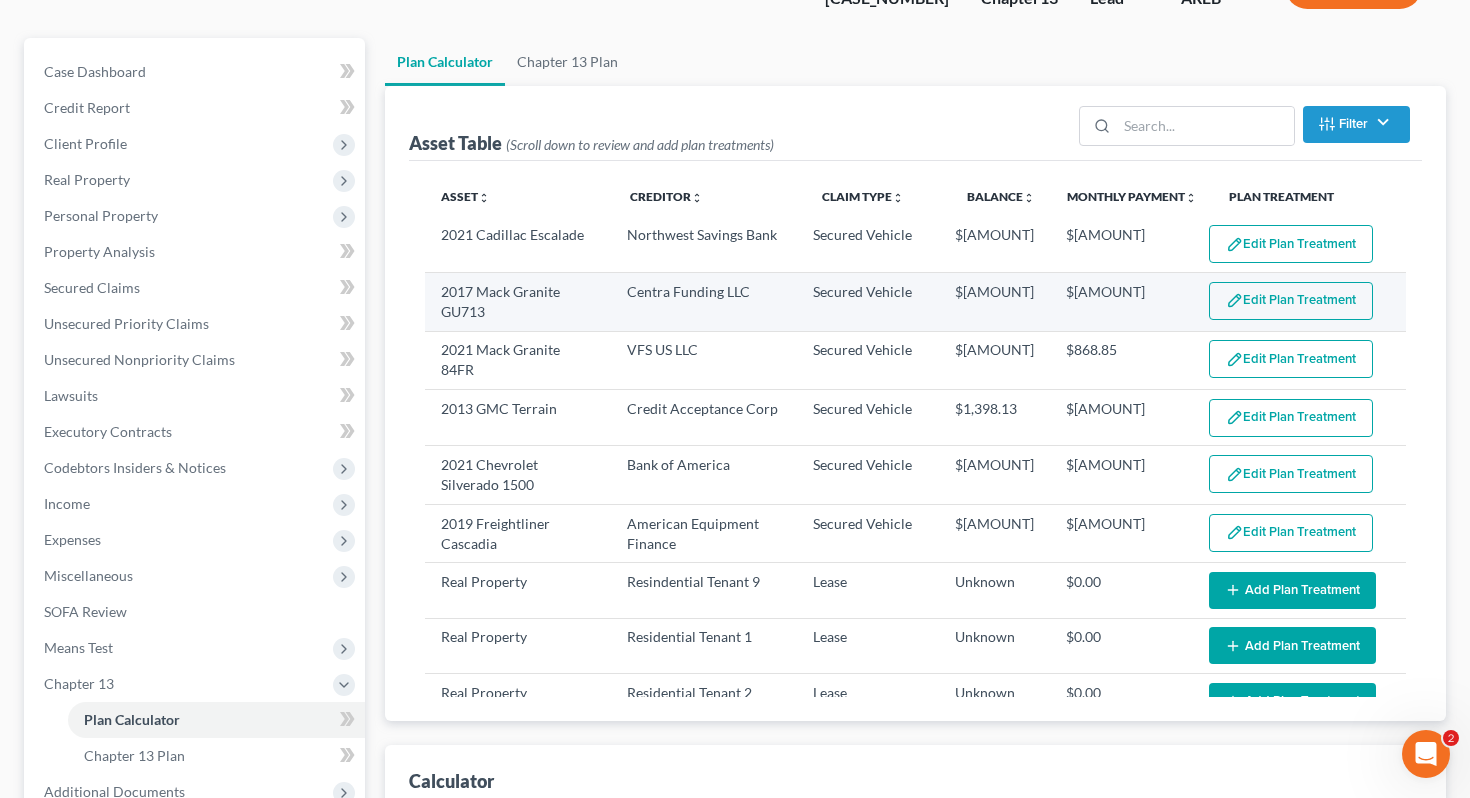 click on "Edit Plan Treatment" at bounding box center (1291, 301) 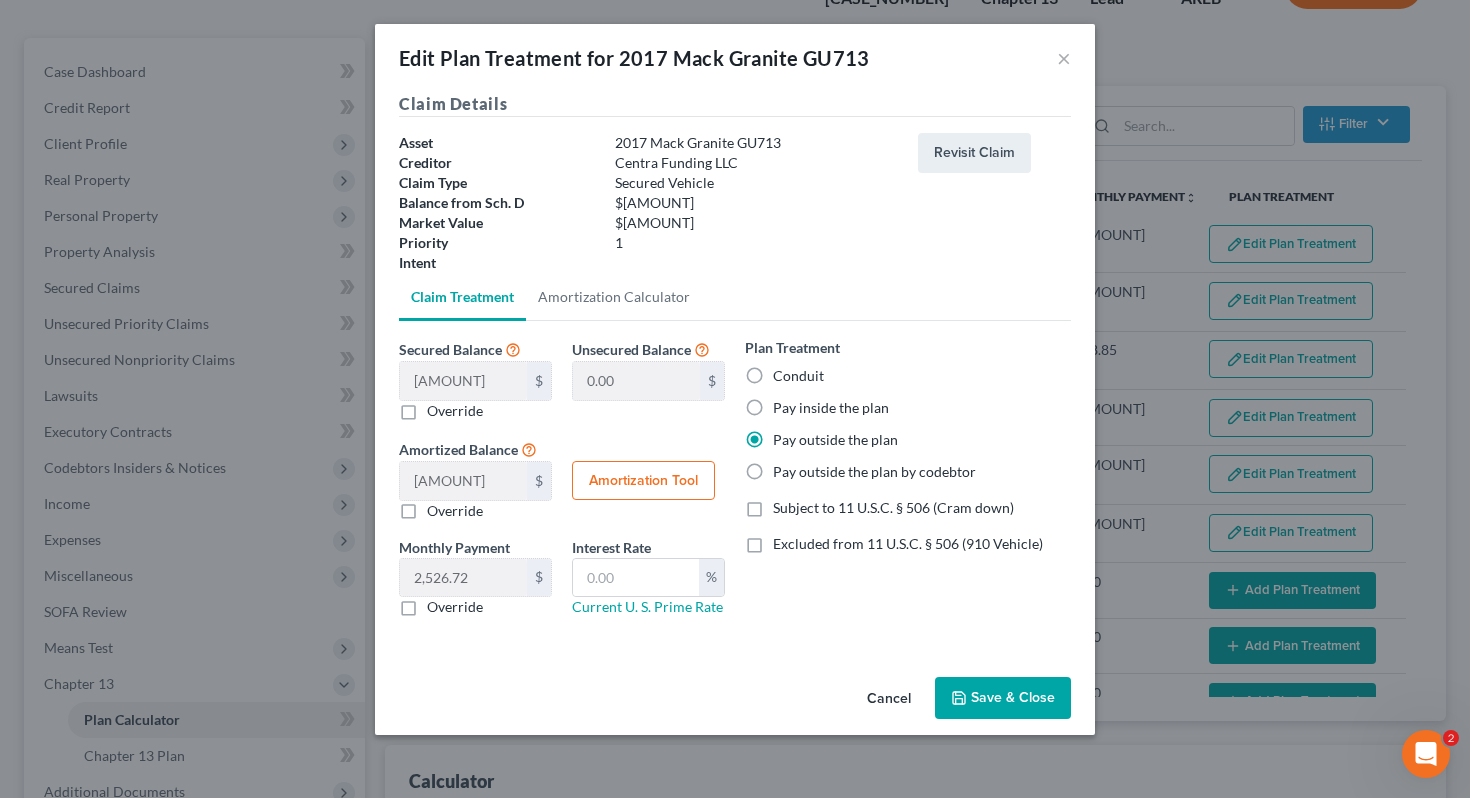click on "Edit Plan Treatment for 2017 Mack Granite GU713 ×" at bounding box center [735, 58] 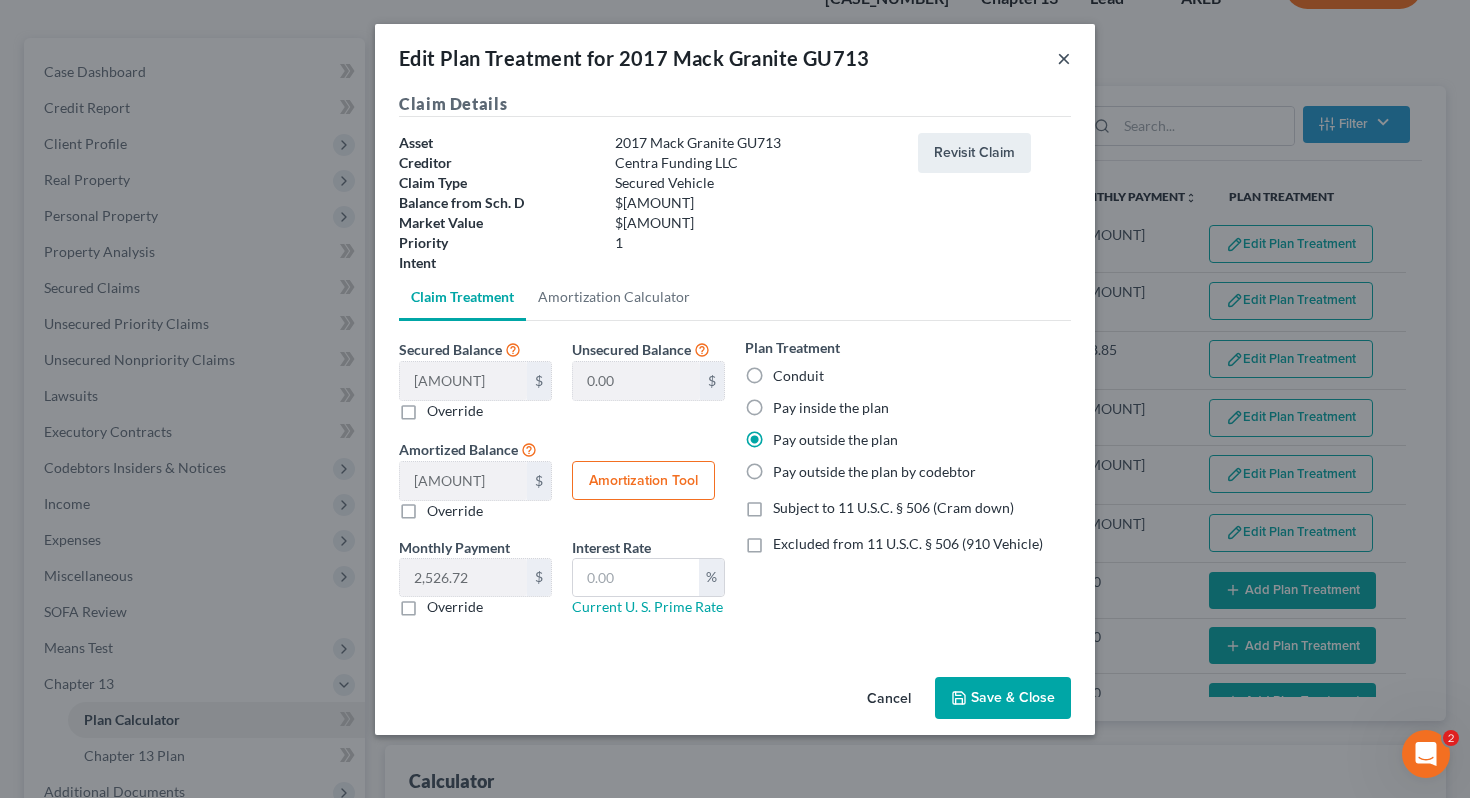 click on "×" at bounding box center [1064, 58] 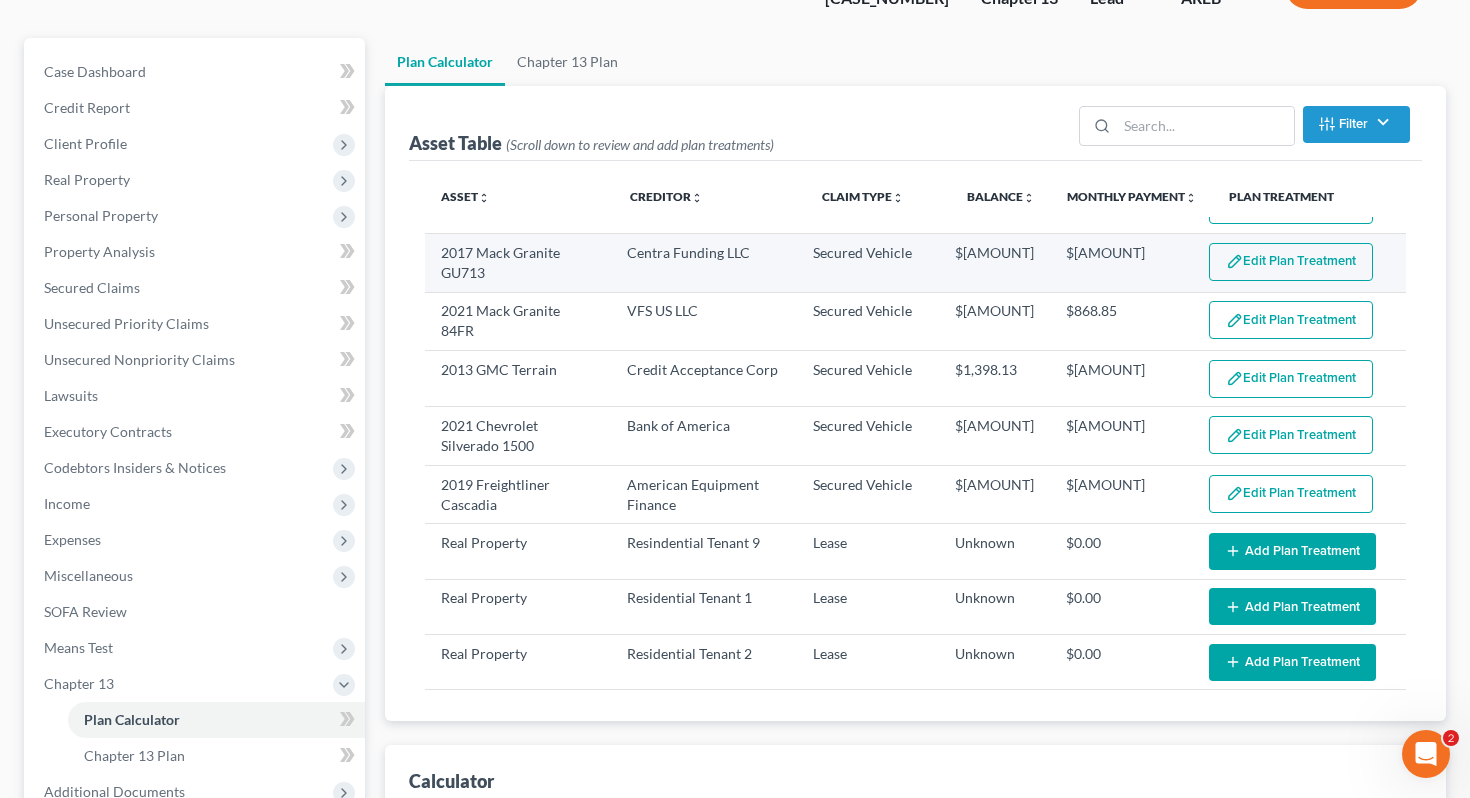 scroll, scrollTop: 0, scrollLeft: 0, axis: both 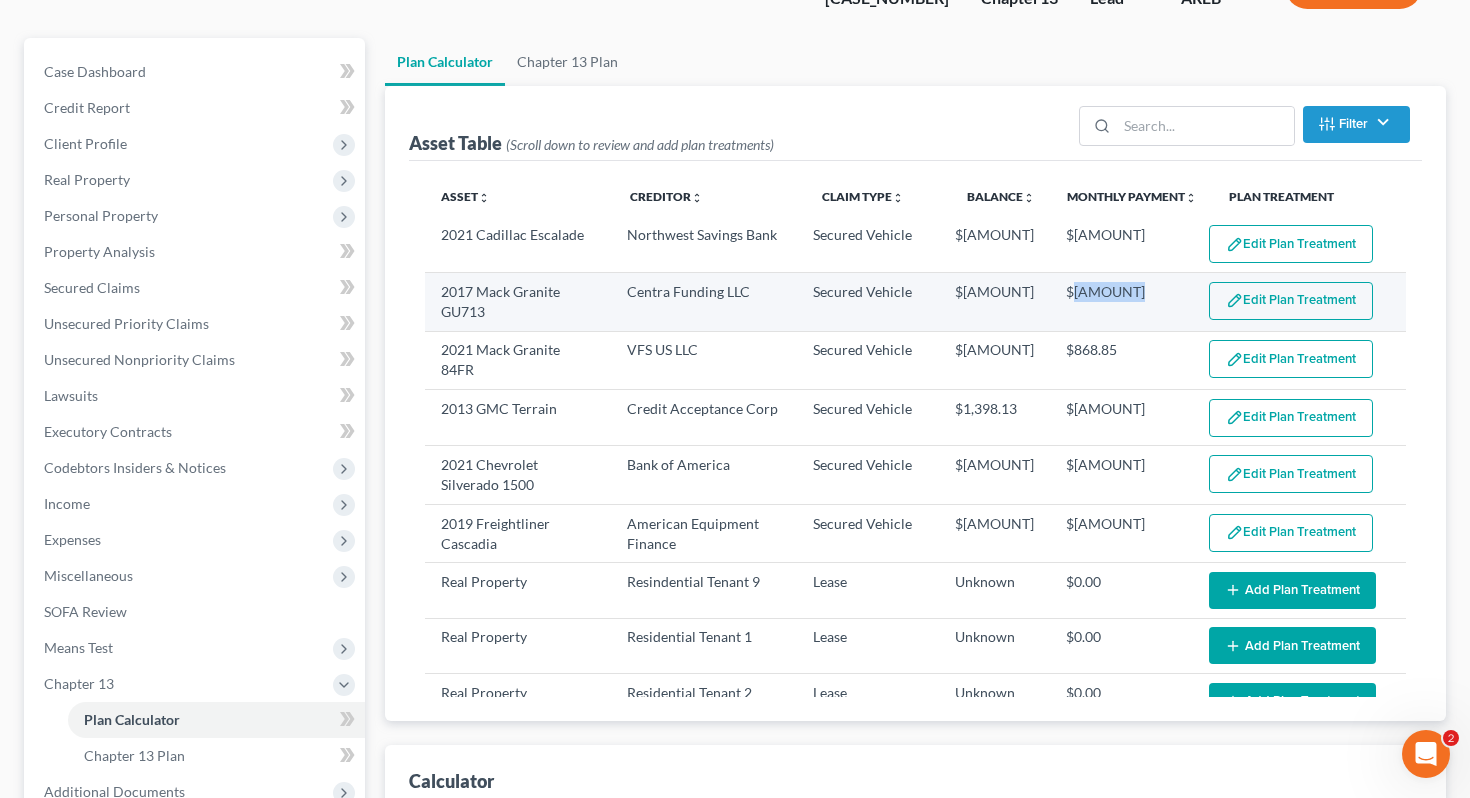 drag, startPoint x: 1069, startPoint y: 294, endPoint x: 1185, endPoint y: 296, distance: 116.01724 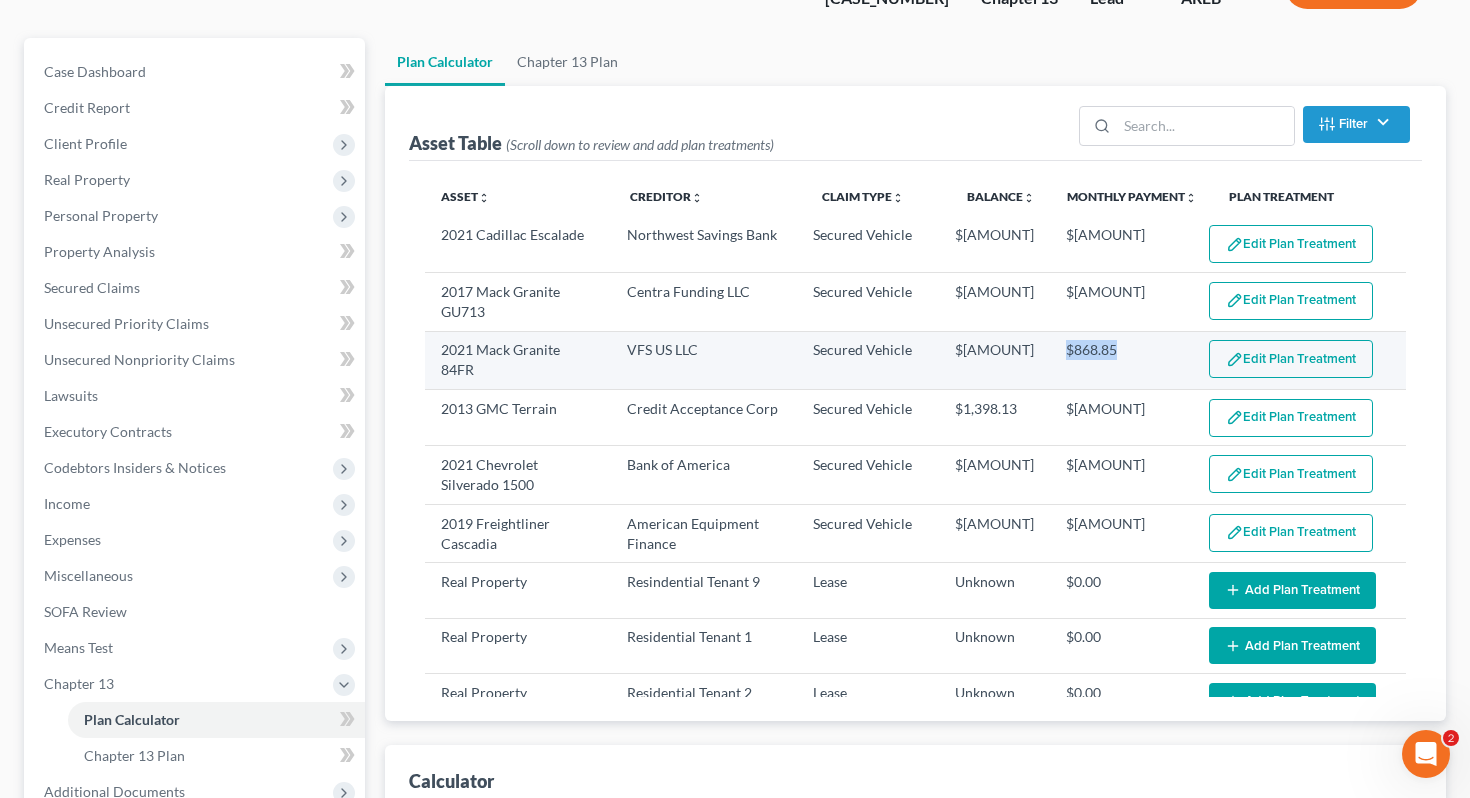 drag, startPoint x: 1068, startPoint y: 351, endPoint x: 1146, endPoint y: 360, distance: 78.51752 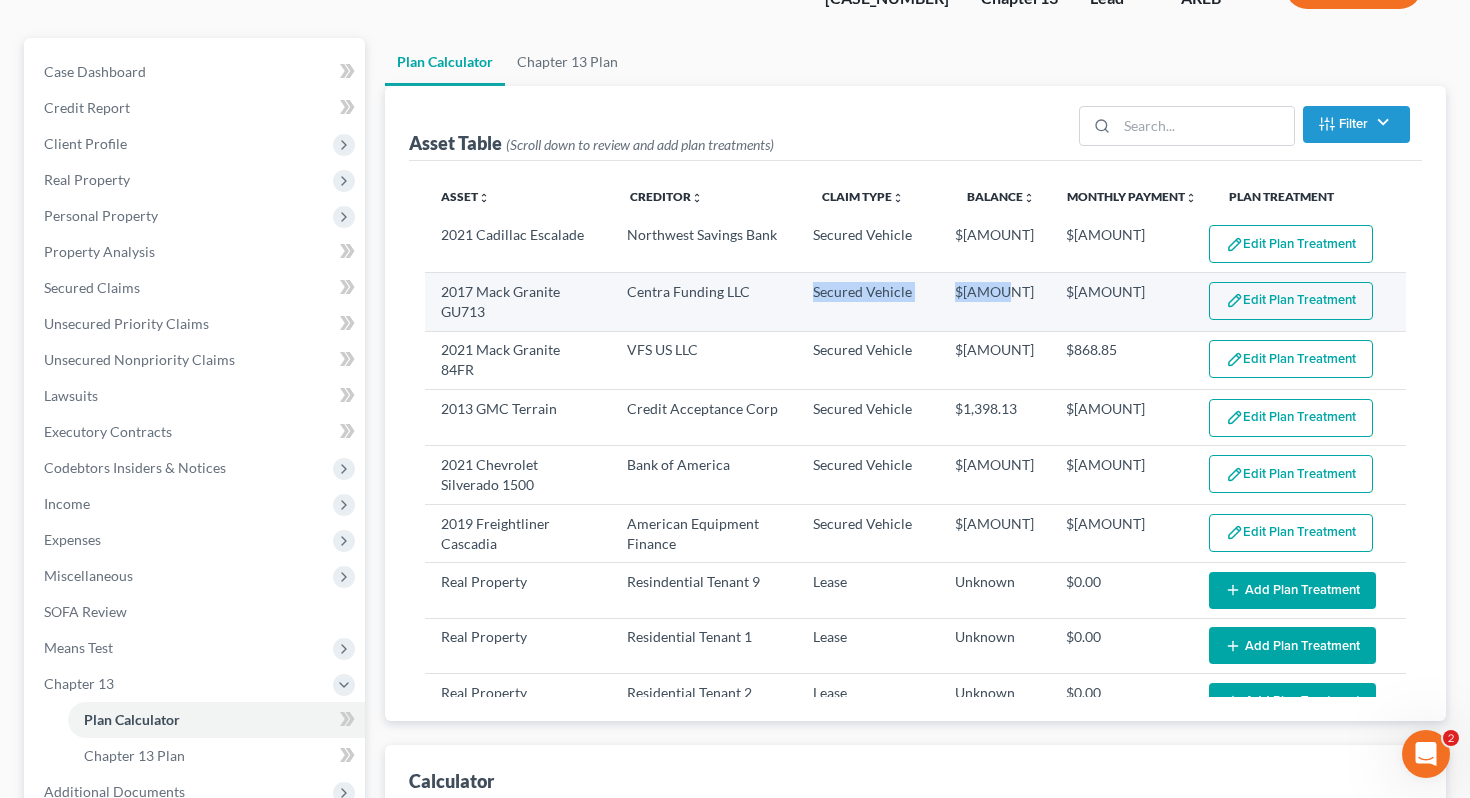 drag, startPoint x: 787, startPoint y: 294, endPoint x: 999, endPoint y: 297, distance: 212.02122 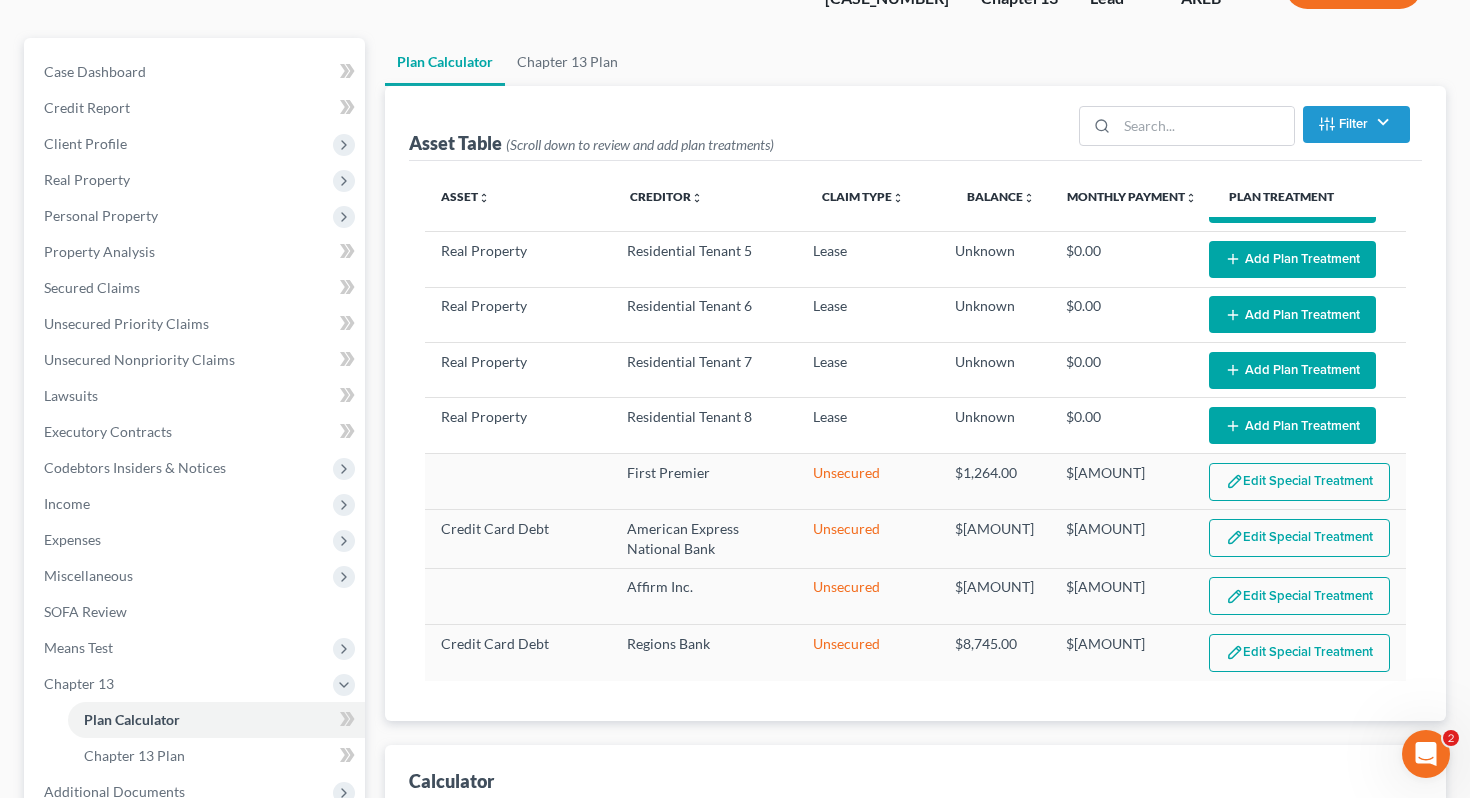 scroll, scrollTop: 0, scrollLeft: 0, axis: both 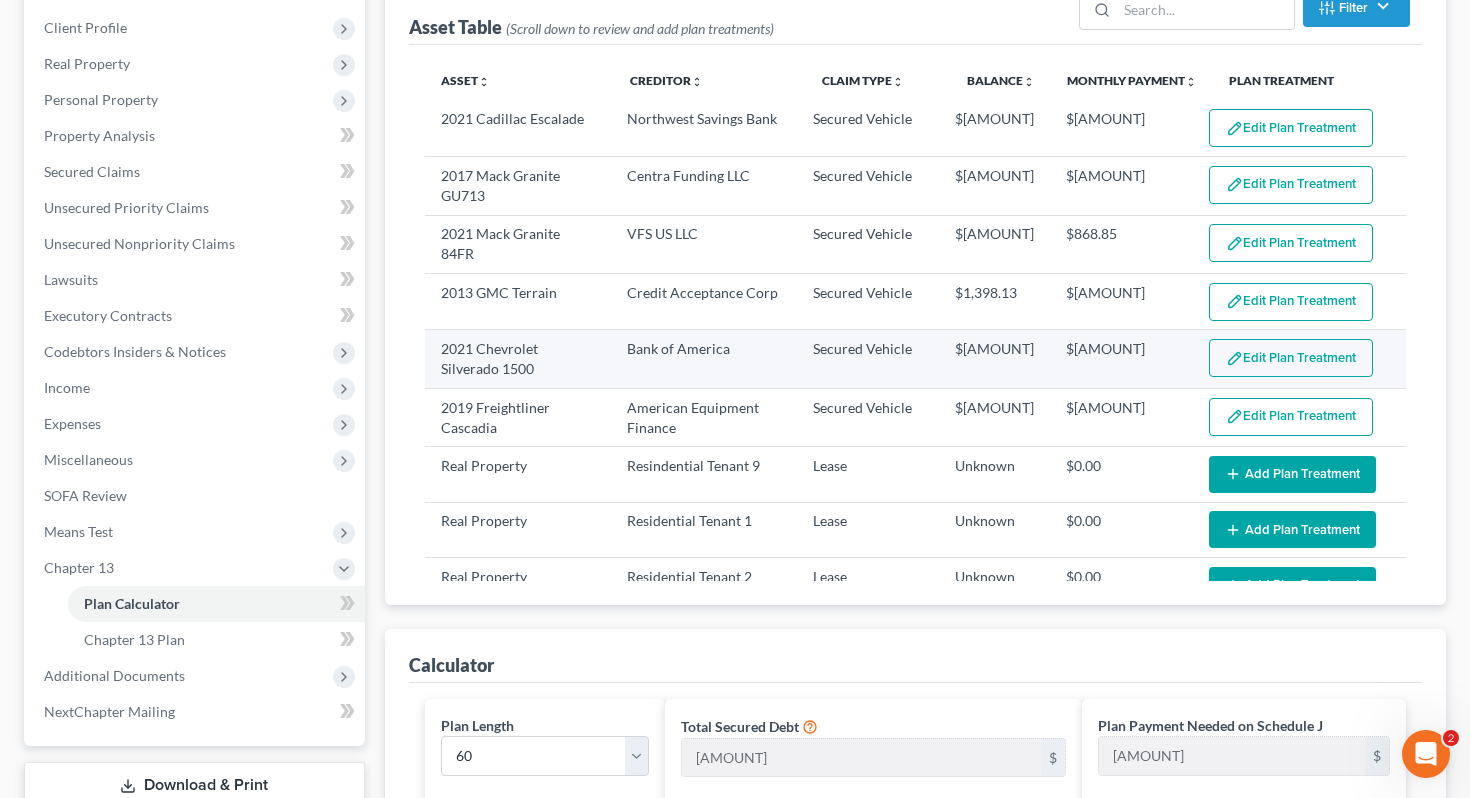 click on "Edit Plan Treatment" at bounding box center [1291, 358] 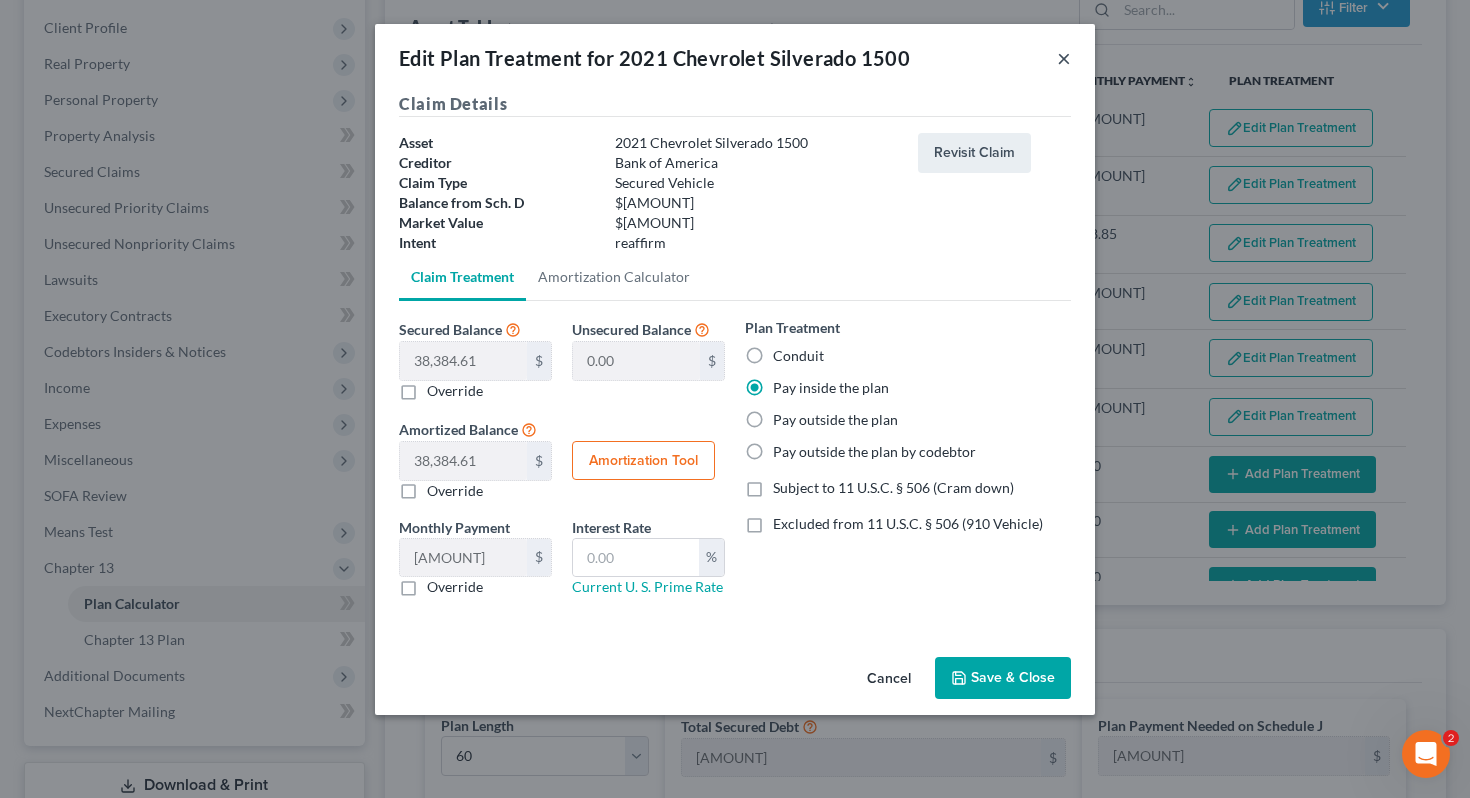 click on "×" at bounding box center [1064, 58] 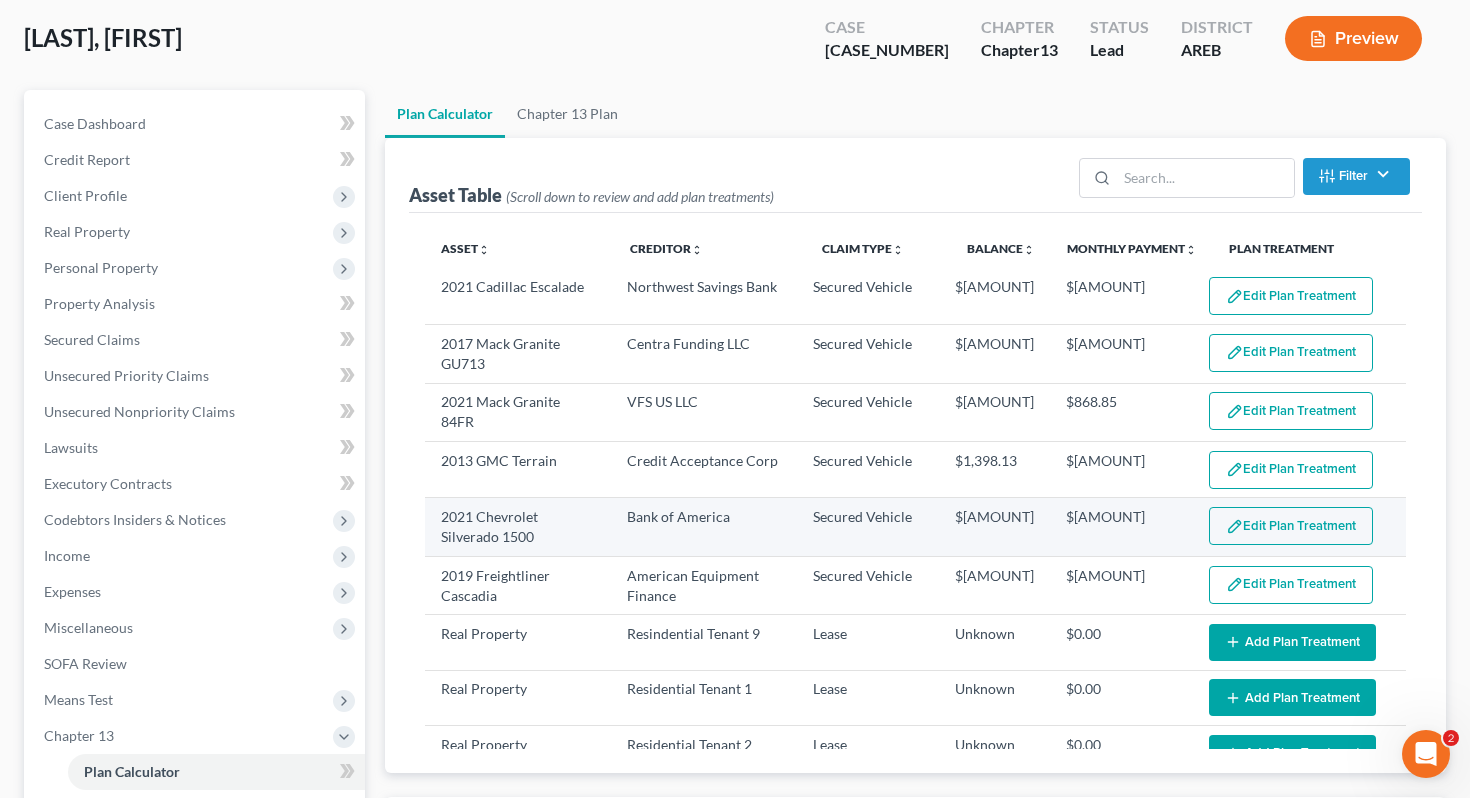 scroll, scrollTop: 93, scrollLeft: 0, axis: vertical 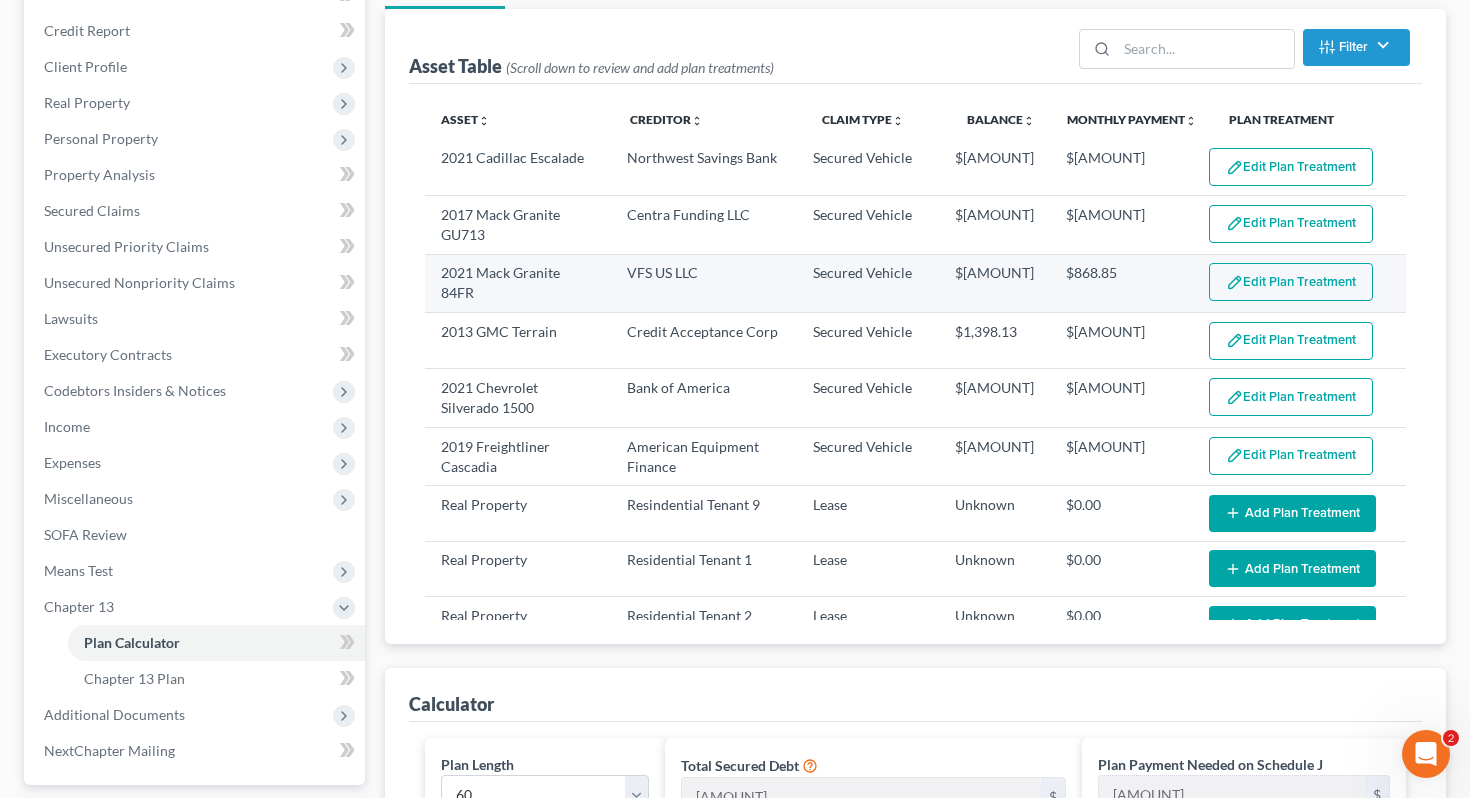 drag, startPoint x: 1102, startPoint y: 462, endPoint x: 1039, endPoint y: 297, distance: 176.61823 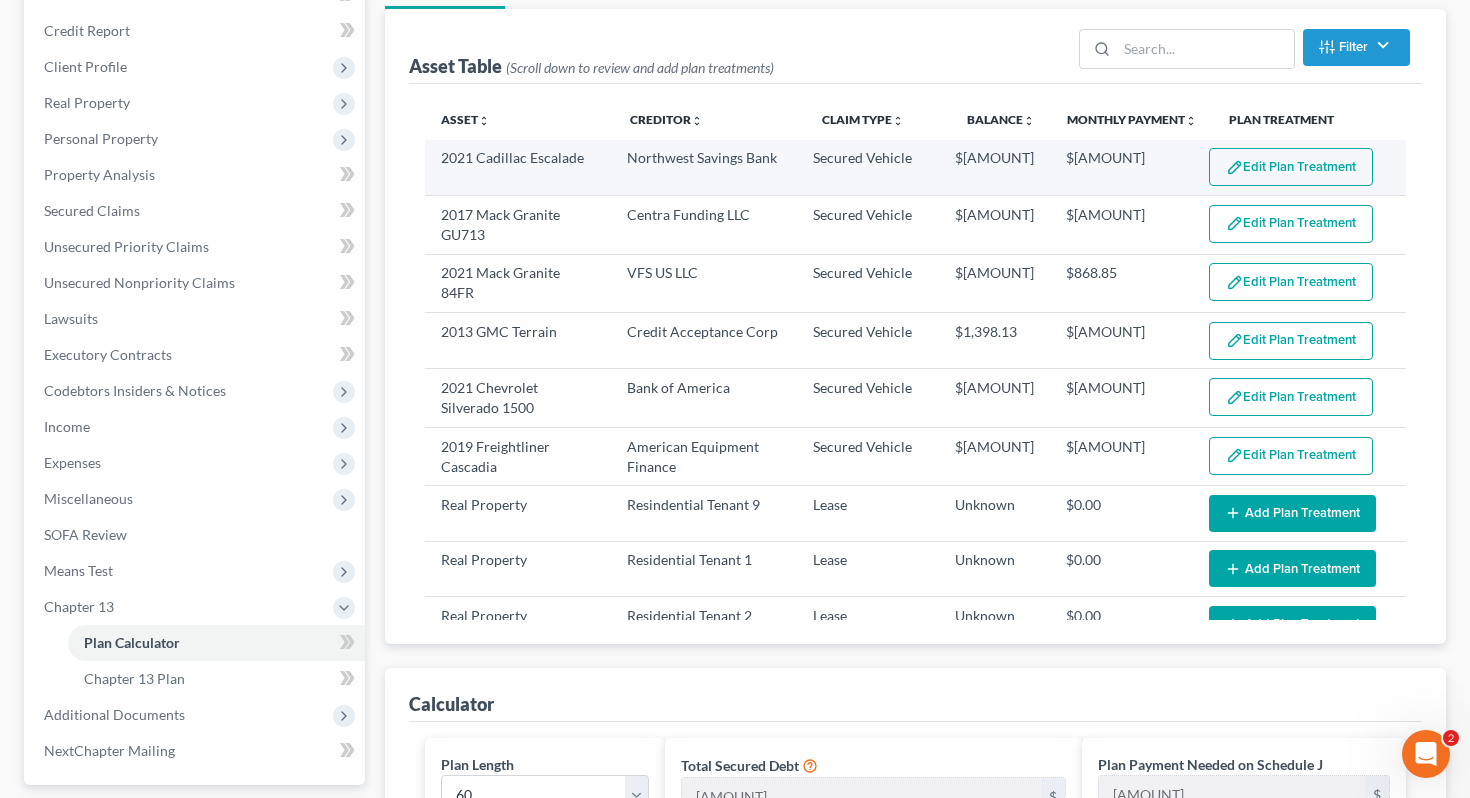 click on "Northwest Savings Bank" at bounding box center [704, 168] 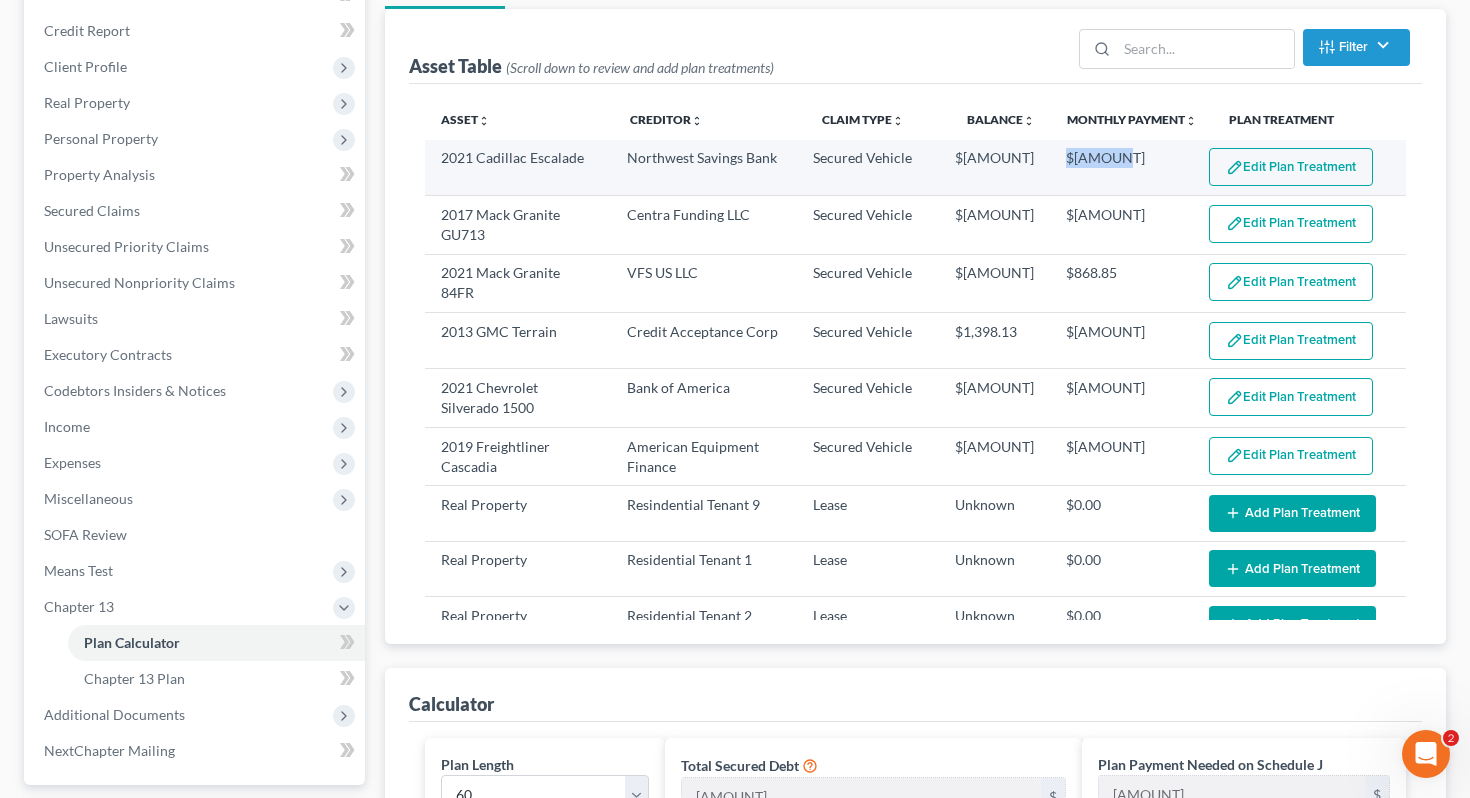 drag, startPoint x: 1062, startPoint y: 155, endPoint x: 1118, endPoint y: 154, distance: 56.008926 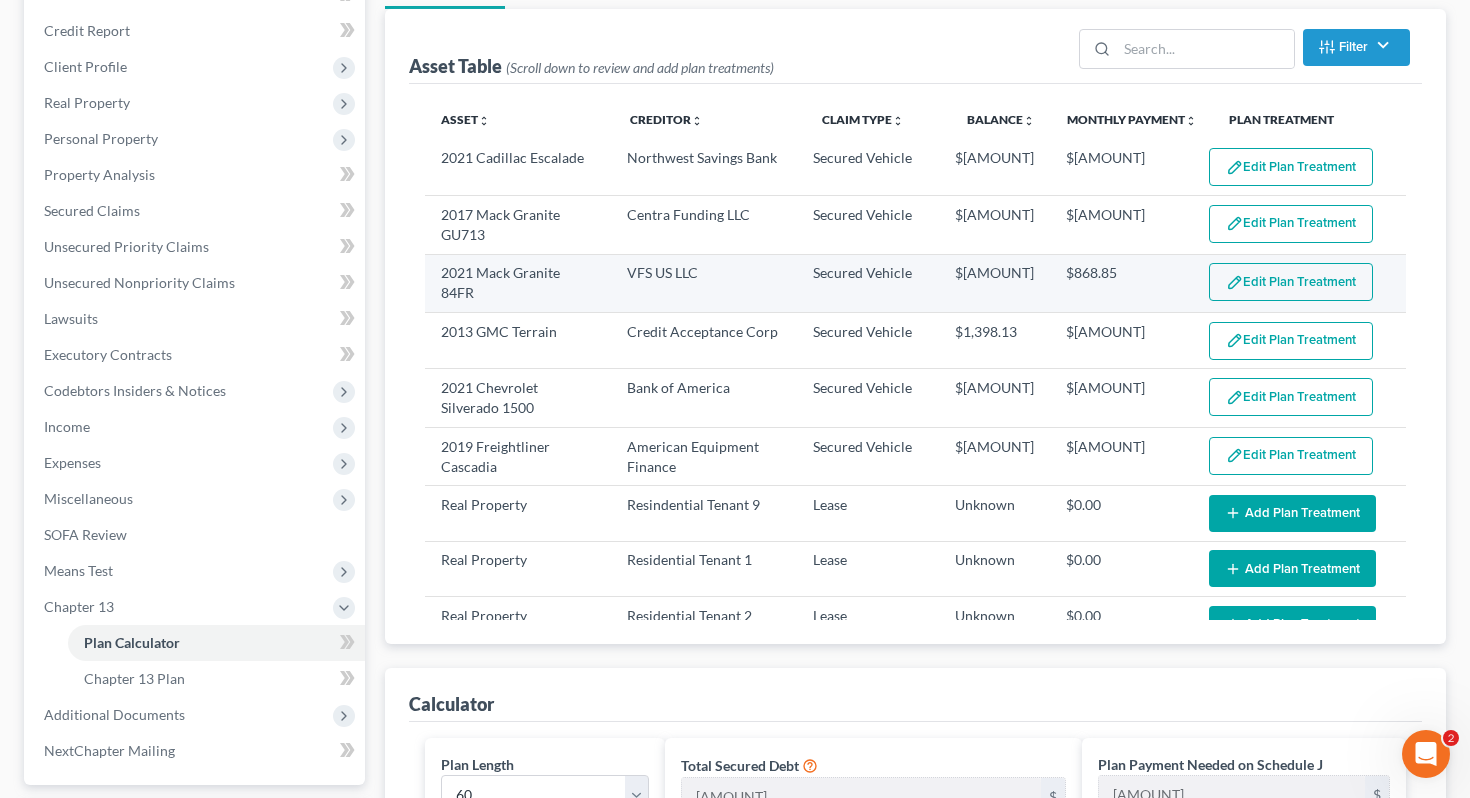 click on "Secured Vehicle" at bounding box center (868, 283) 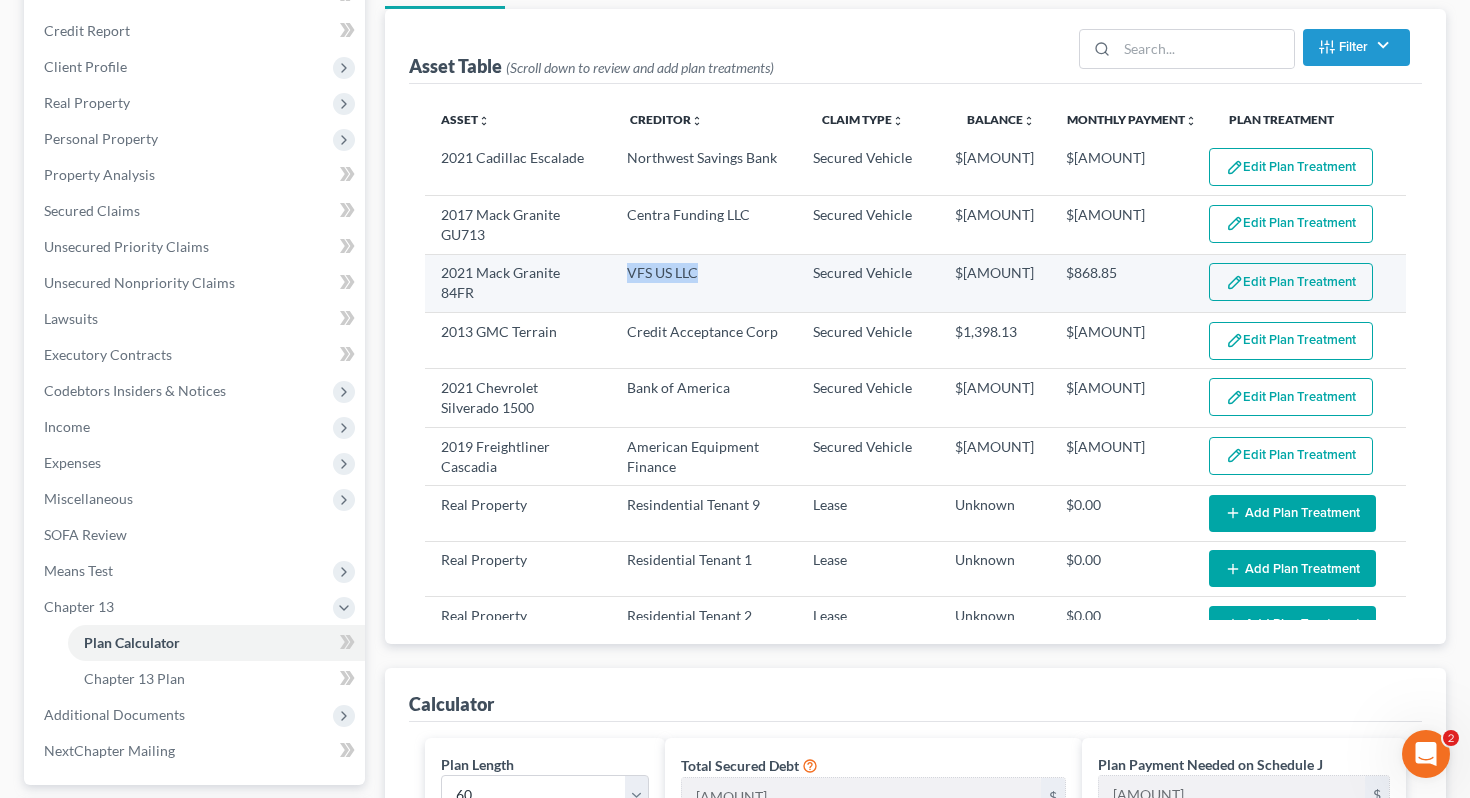 drag, startPoint x: 626, startPoint y: 273, endPoint x: 703, endPoint y: 267, distance: 77.23341 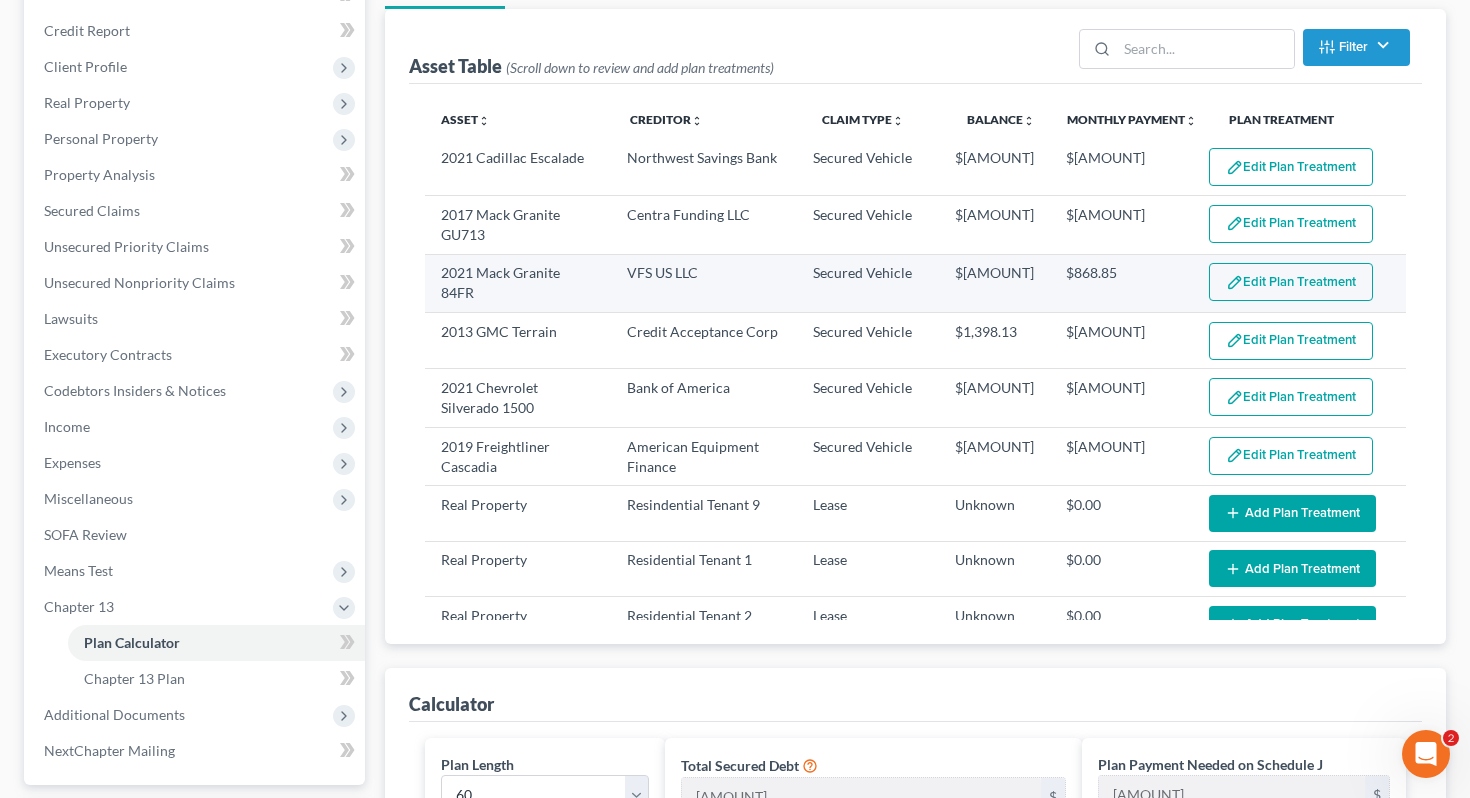 click on "$[AMOUNT]" at bounding box center [994, 283] 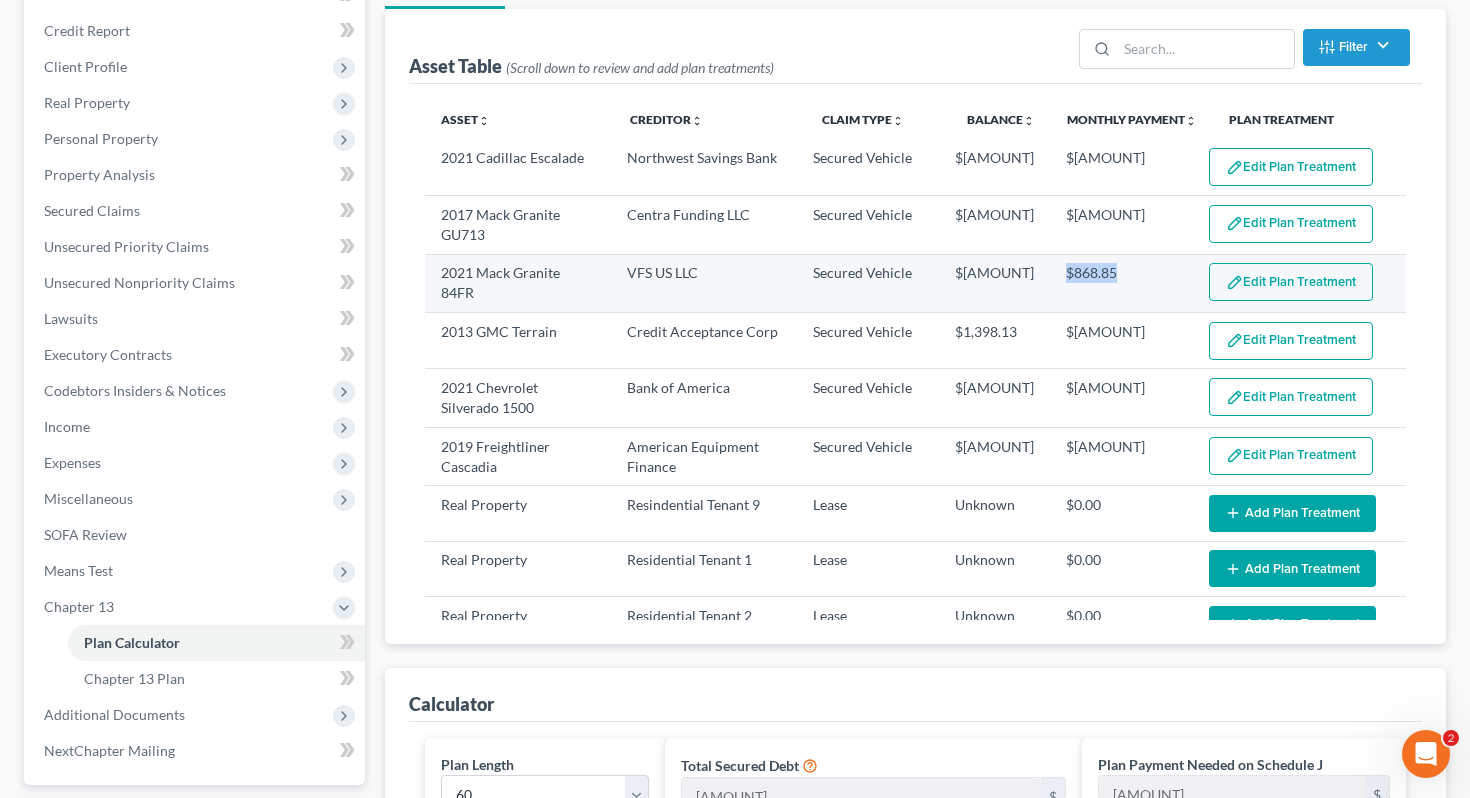 drag, startPoint x: 1057, startPoint y: 278, endPoint x: 1121, endPoint y: 271, distance: 64.381676 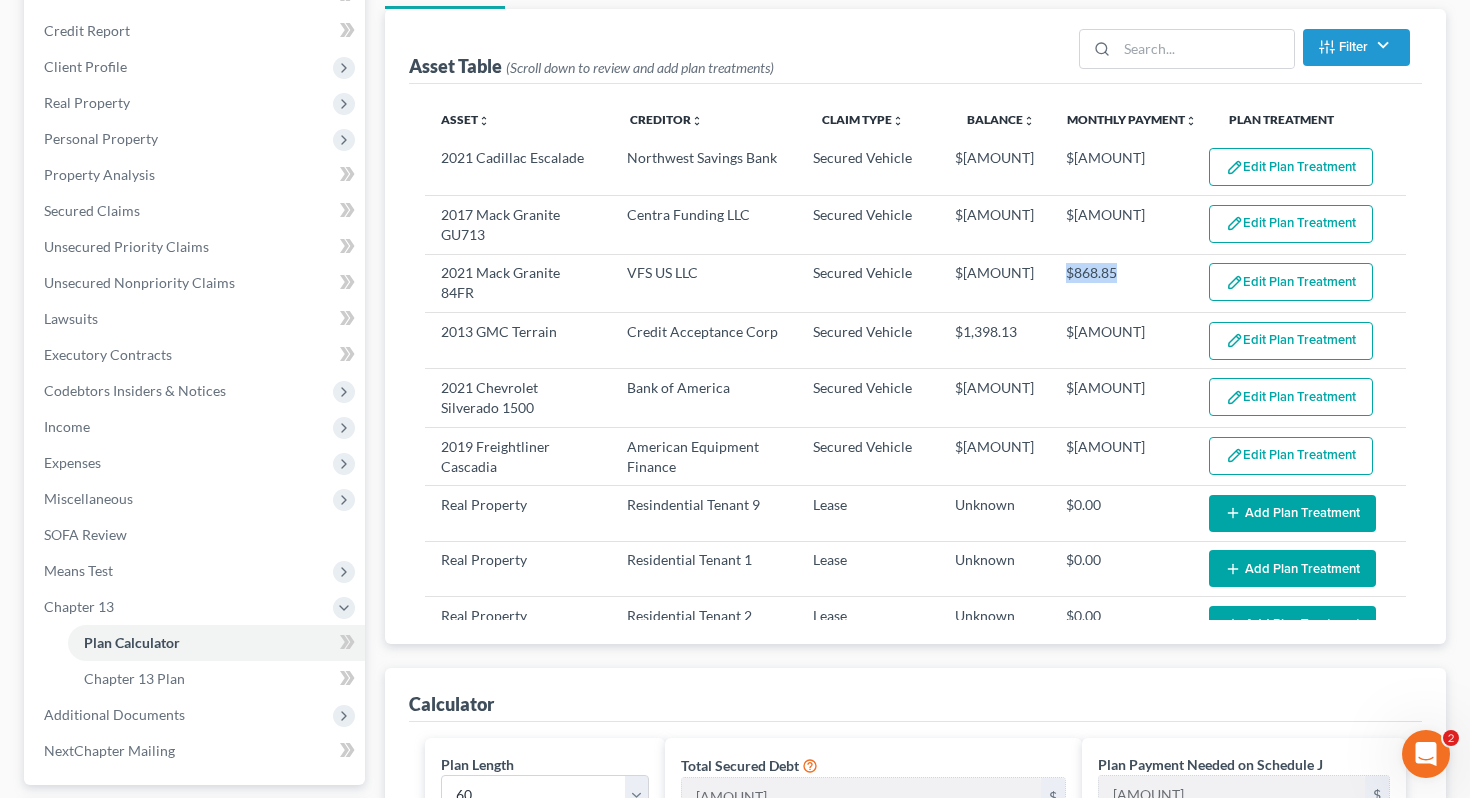 scroll, scrollTop: 608, scrollLeft: 0, axis: vertical 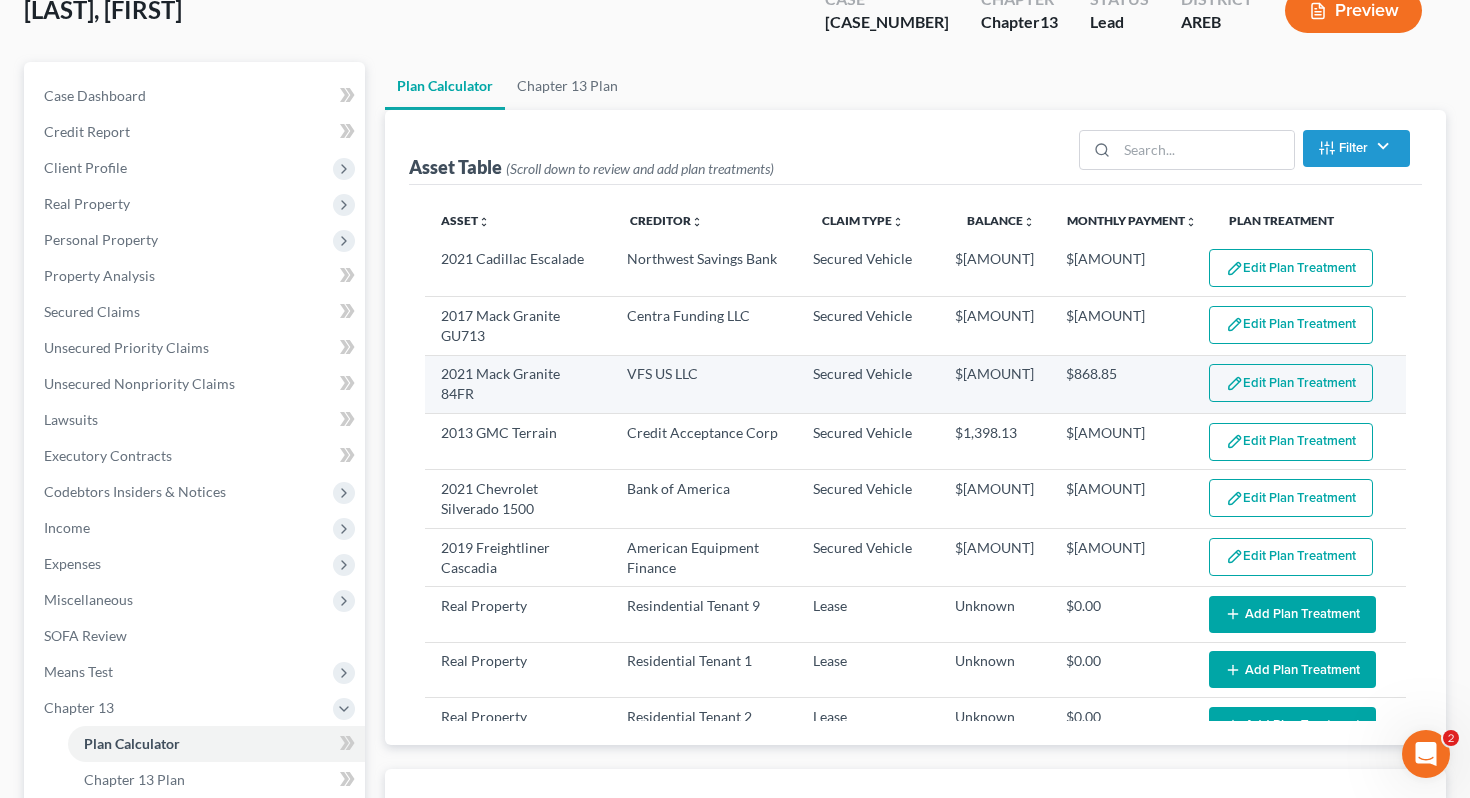 click on "$868.85" at bounding box center [1121, 384] 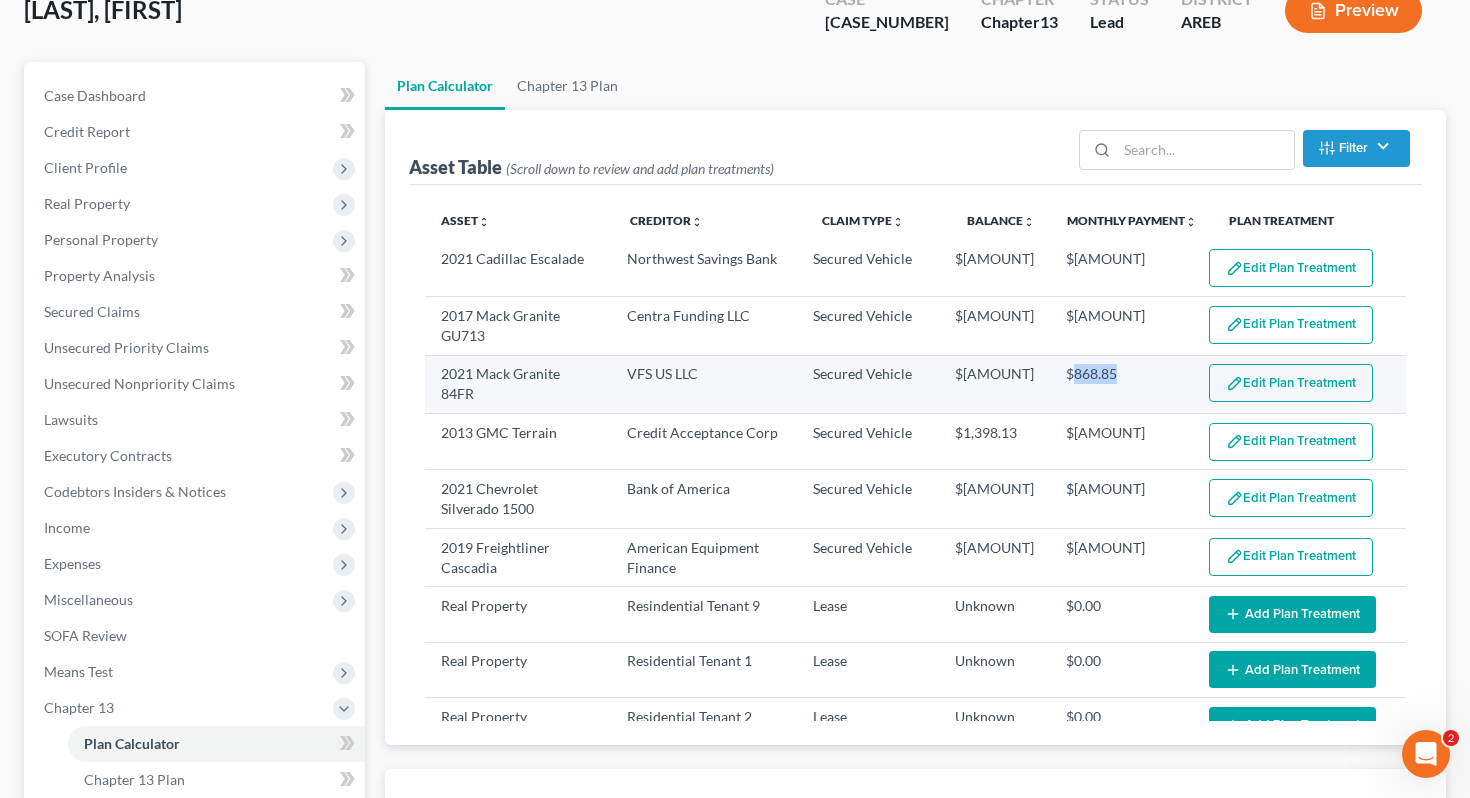 click on "$868.85" at bounding box center [1121, 384] 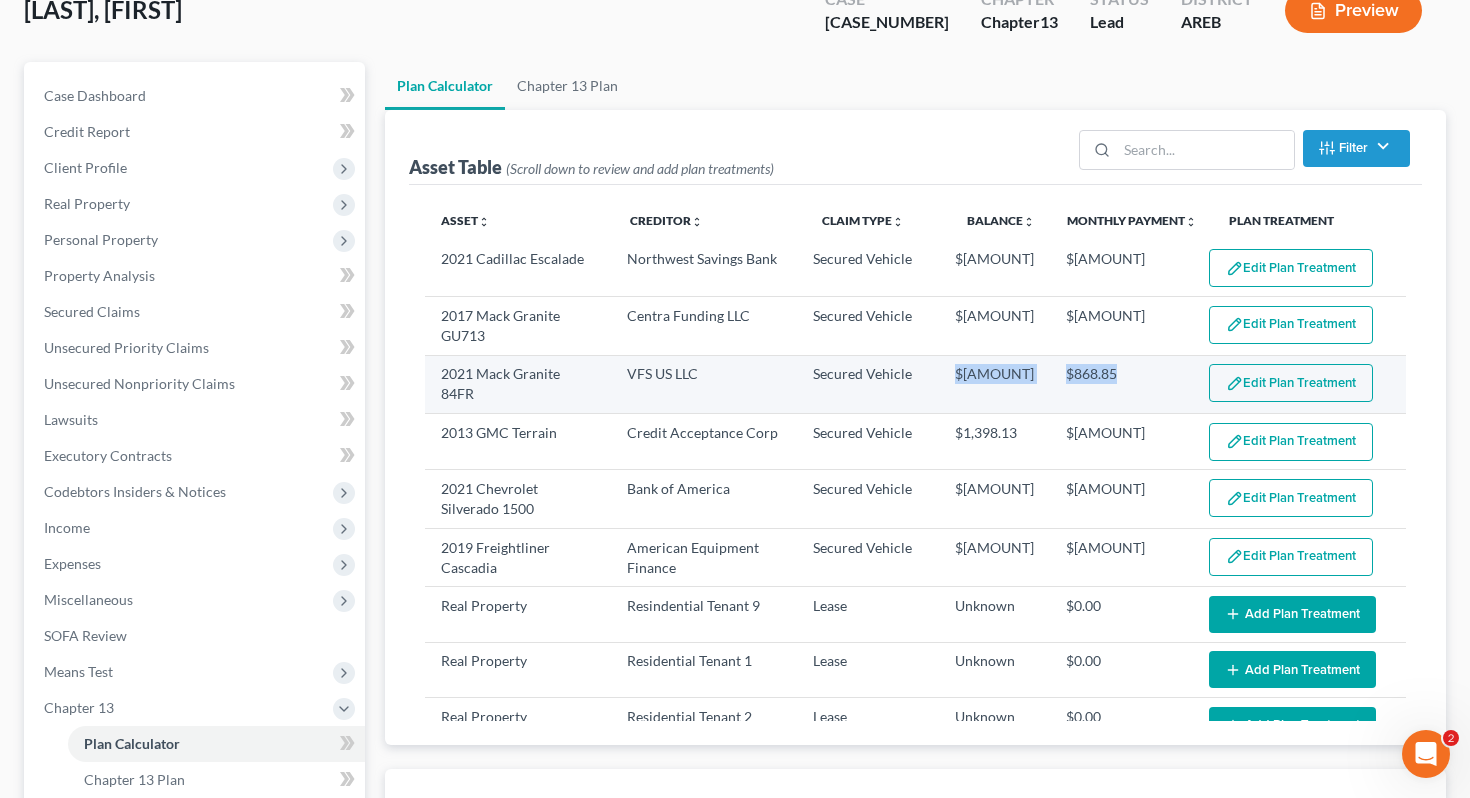drag, startPoint x: 1122, startPoint y: 373, endPoint x: 854, endPoint y: 382, distance: 268.15106 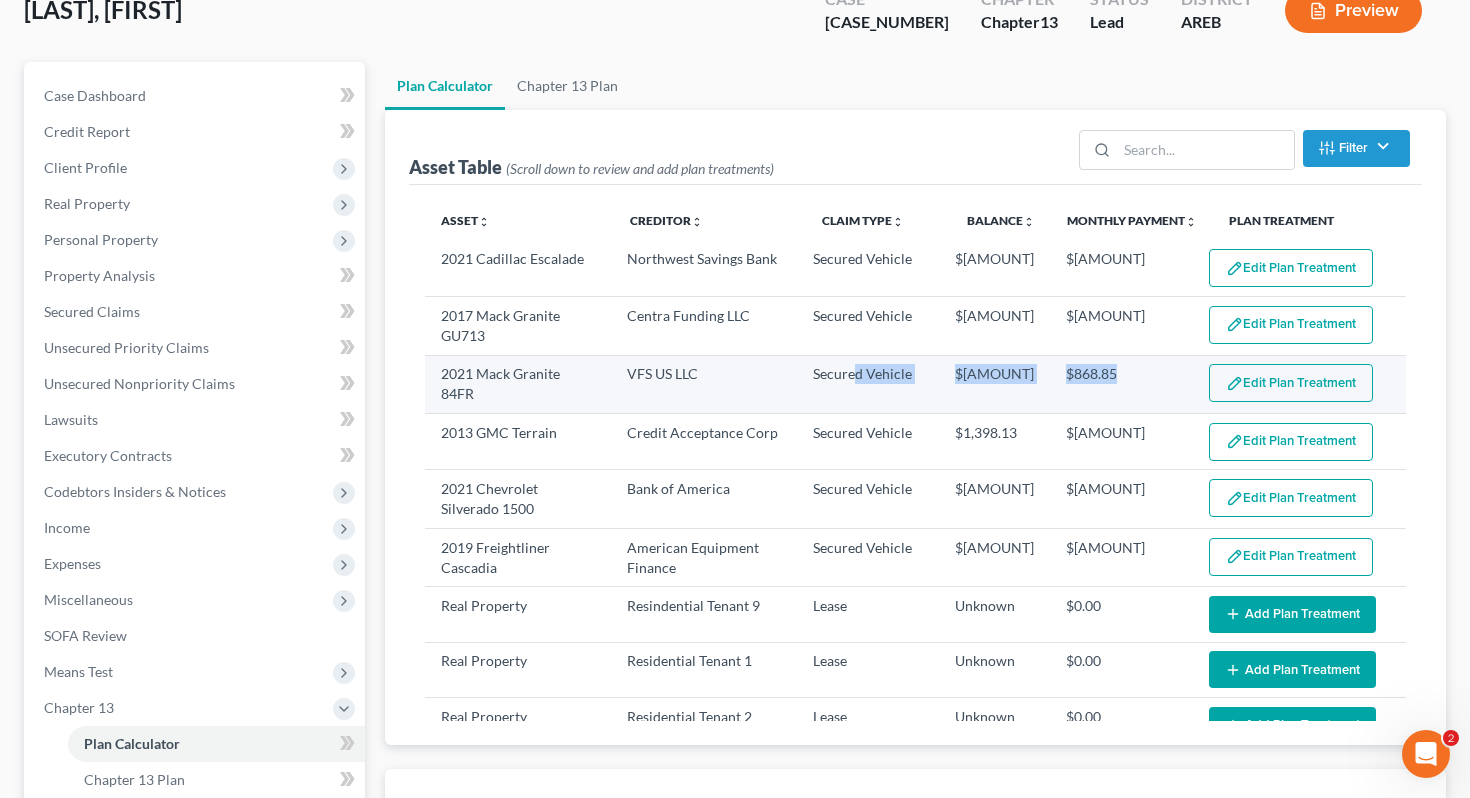 scroll, scrollTop: 0, scrollLeft: 0, axis: both 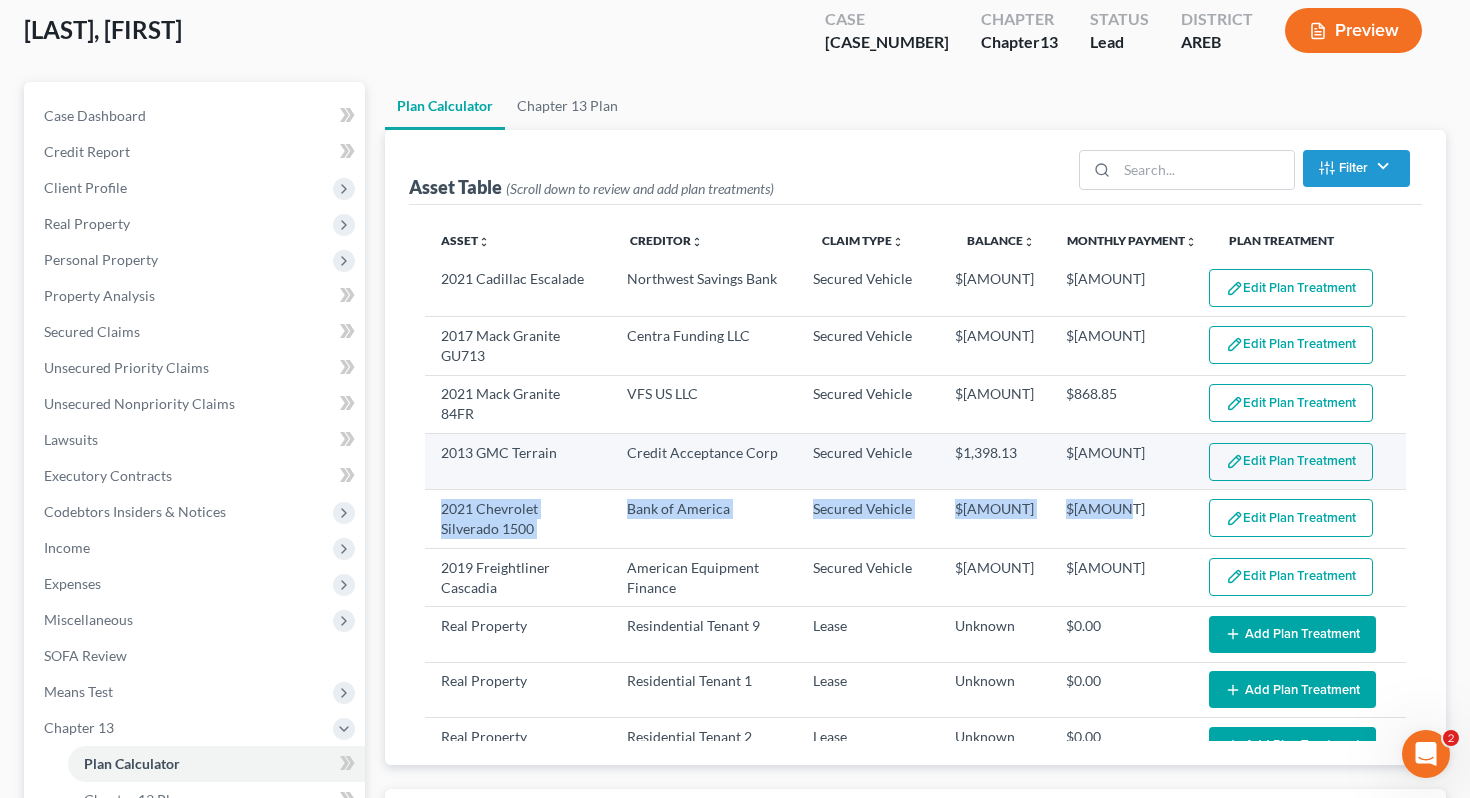 drag, startPoint x: 1143, startPoint y: 509, endPoint x: 574, endPoint y: 478, distance: 569.8438 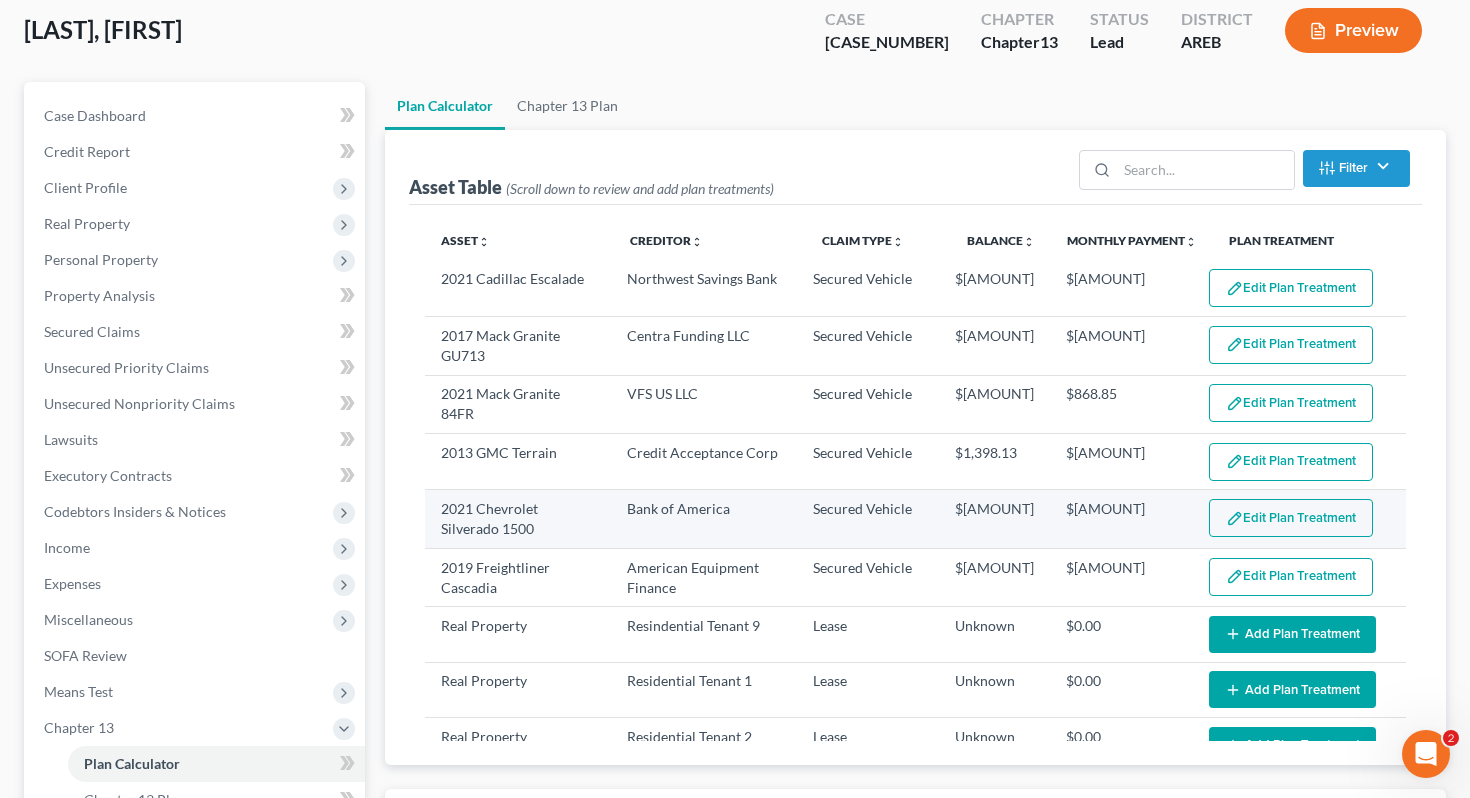 click on "Secured Vehicle" at bounding box center [868, 519] 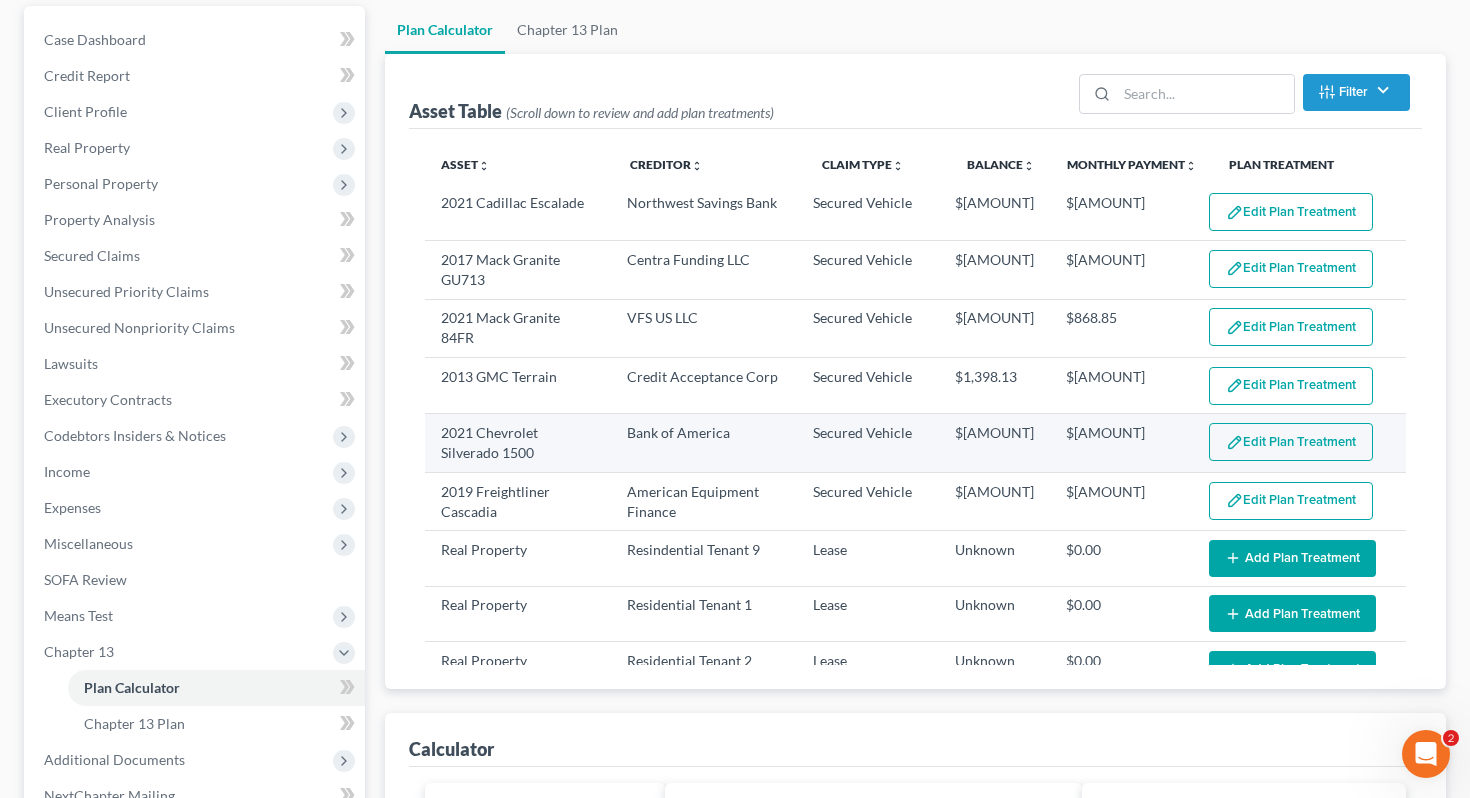scroll, scrollTop: 208, scrollLeft: 0, axis: vertical 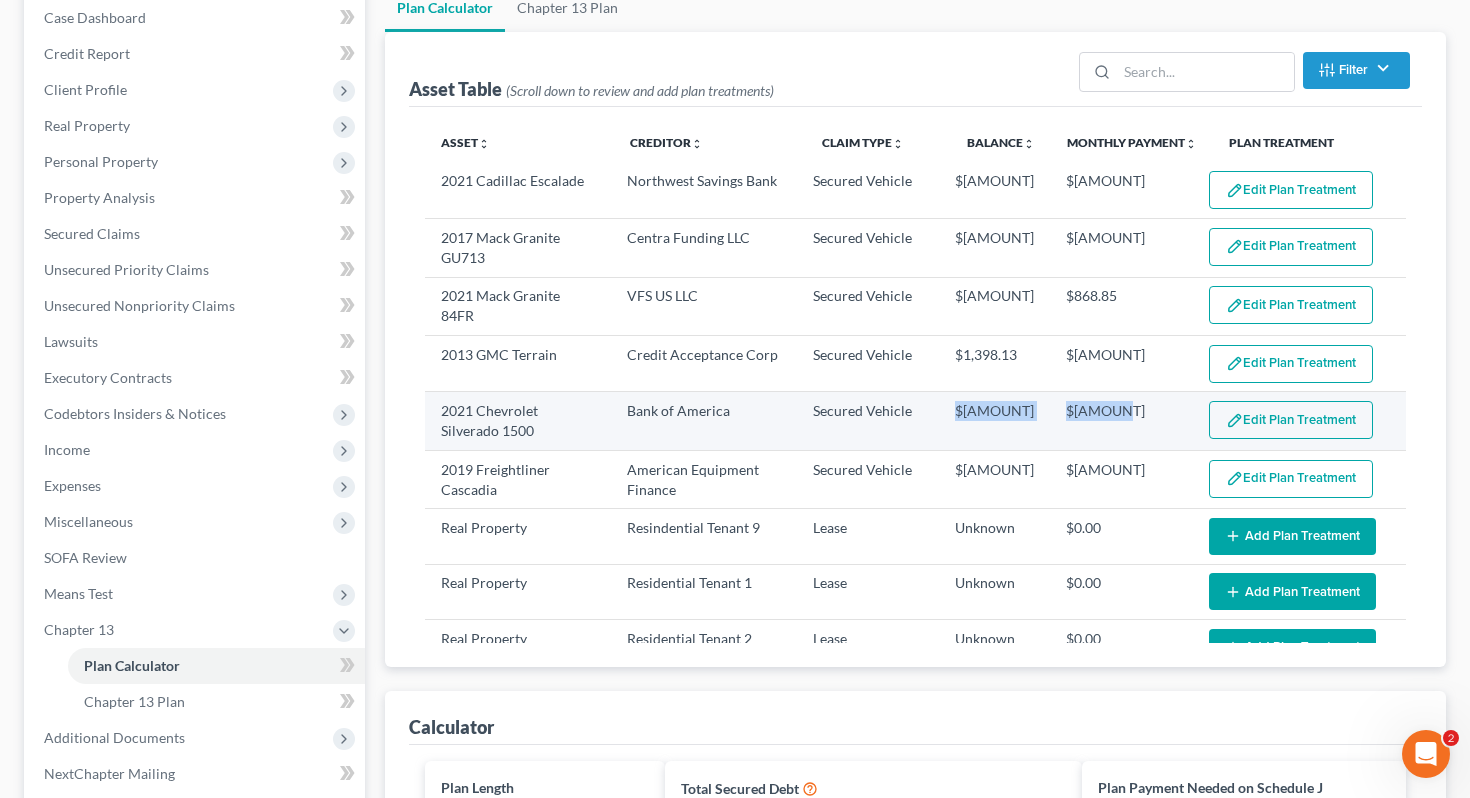 drag, startPoint x: 937, startPoint y: 398, endPoint x: 1148, endPoint y: 403, distance: 211.05923 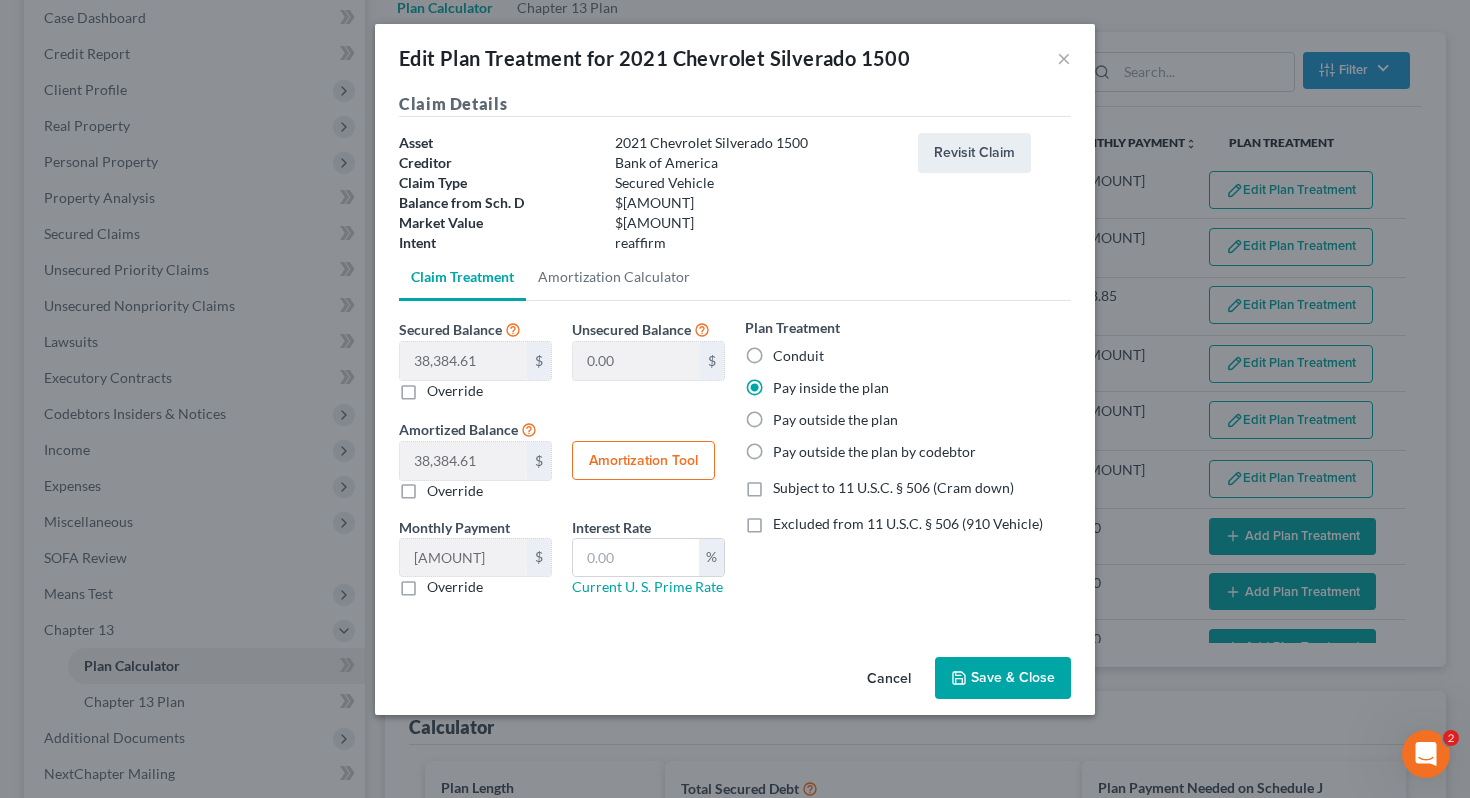 click on "Edit Plan Treatment for 2021 Chevrolet Silverado 1500" at bounding box center [735, 58] 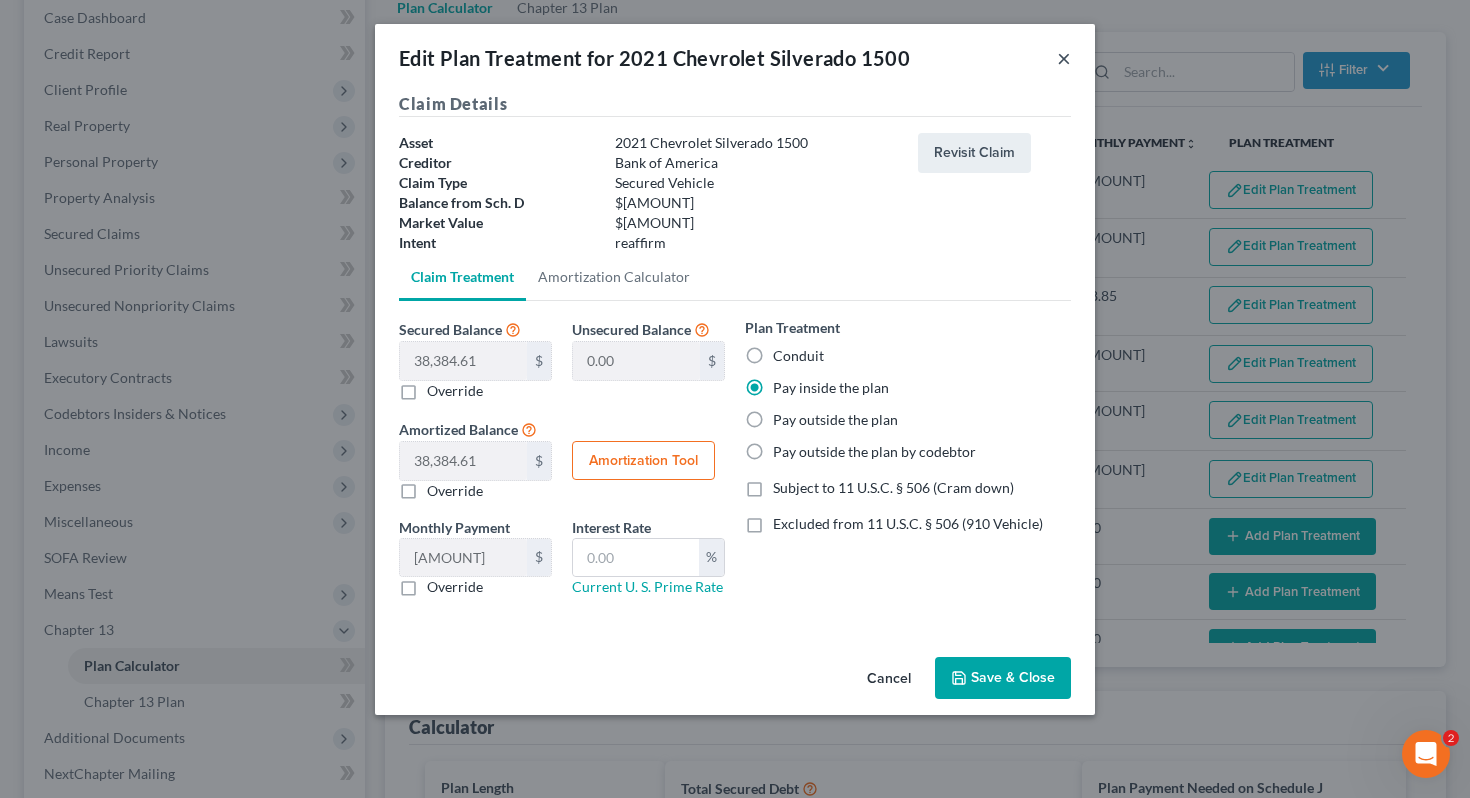 click on "×" at bounding box center [1064, 58] 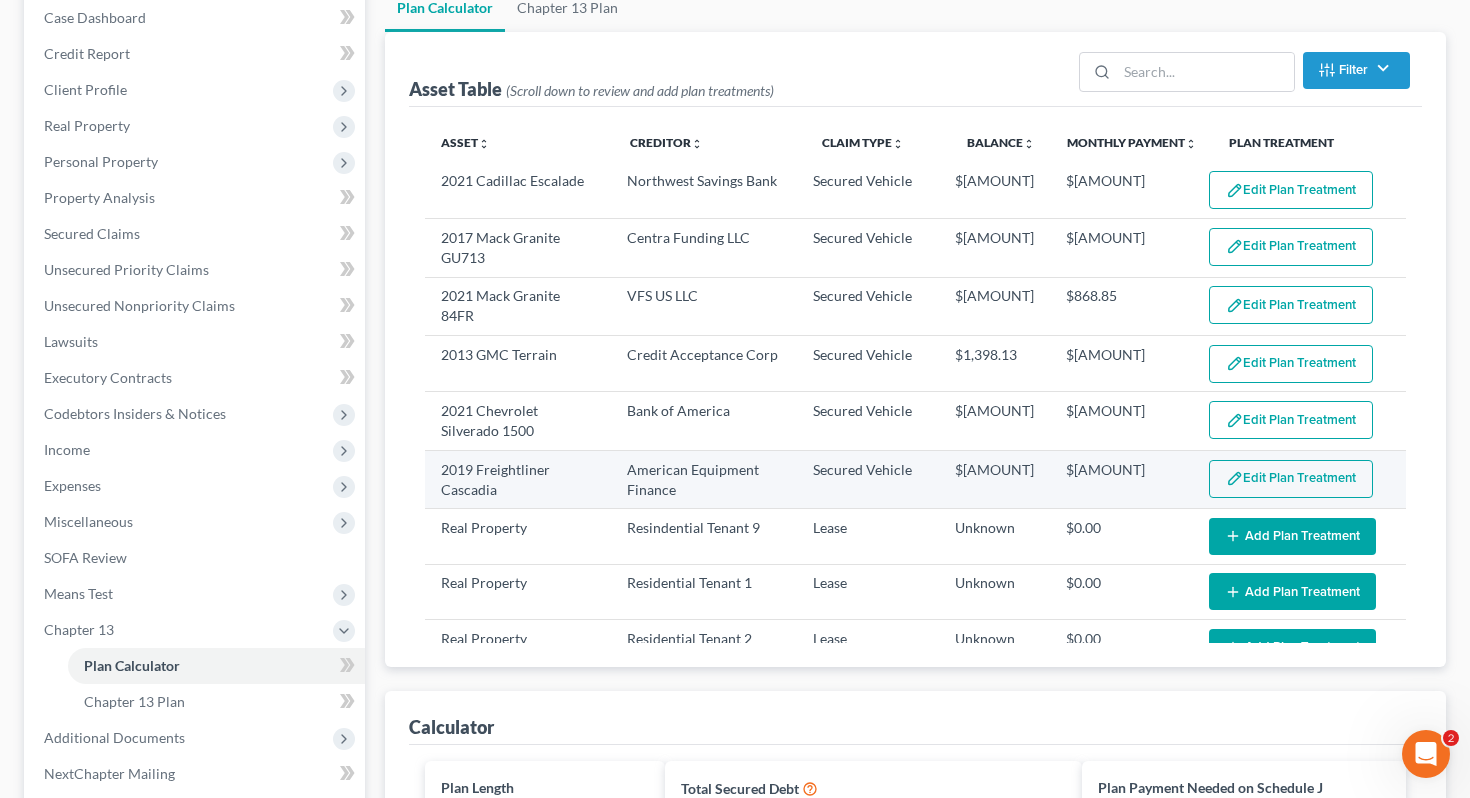 click on "Edit Plan Treatment" at bounding box center (1291, 479) 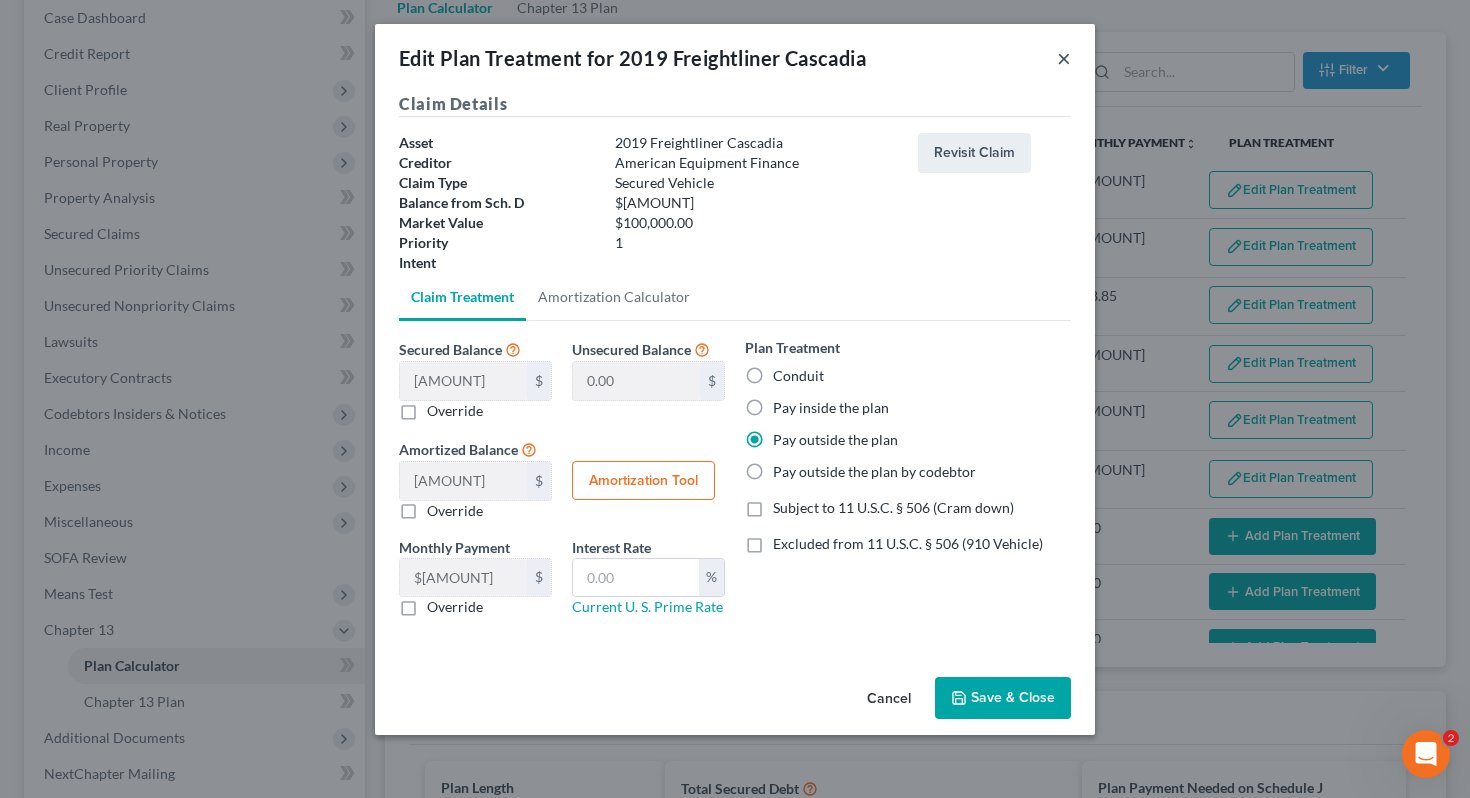 click on "×" at bounding box center (1064, 58) 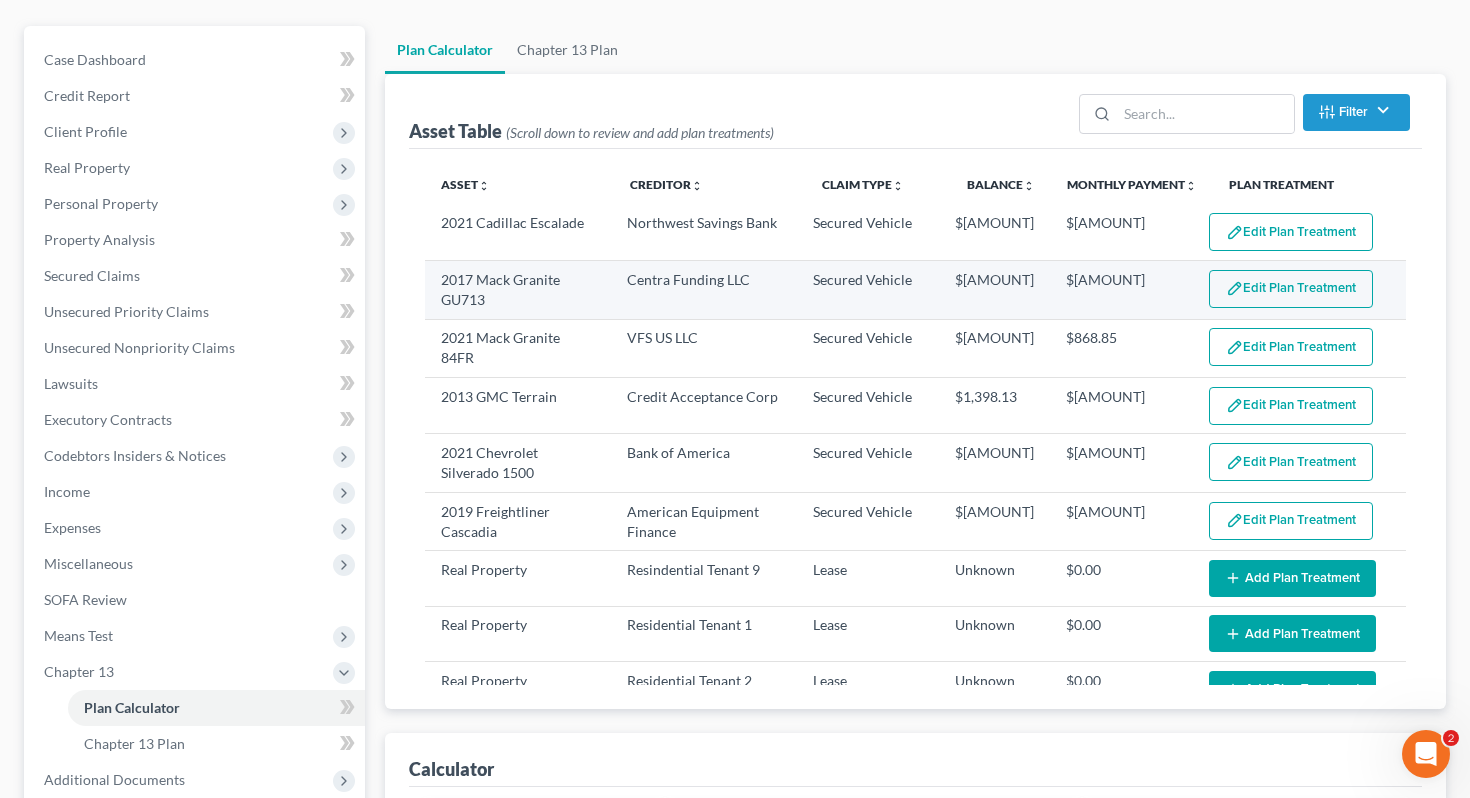 scroll, scrollTop: 165, scrollLeft: 0, axis: vertical 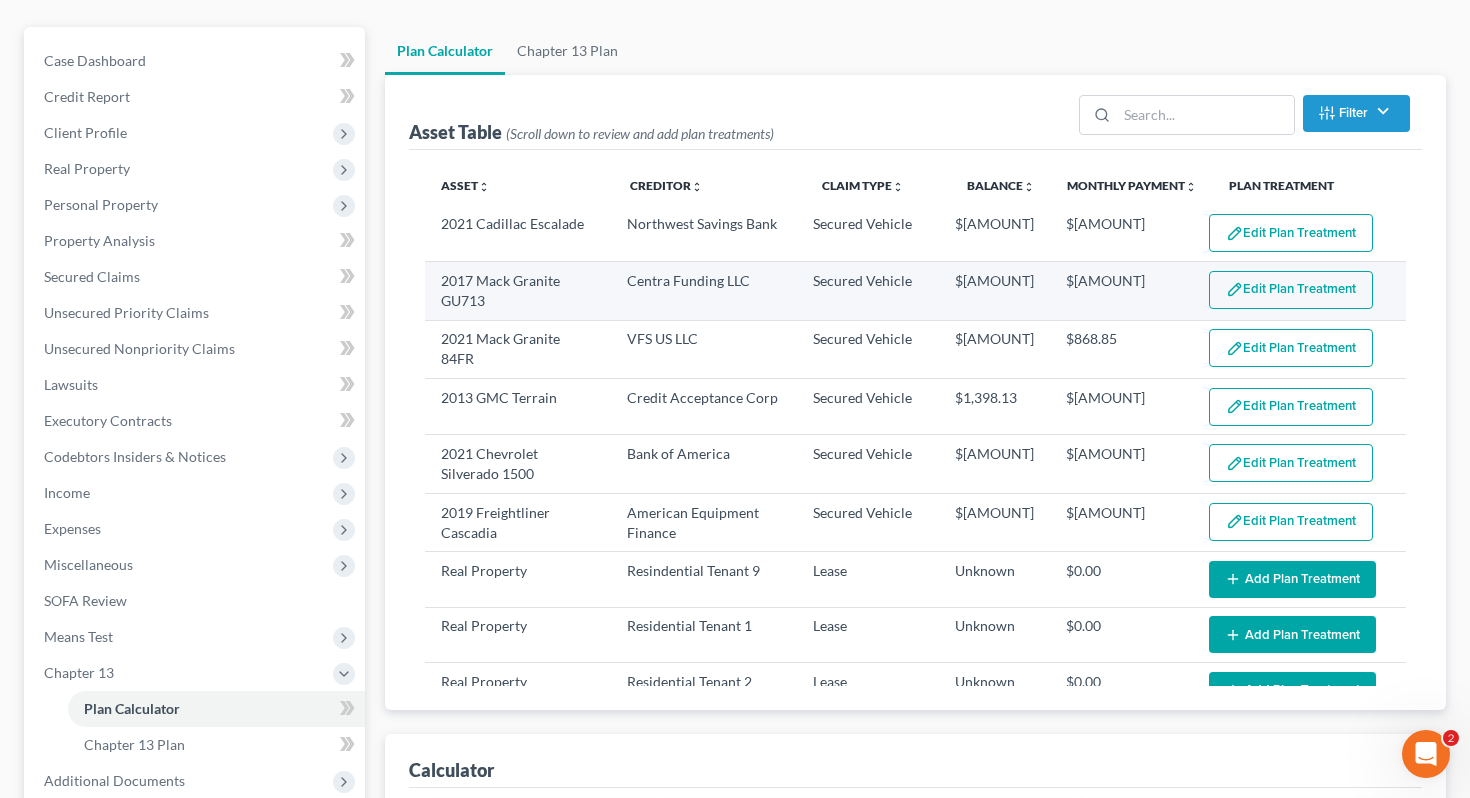 click on "Edit Plan Treatment" at bounding box center (1291, 290) 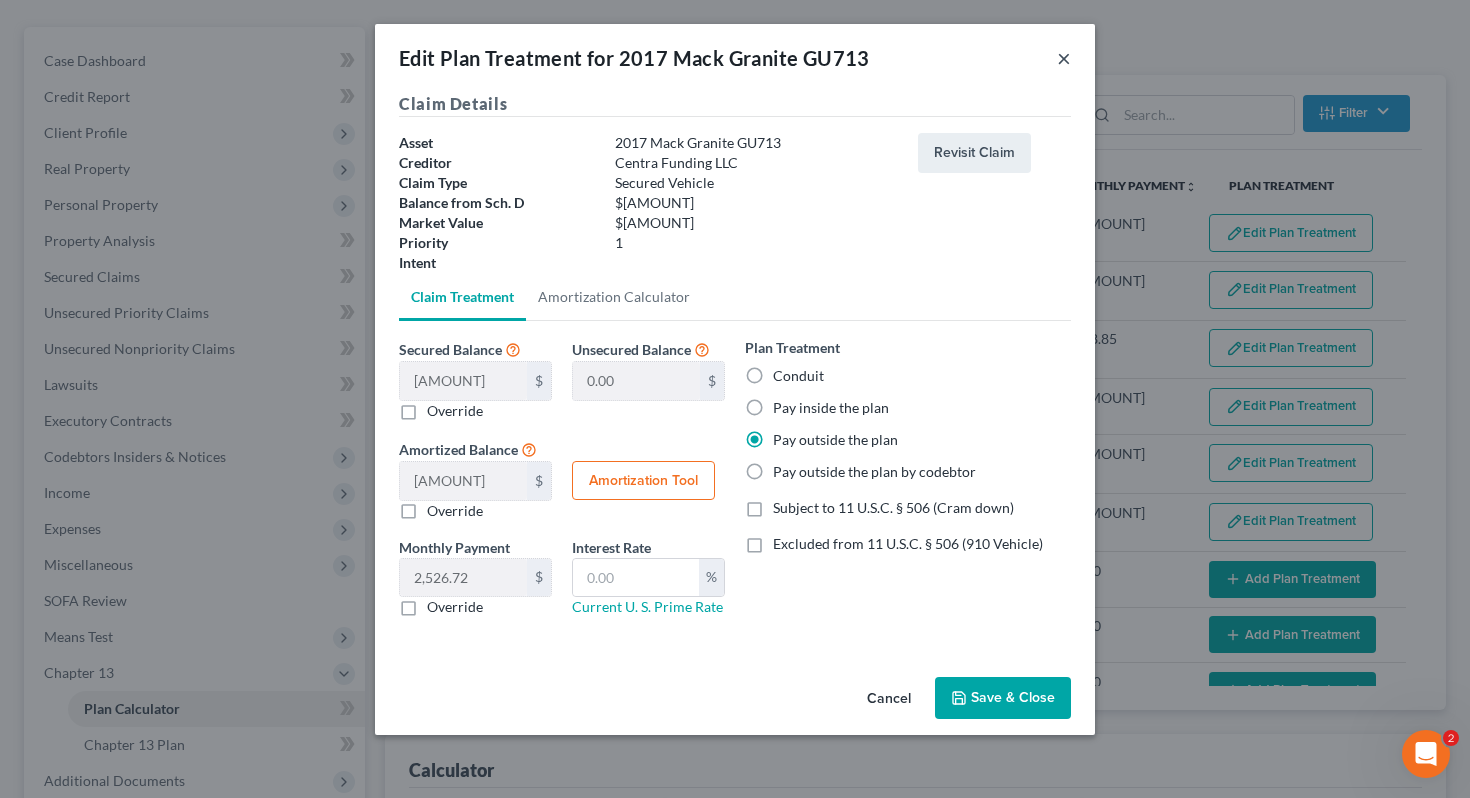 click on "×" at bounding box center [1064, 58] 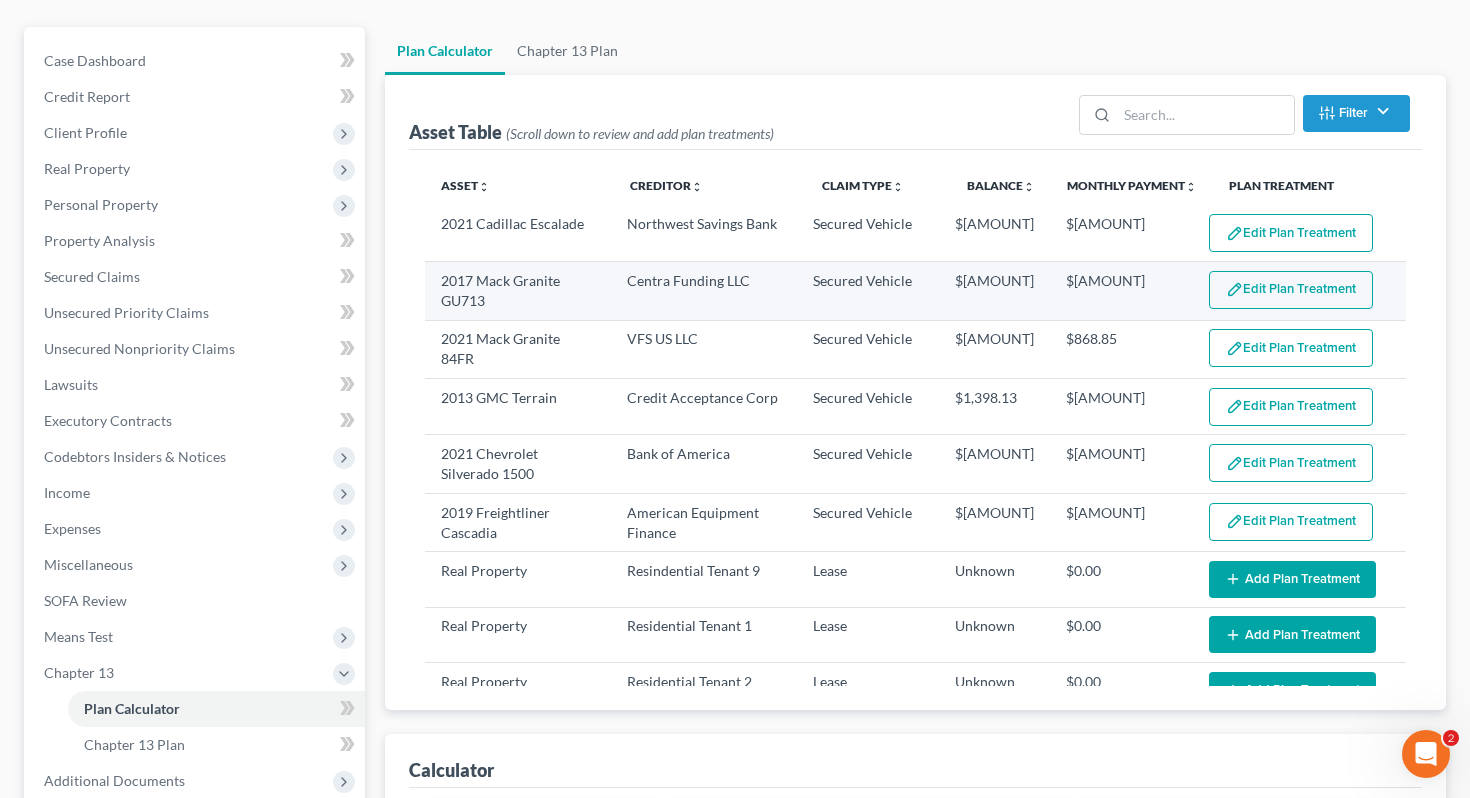 click on "Edit Plan Treatment" at bounding box center [1291, 290] 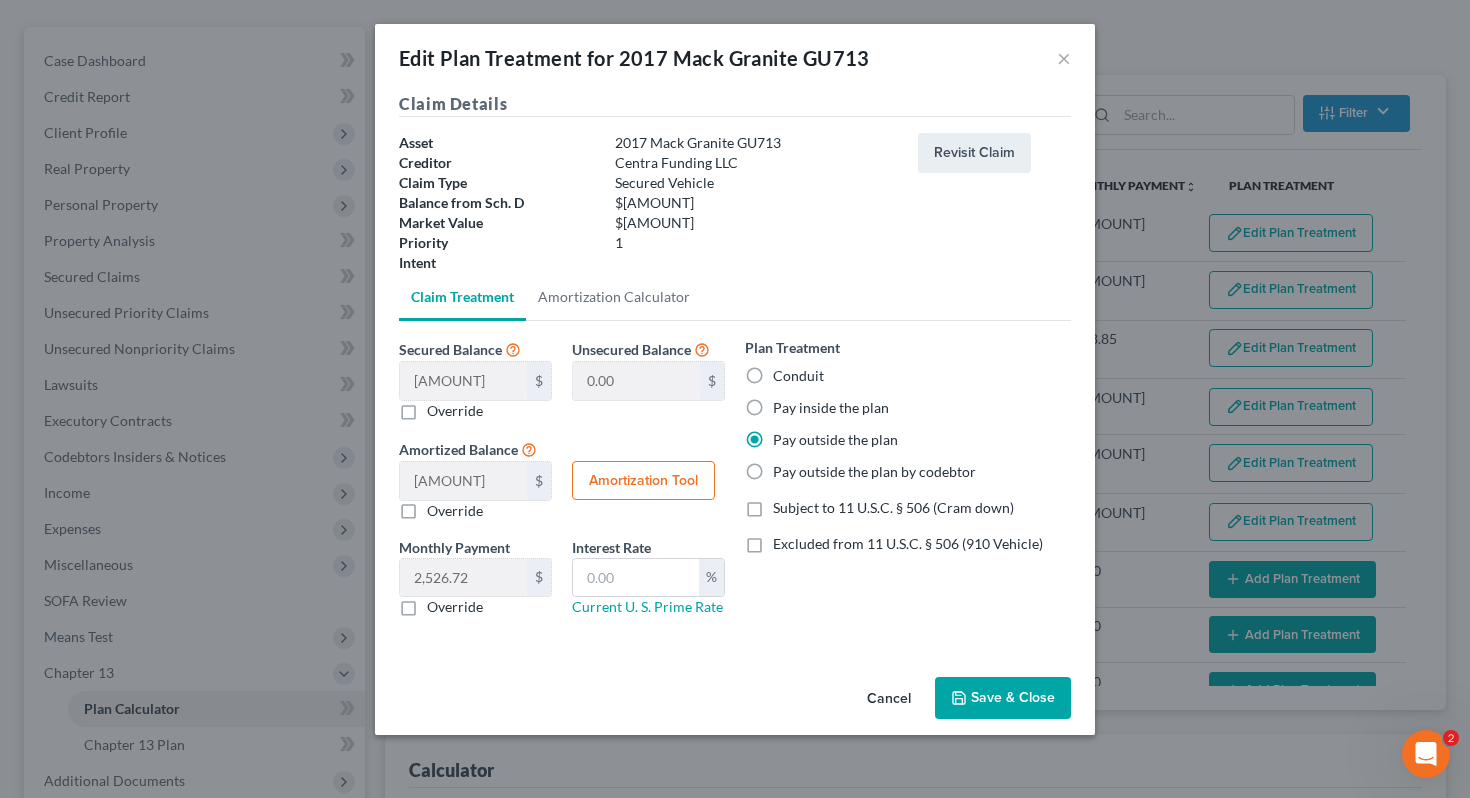 click on "Edit Plan Treatment for 2017 Mack Granite GU713 ×" at bounding box center [735, 58] 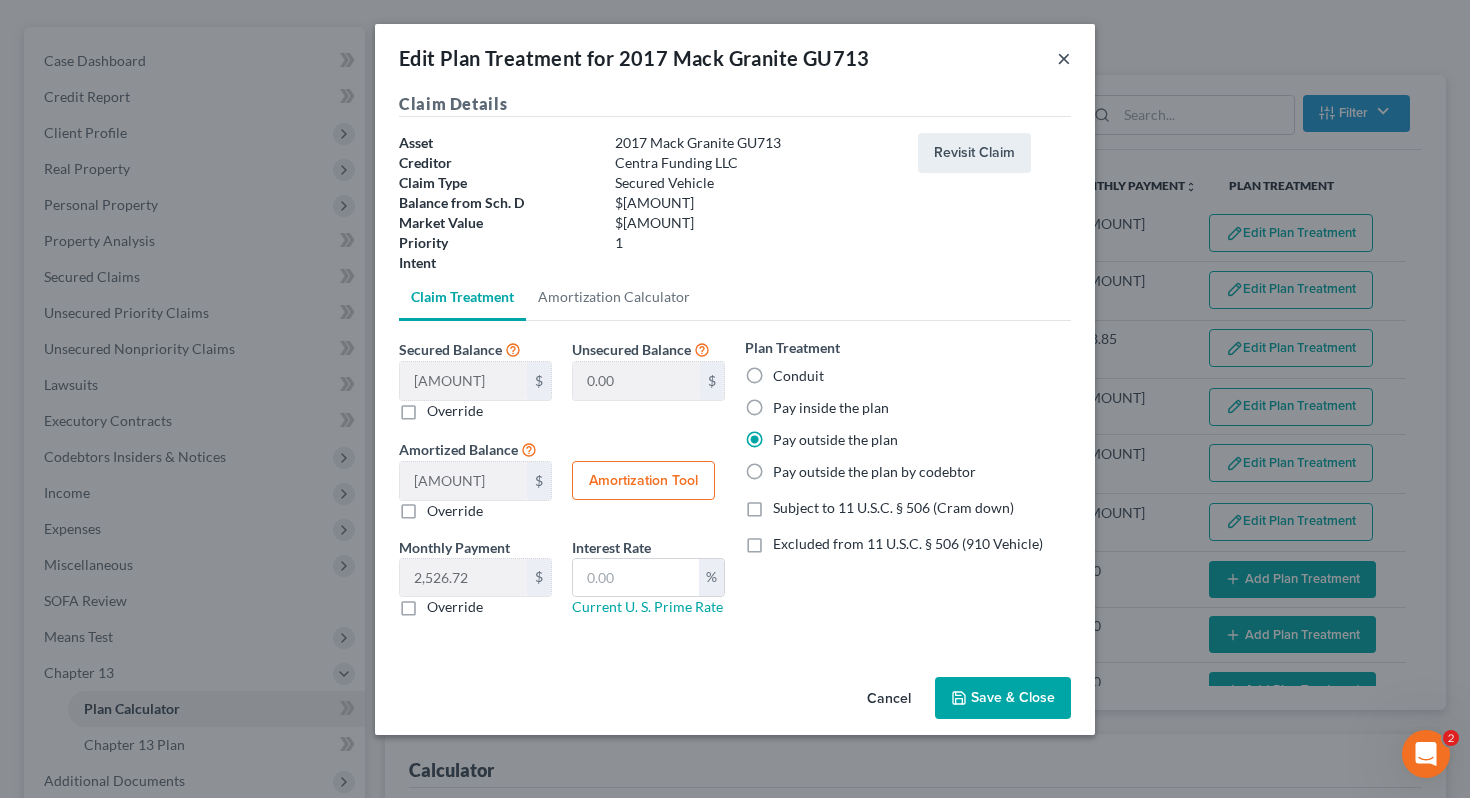click on "×" at bounding box center (1064, 58) 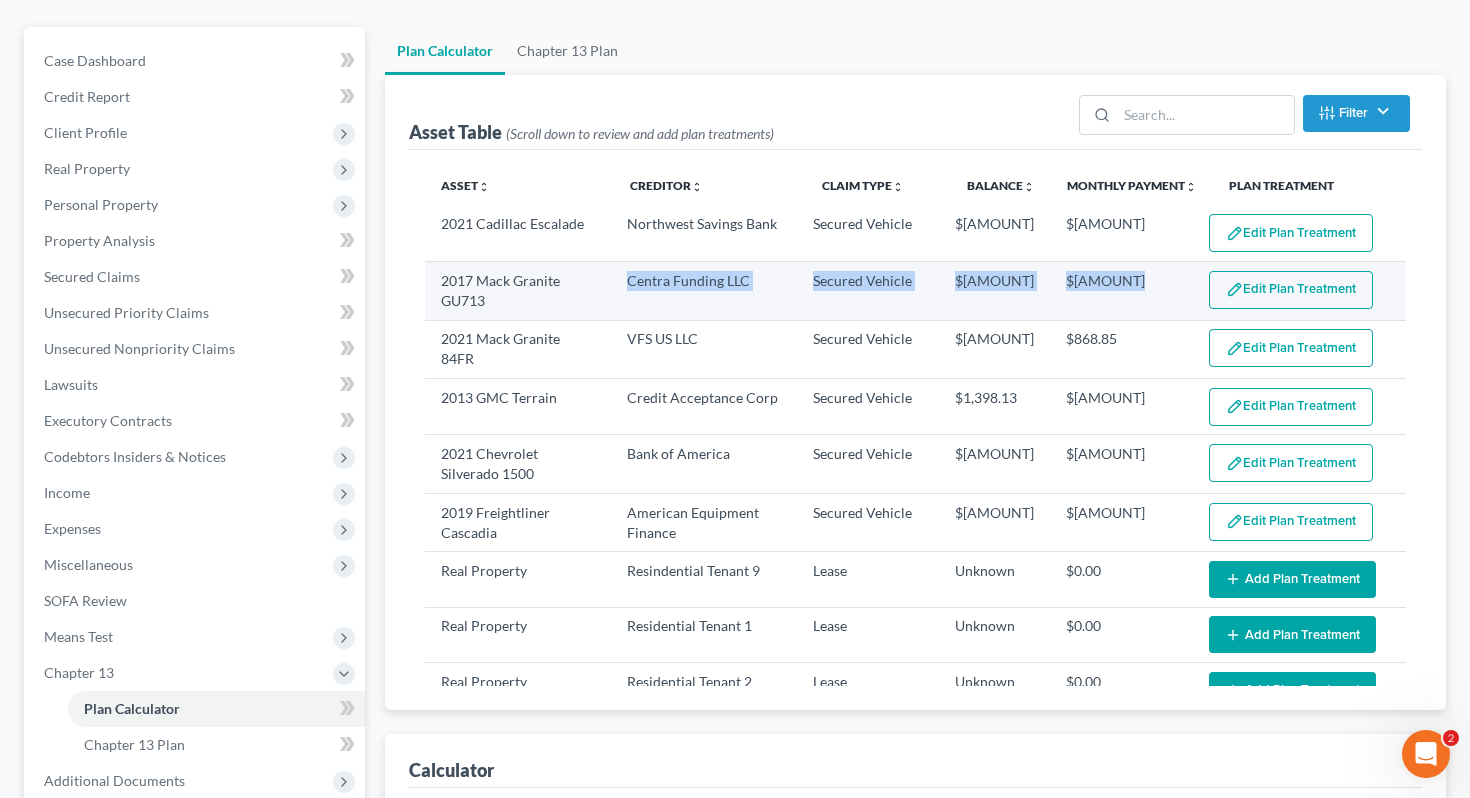 drag, startPoint x: 1129, startPoint y: 284, endPoint x: 539, endPoint y: 303, distance: 590.30585 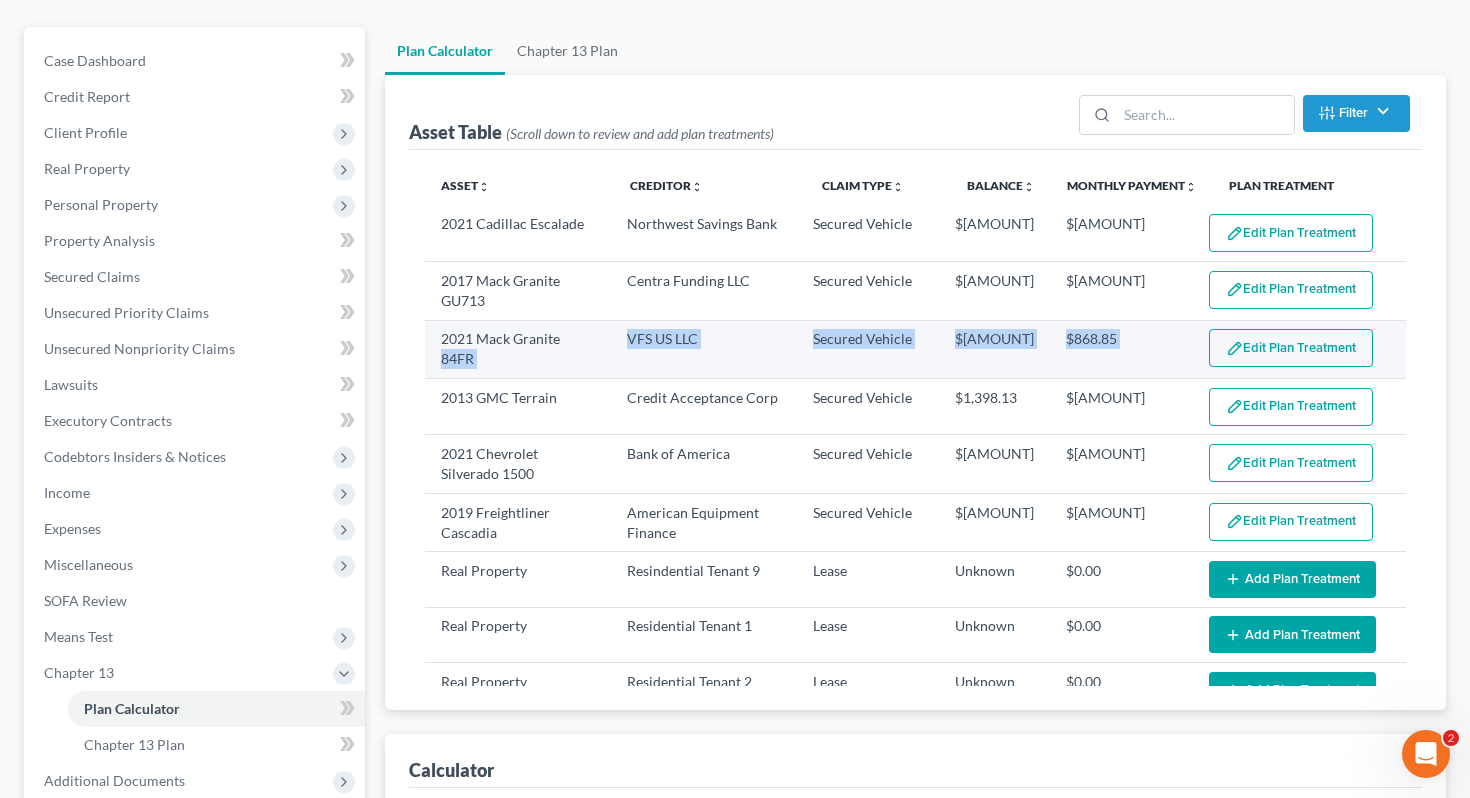 drag, startPoint x: 562, startPoint y: 343, endPoint x: 1209, endPoint y: 374, distance: 647.74225 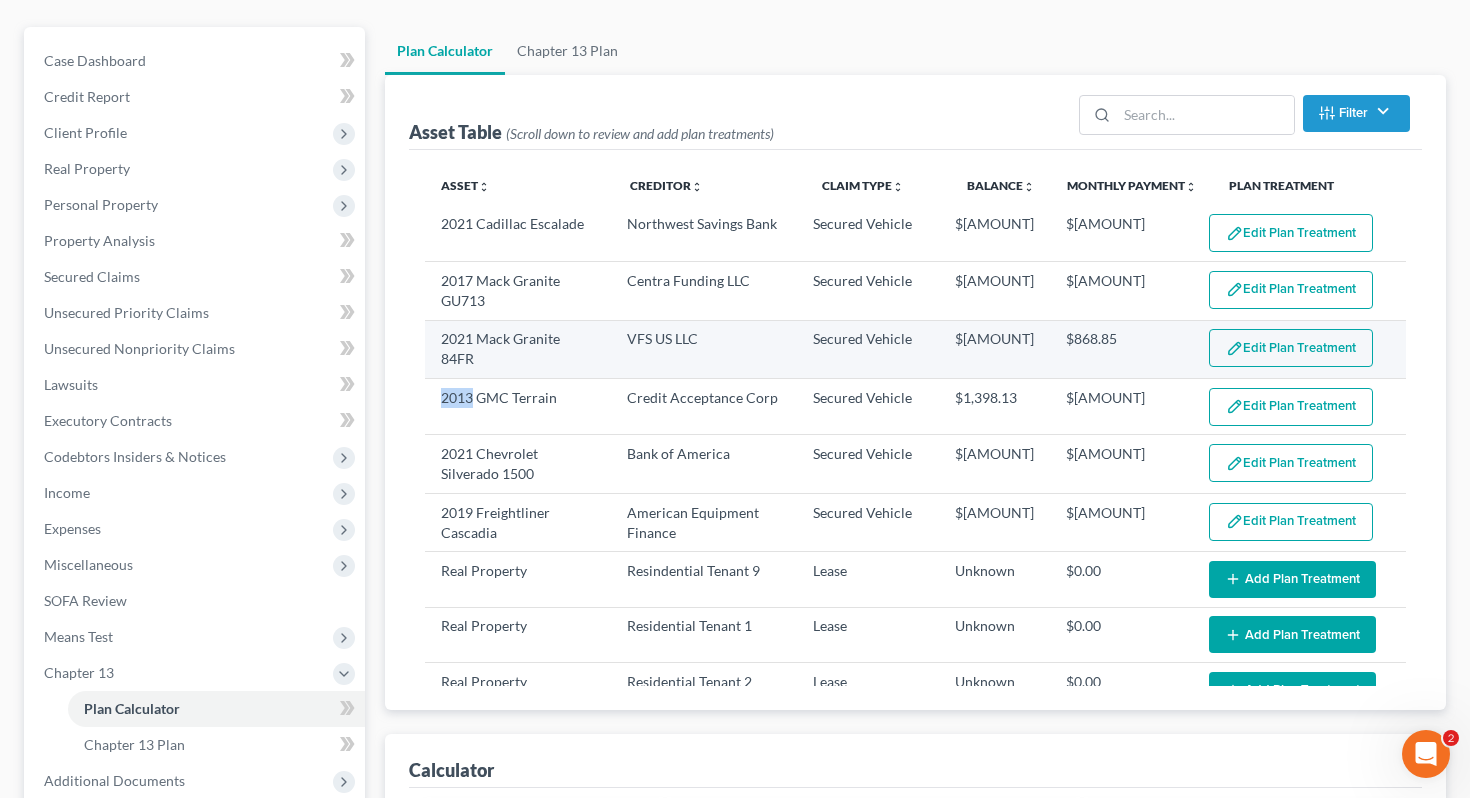 drag, startPoint x: 1189, startPoint y: 366, endPoint x: 1187, endPoint y: 356, distance: 10.198039 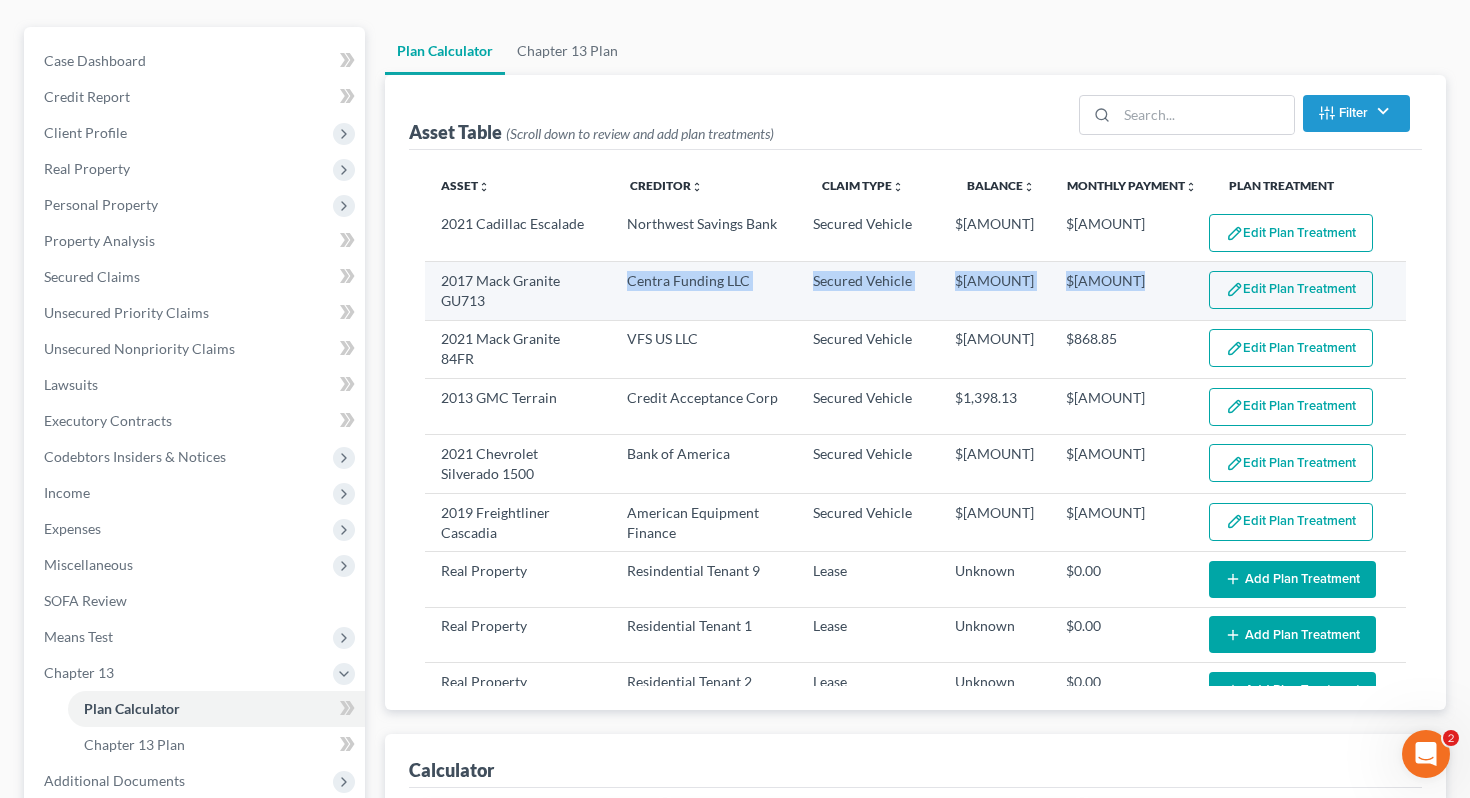 drag, startPoint x: 1136, startPoint y: 292, endPoint x: 575, endPoint y: 301, distance: 561.0722 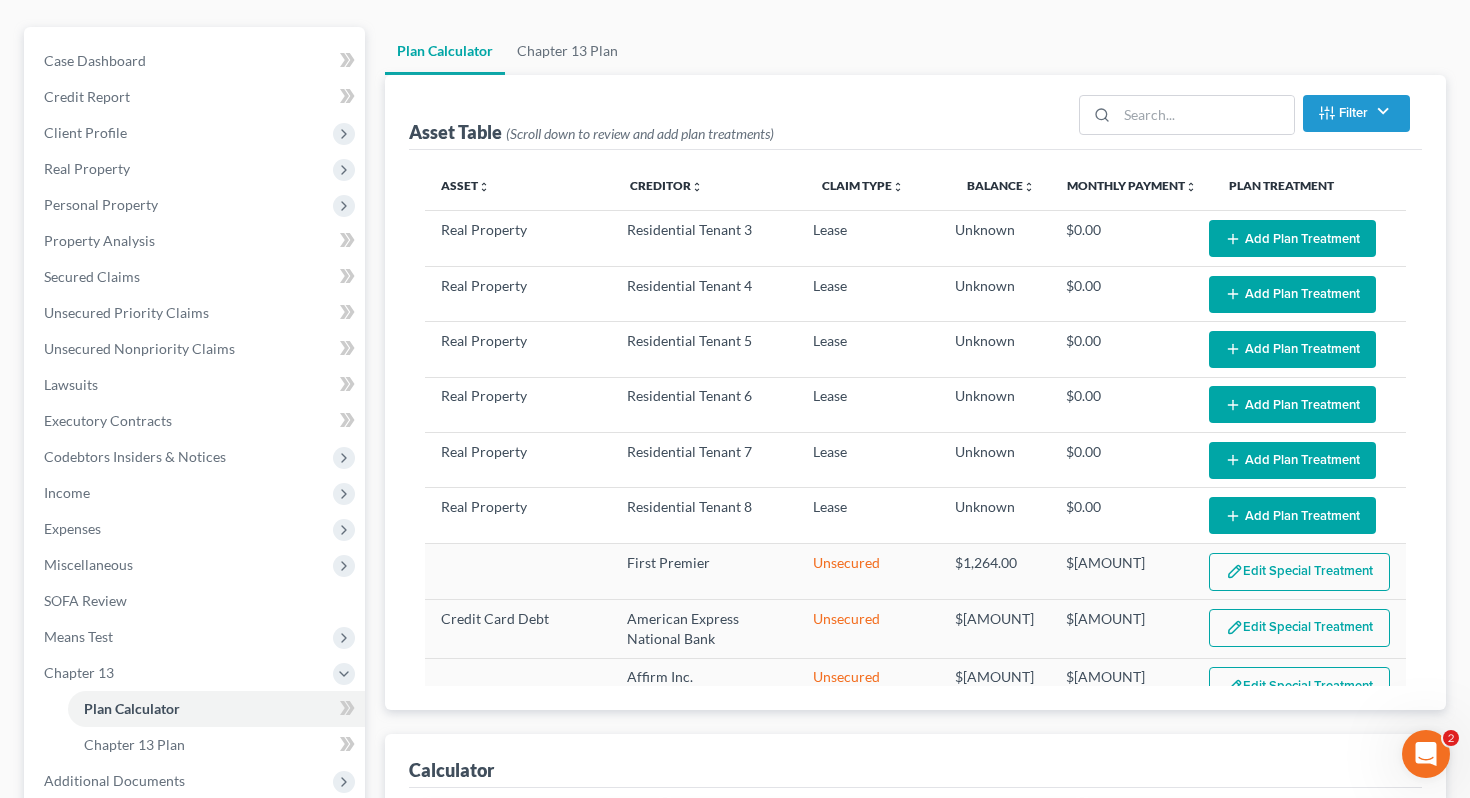 scroll, scrollTop: 608, scrollLeft: 0, axis: vertical 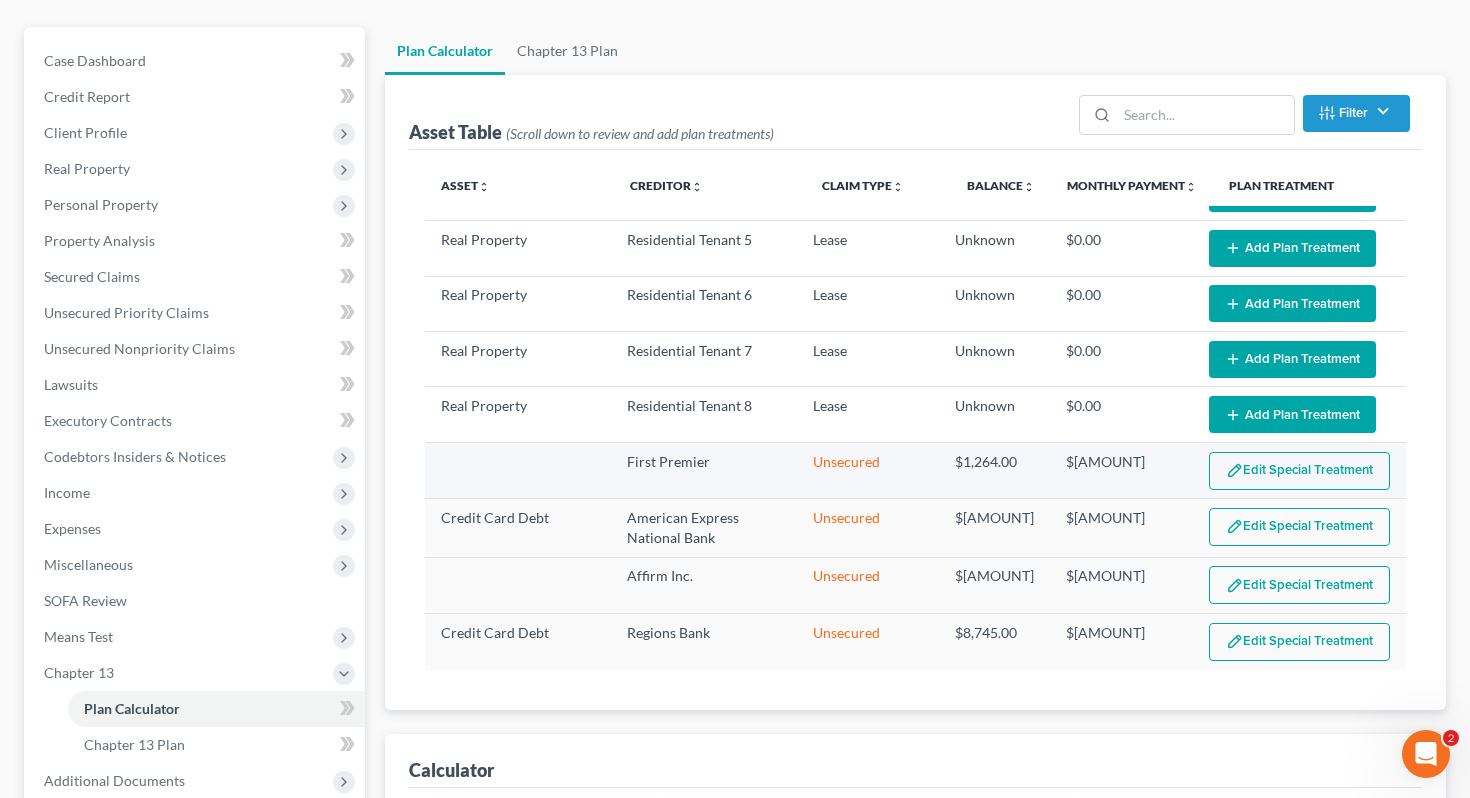 click on "$[AMOUNT]" at bounding box center [1121, 470] 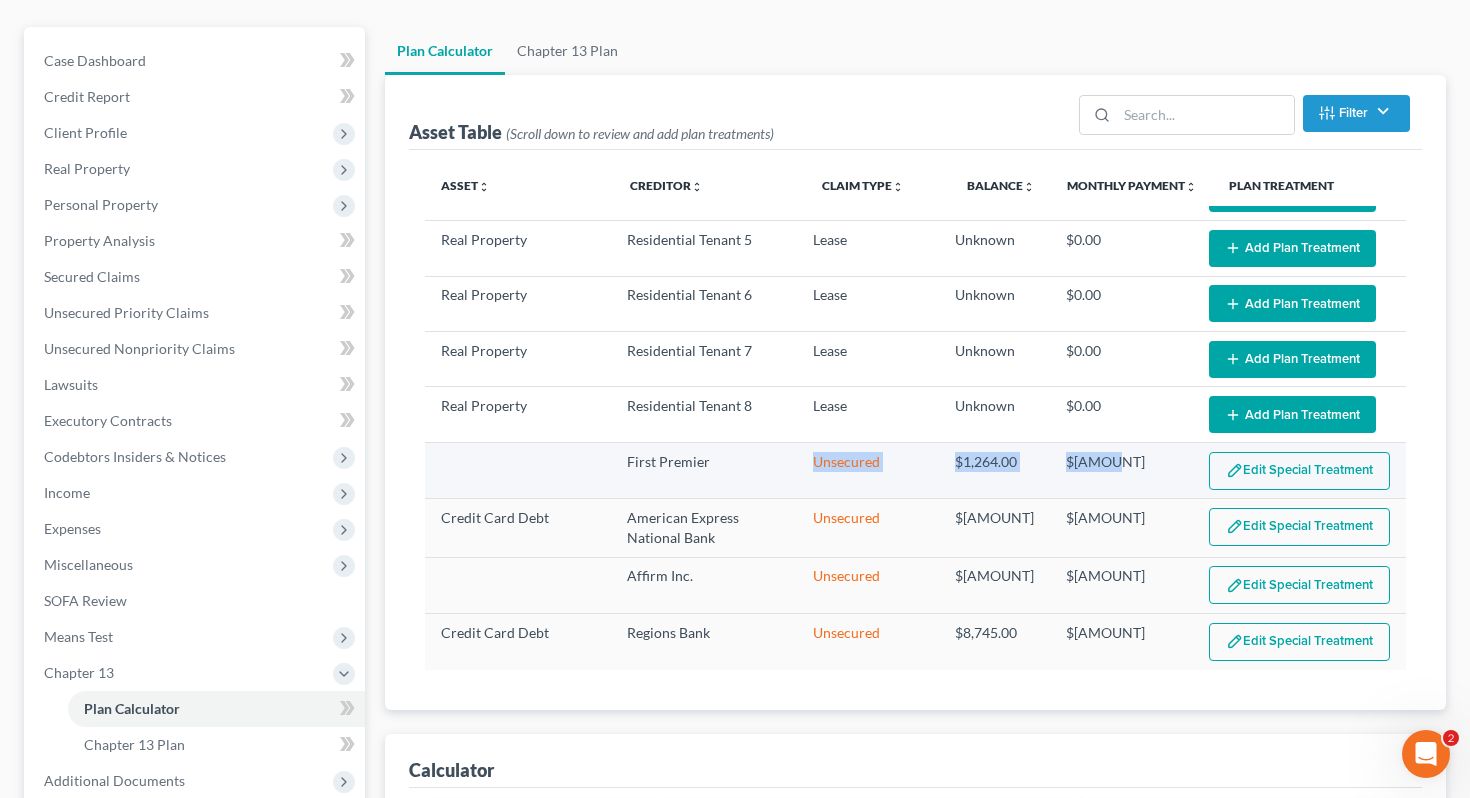 drag, startPoint x: 1131, startPoint y: 466, endPoint x: 703, endPoint y: 487, distance: 428.51486 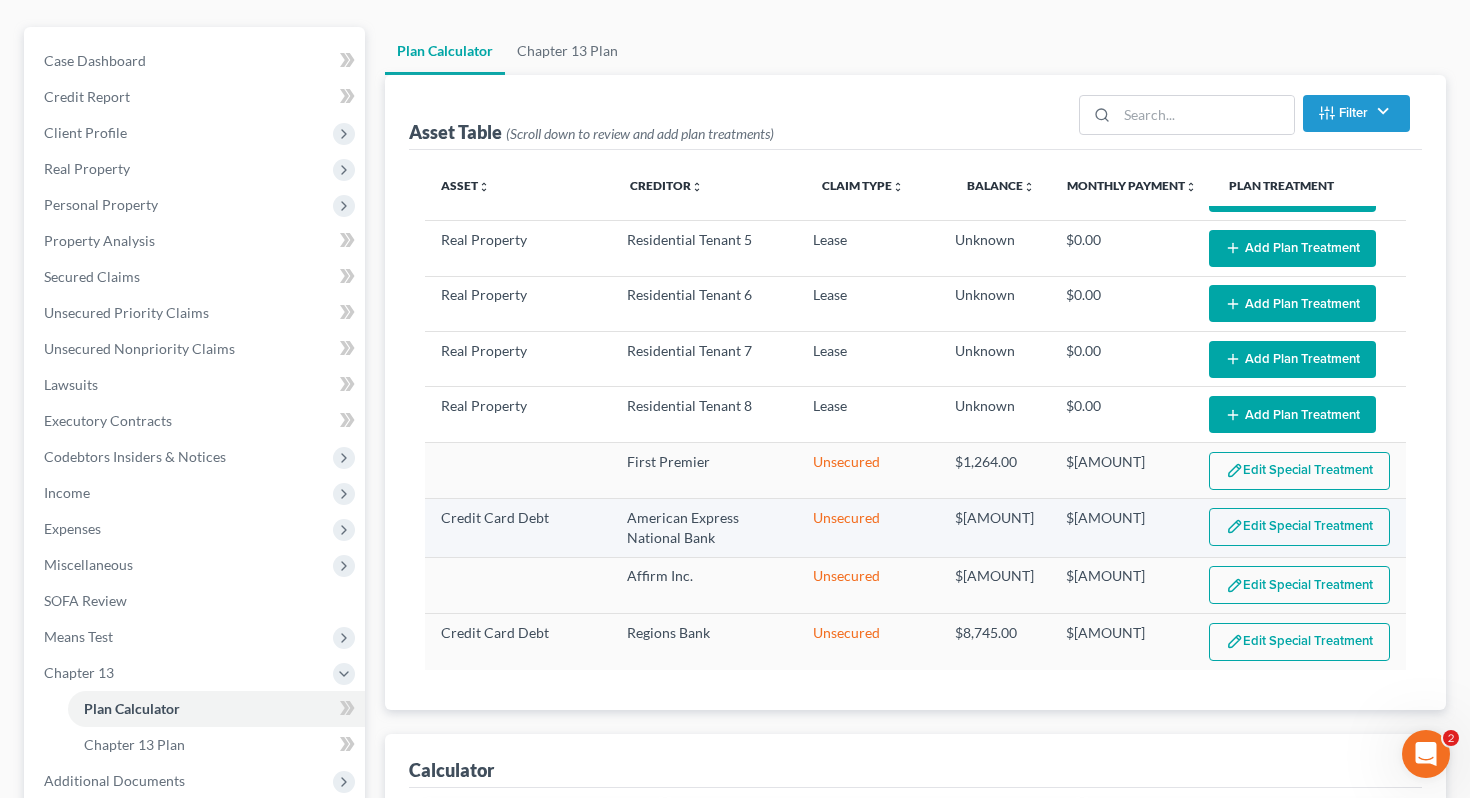 click on "$[AMOUNT]" at bounding box center [1121, 528] 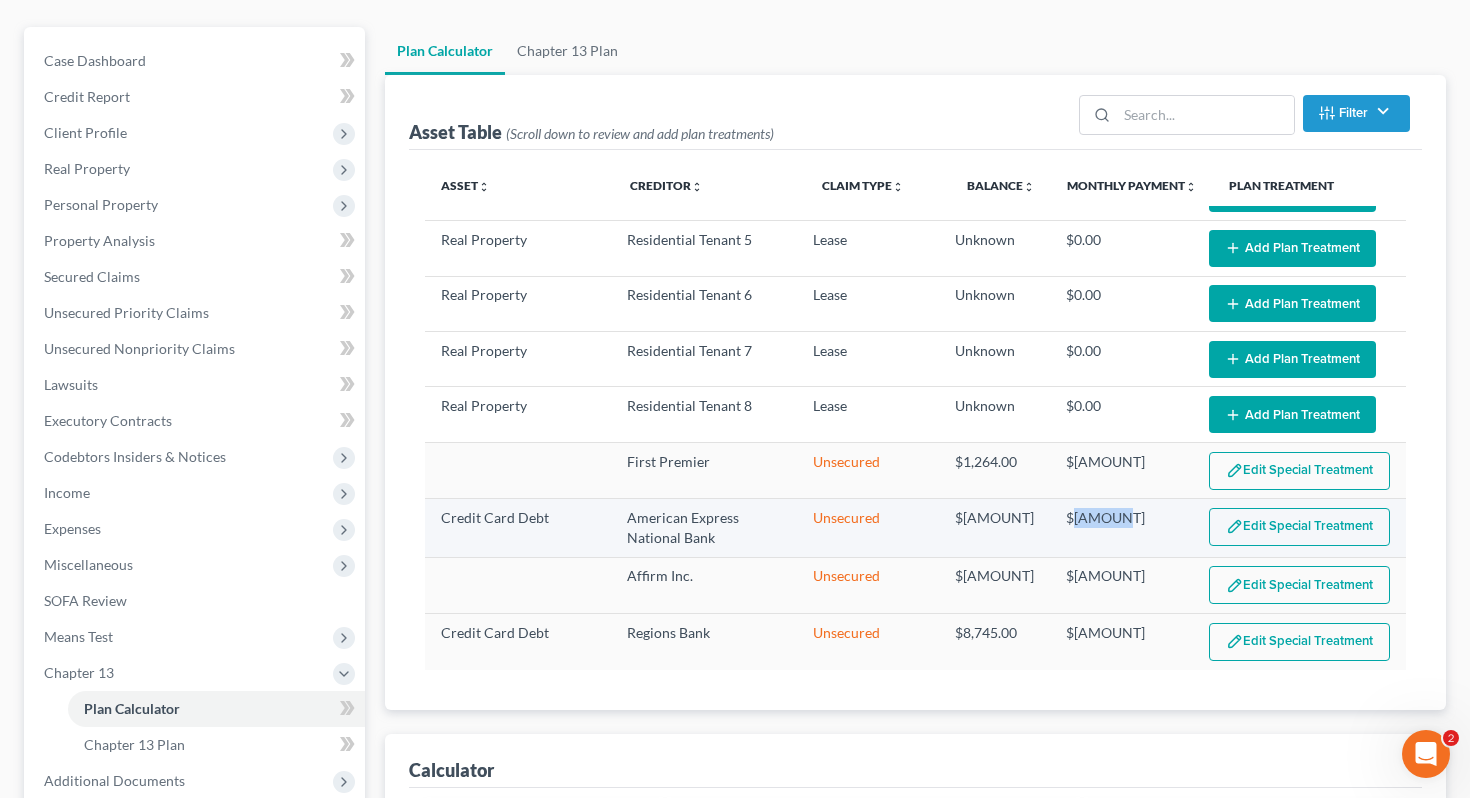 drag, startPoint x: 1071, startPoint y: 517, endPoint x: 1153, endPoint y: 509, distance: 82.38932 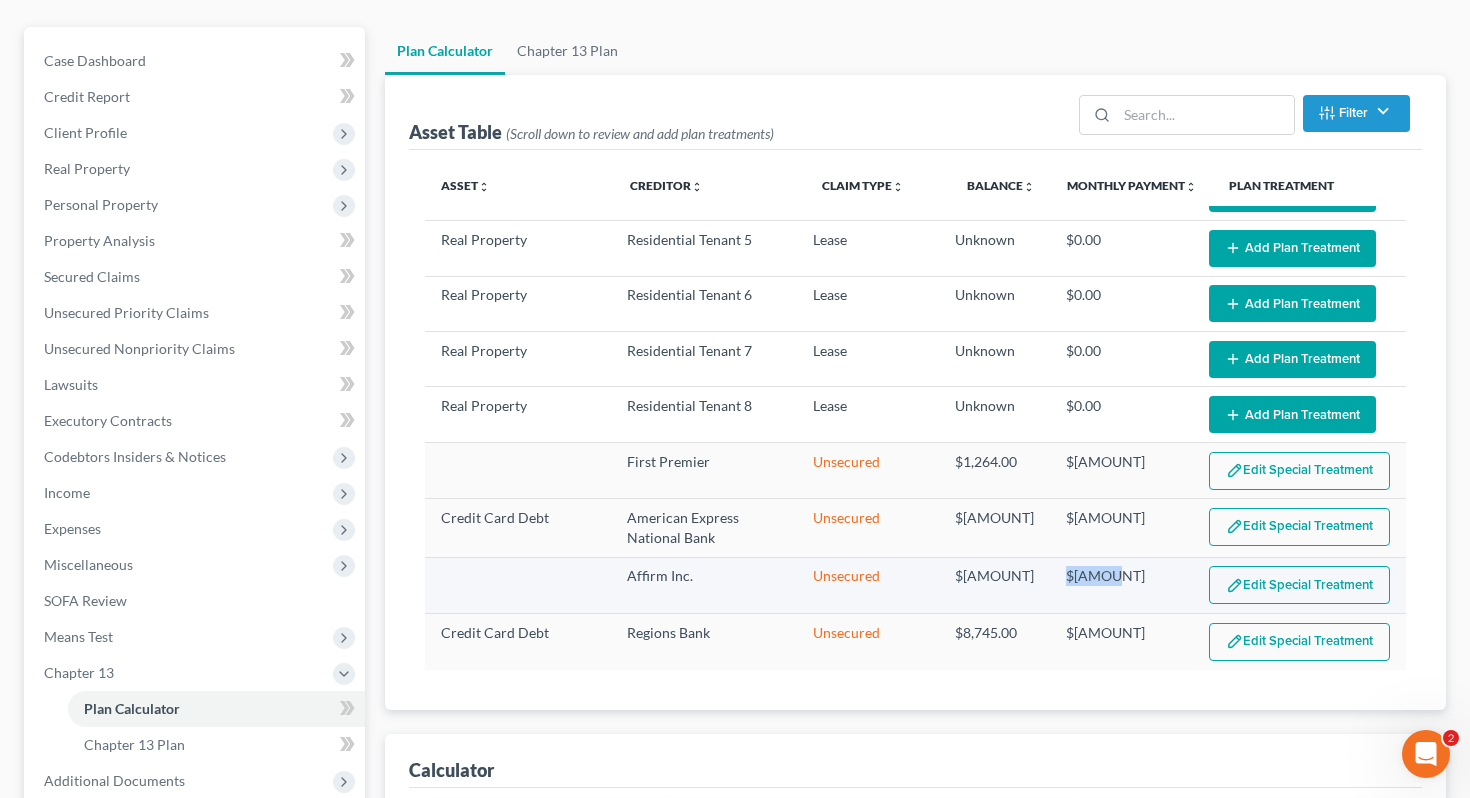 drag, startPoint x: 1109, startPoint y: 590, endPoint x: 1066, endPoint y: 583, distance: 43.56604 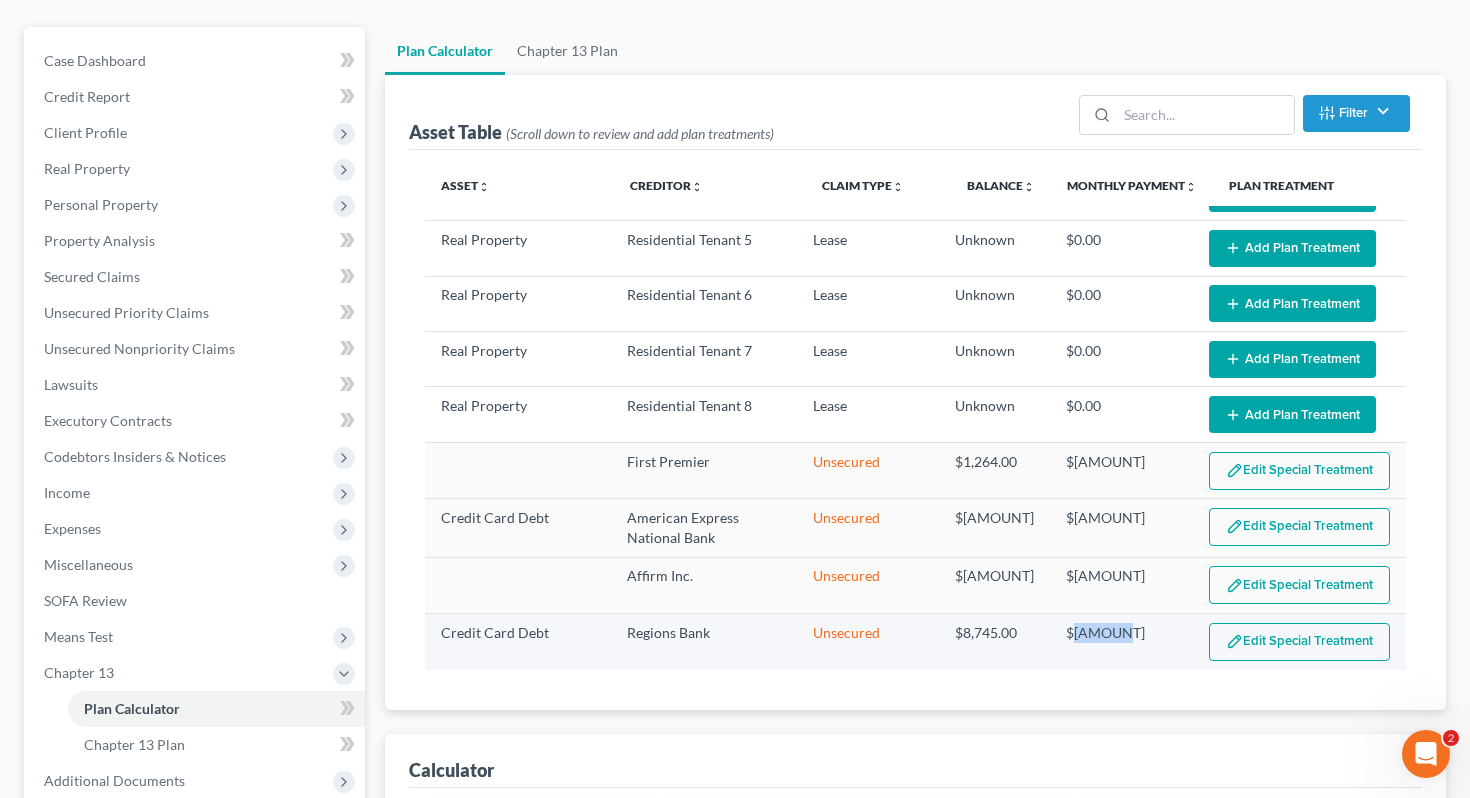 drag, startPoint x: 1074, startPoint y: 641, endPoint x: 1115, endPoint y: 627, distance: 43.32436 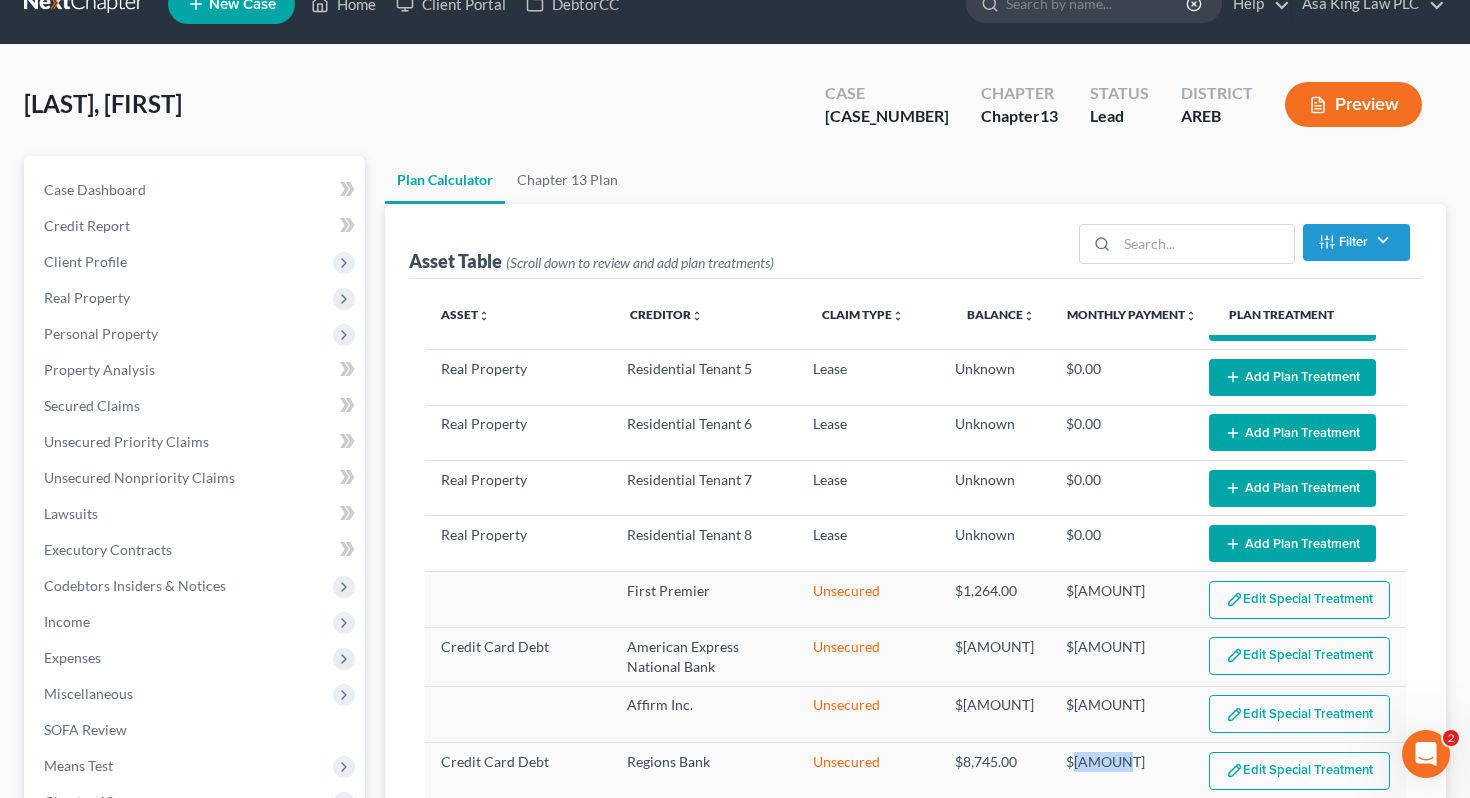 scroll, scrollTop: 0, scrollLeft: 0, axis: both 